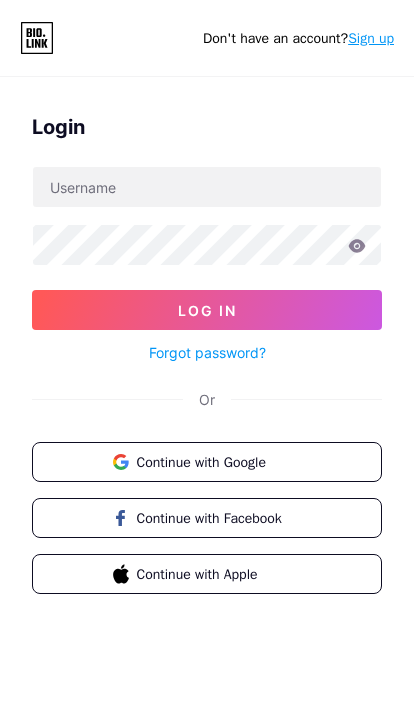 scroll, scrollTop: 0, scrollLeft: 0, axis: both 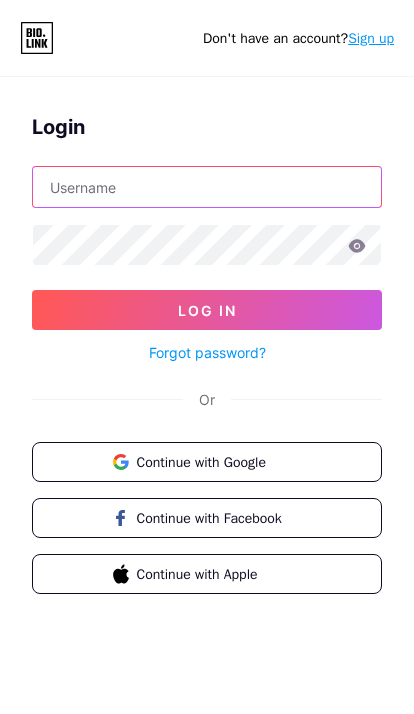 type on "ediziasampaio" 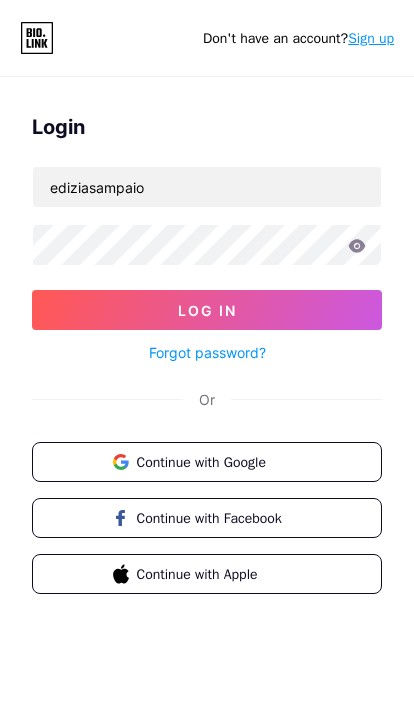 click on "Log In" at bounding box center (207, 310) 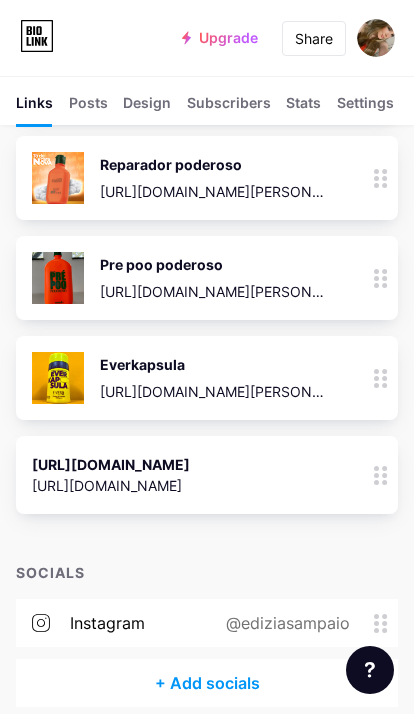 scroll, scrollTop: 3721, scrollLeft: 0, axis: vertical 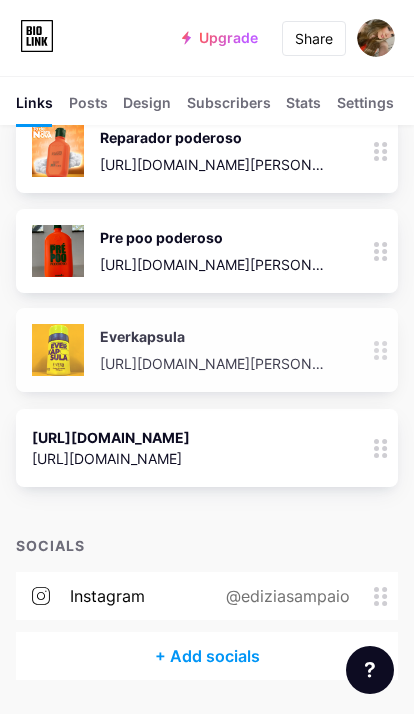 type 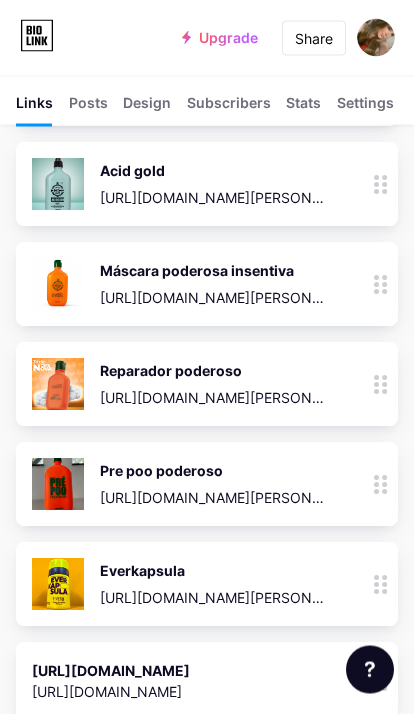 scroll, scrollTop: 3587, scrollLeft: 0, axis: vertical 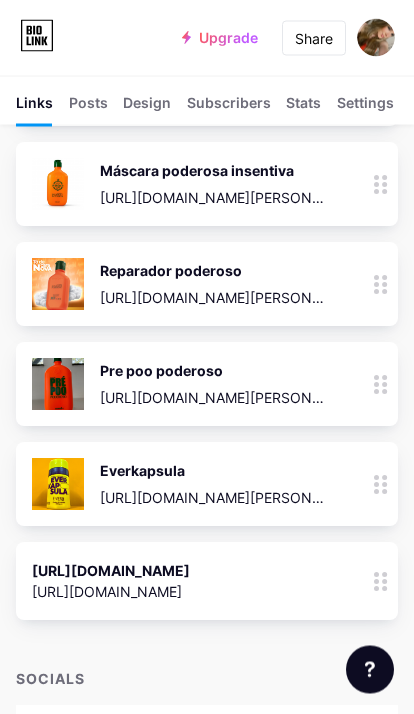 click on "[URL][DOMAIN_NAME][PERSON_NAME]" at bounding box center [213, 498] 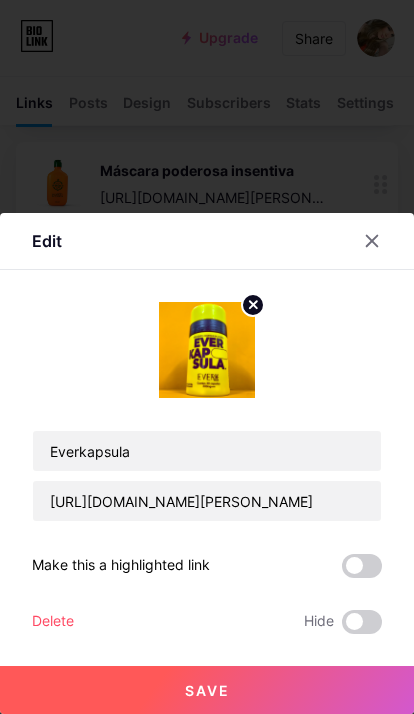 click at bounding box center (372, 241) 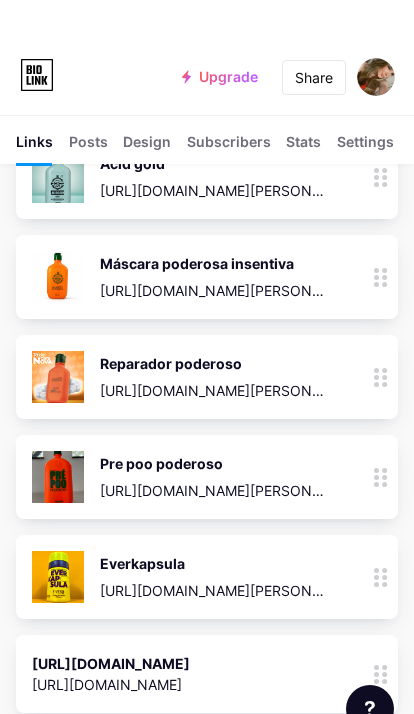 scroll, scrollTop: 3495, scrollLeft: 0, axis: vertical 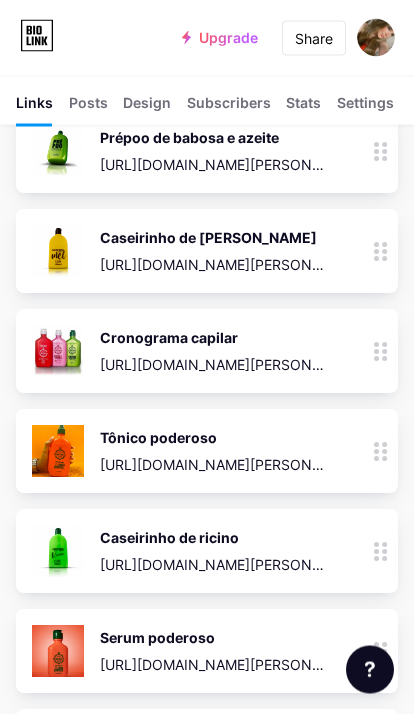 click on "[URL][DOMAIN_NAME][PERSON_NAME]" at bounding box center (213, 465) 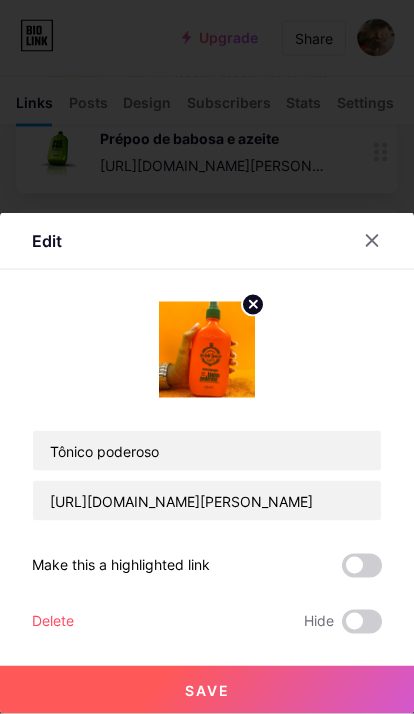 scroll, scrollTop: 1821, scrollLeft: 0, axis: vertical 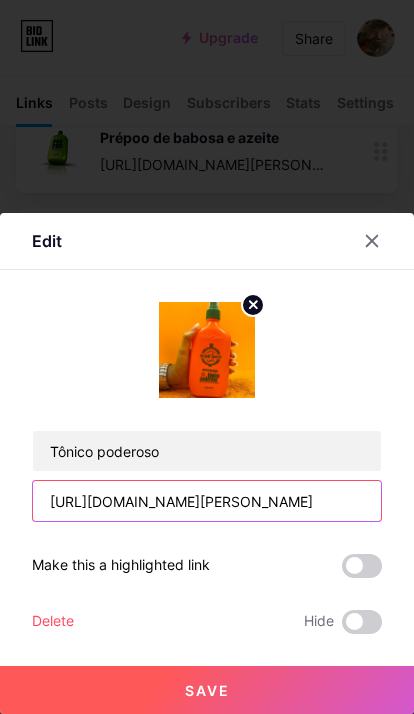 click on "[URL][DOMAIN_NAME][PERSON_NAME]" at bounding box center [207, 501] 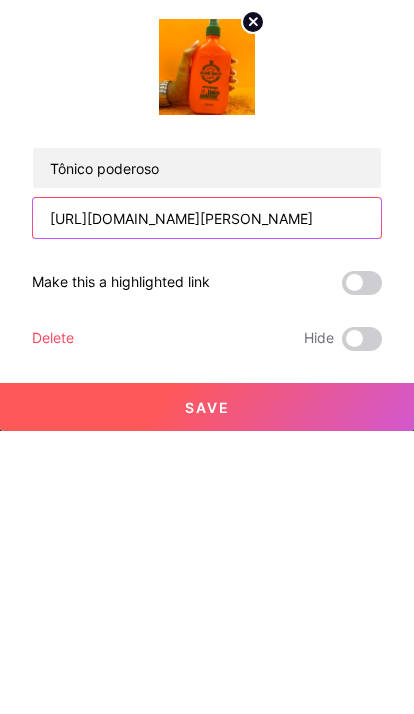 scroll, scrollTop: 1826, scrollLeft: 0, axis: vertical 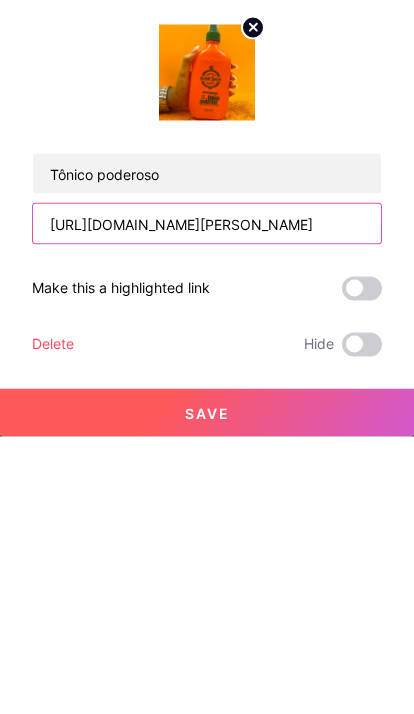 click on "[URL][DOMAIN_NAME][PERSON_NAME]" at bounding box center [207, 501] 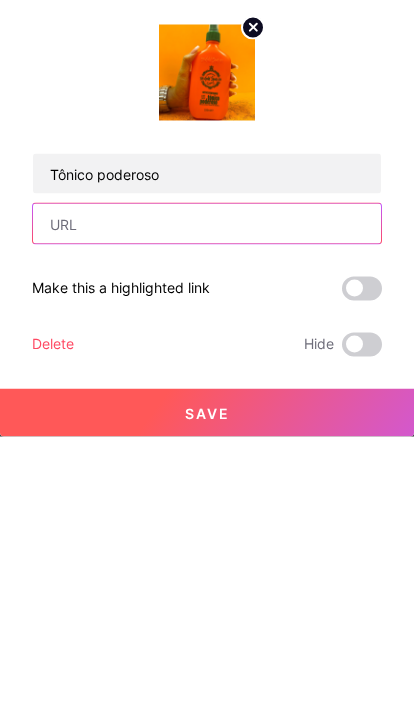 paste on "[URL][DOMAIN_NAME][PERSON_NAME]" 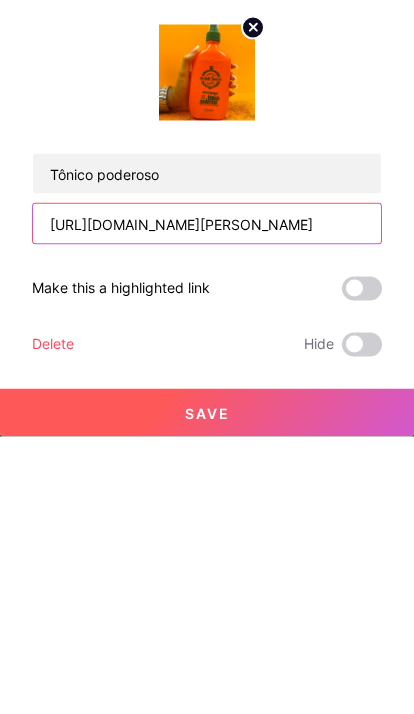 type on "[URL][DOMAIN_NAME][PERSON_NAME]" 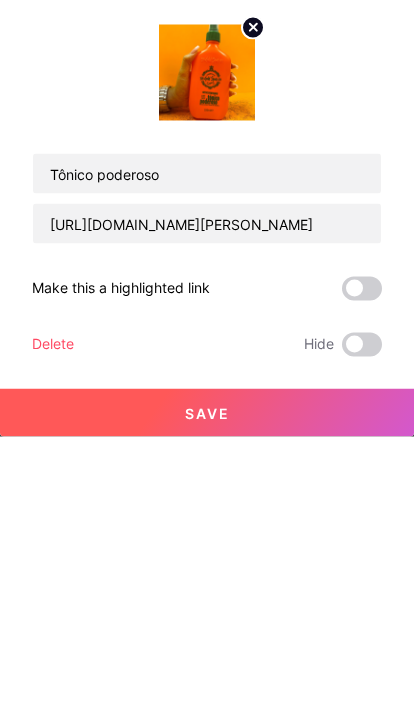 click on "Save" at bounding box center [207, 690] 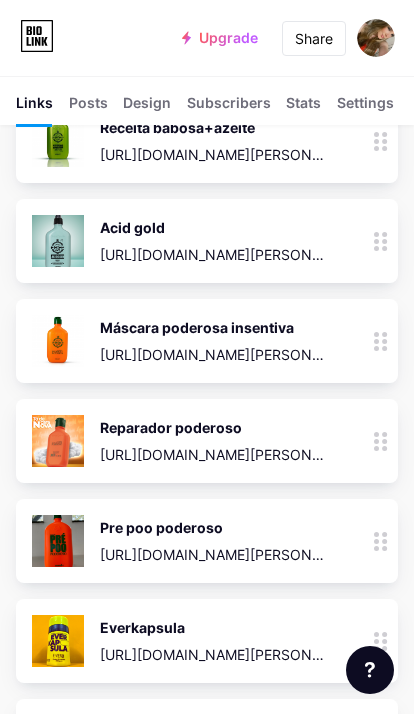 scroll, scrollTop: 3438, scrollLeft: 0, axis: vertical 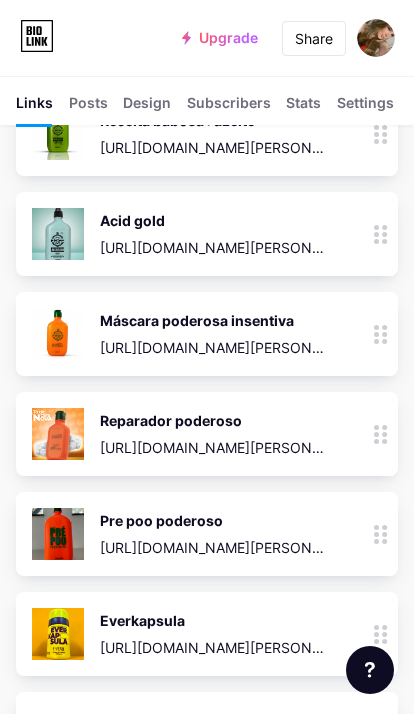 click on "[URL][DOMAIN_NAME][PERSON_NAME]" at bounding box center [213, 447] 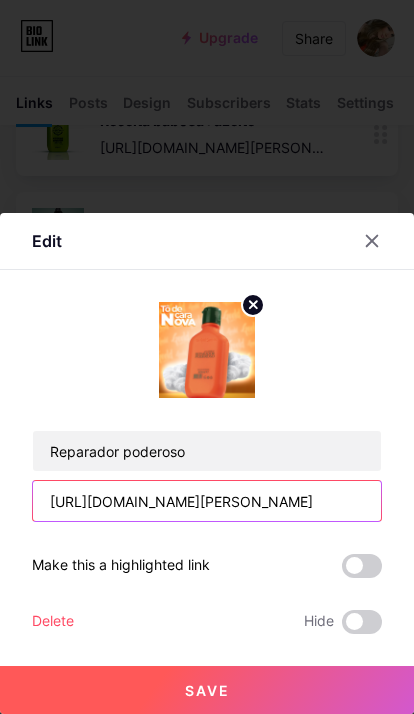 click on "[URL][DOMAIN_NAME][PERSON_NAME]" at bounding box center (207, 501) 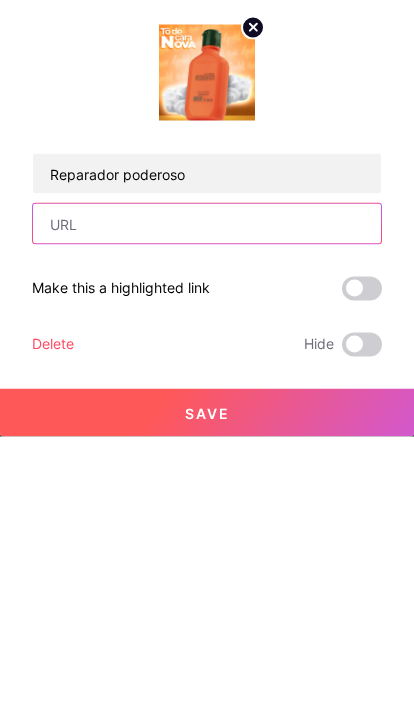 click at bounding box center [207, 501] 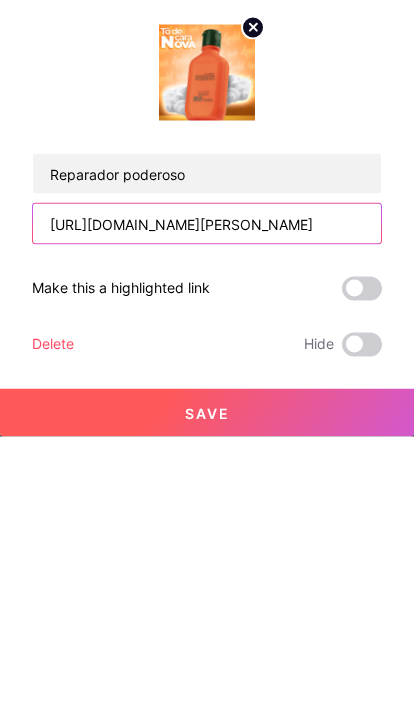 type on "[URL][DOMAIN_NAME][PERSON_NAME]" 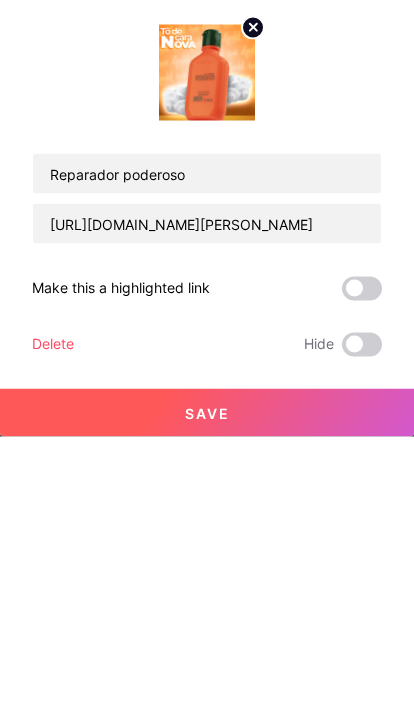 click on "Save" at bounding box center [207, 690] 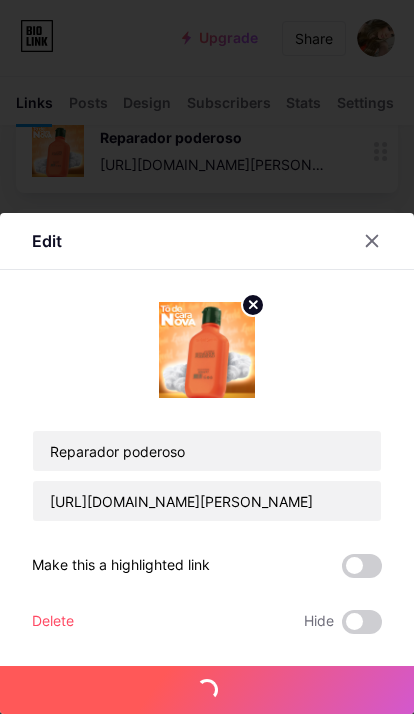 click on "Save" at bounding box center [207, 690] 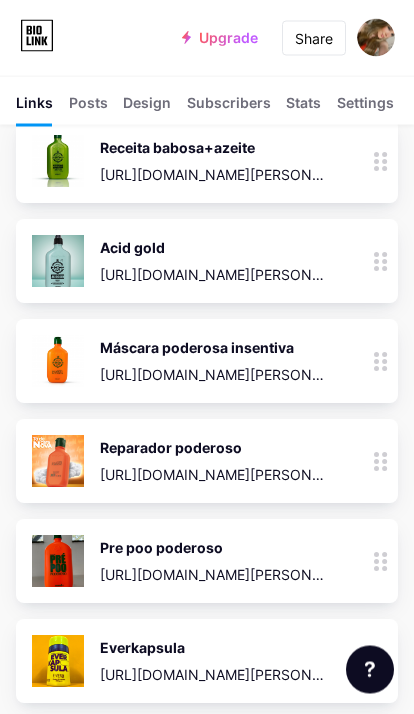 scroll, scrollTop: 3409, scrollLeft: 0, axis: vertical 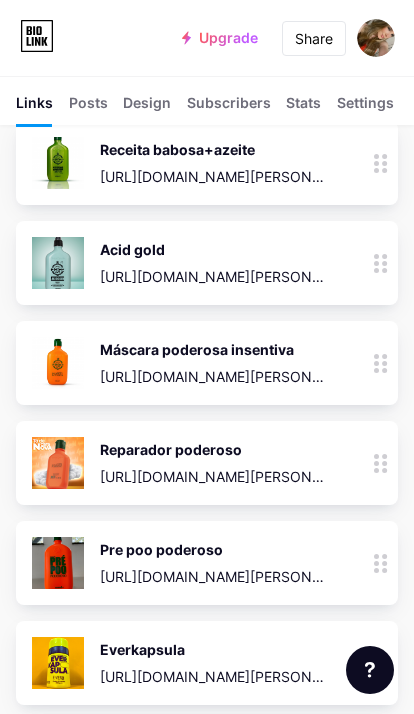 click on "[URL][DOMAIN_NAME][PERSON_NAME]" at bounding box center (213, 376) 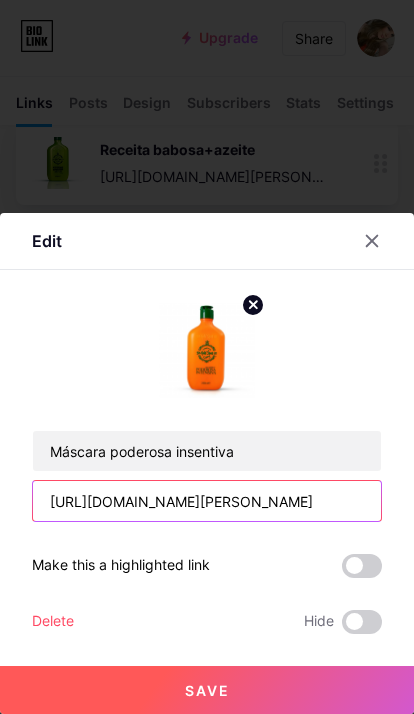 click on "[URL][DOMAIN_NAME][PERSON_NAME]" at bounding box center [207, 501] 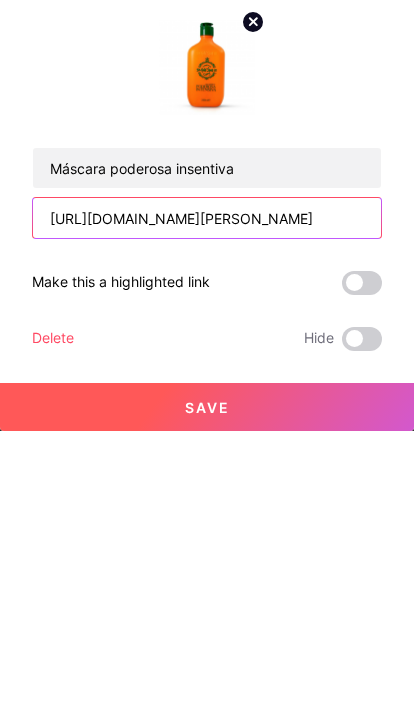 scroll, scrollTop: 3414, scrollLeft: 0, axis: vertical 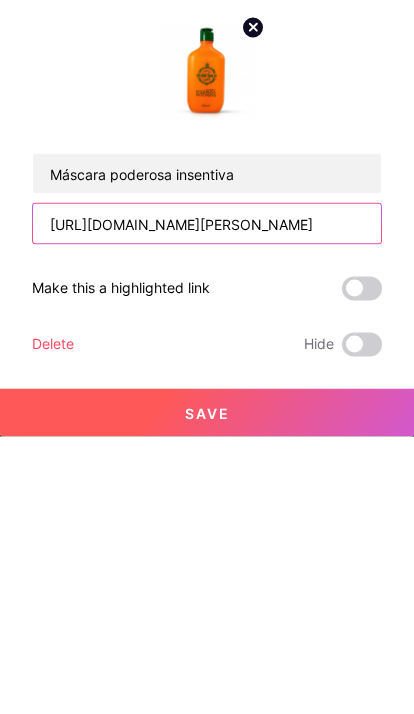 click on "[URL][DOMAIN_NAME][PERSON_NAME]" at bounding box center [207, 501] 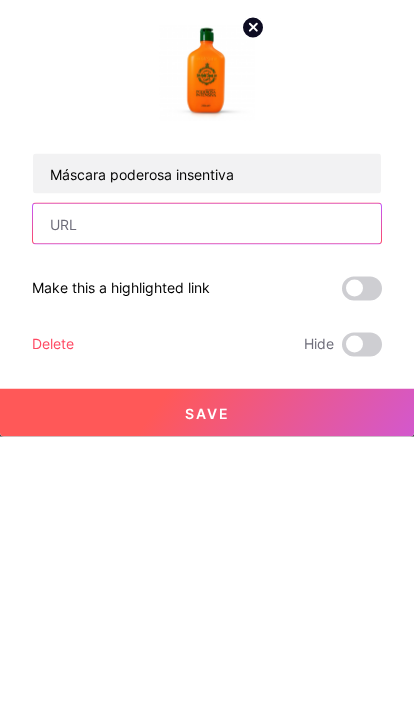paste on "[URL][DOMAIN_NAME][PERSON_NAME]" 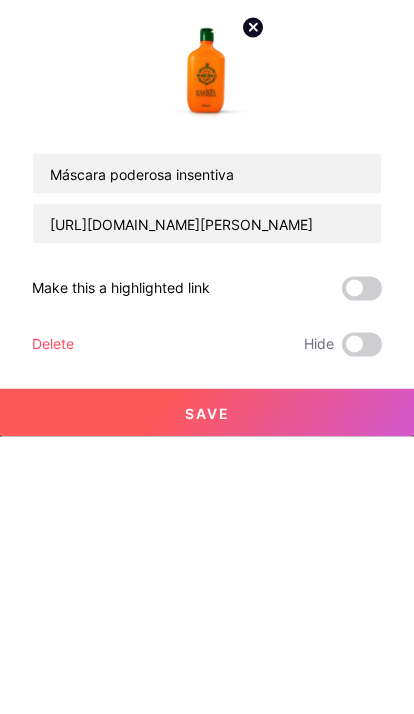 scroll, scrollTop: 3692, scrollLeft: 0, axis: vertical 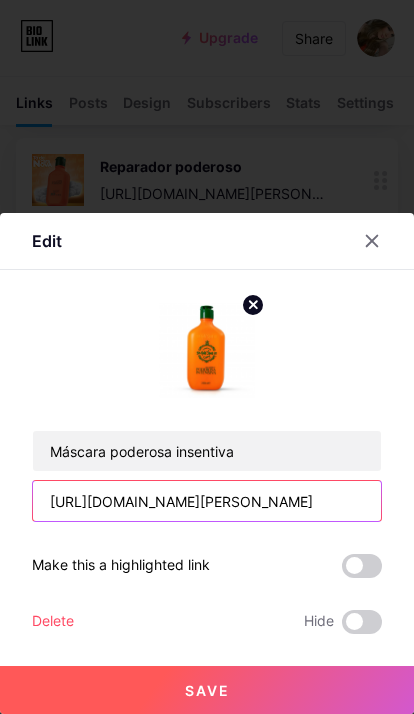 type on "[URL][DOMAIN_NAME][PERSON_NAME]" 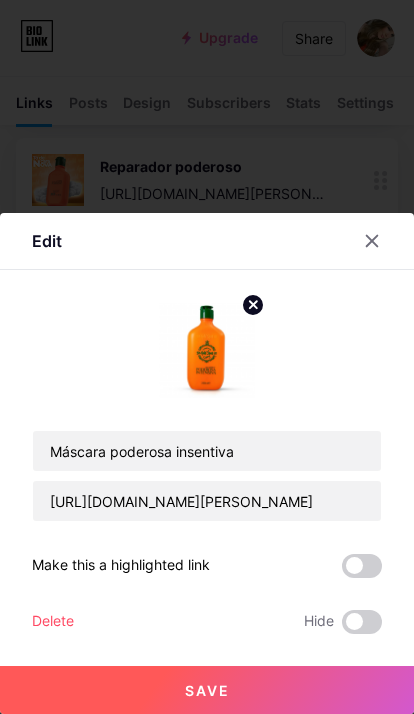 click on "Save" at bounding box center [207, 690] 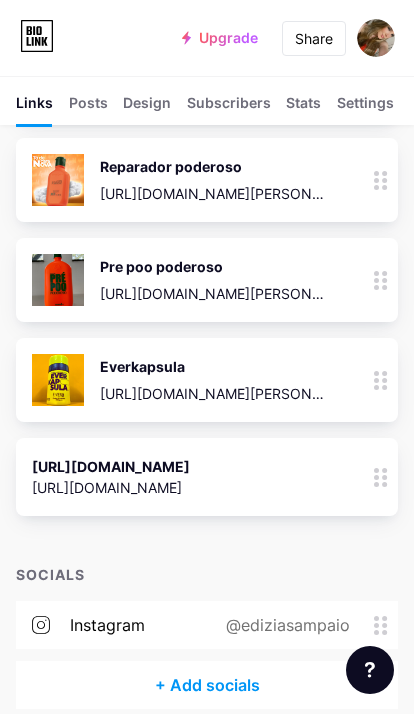 click on "Pre poo poderoso" at bounding box center (213, 266) 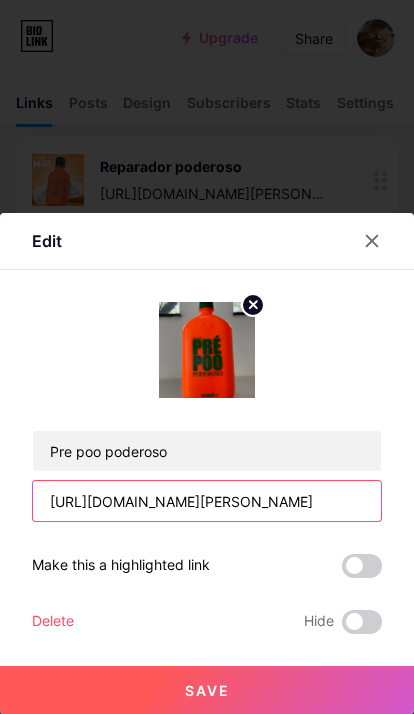 click on "[URL][DOMAIN_NAME][PERSON_NAME]" at bounding box center [207, 501] 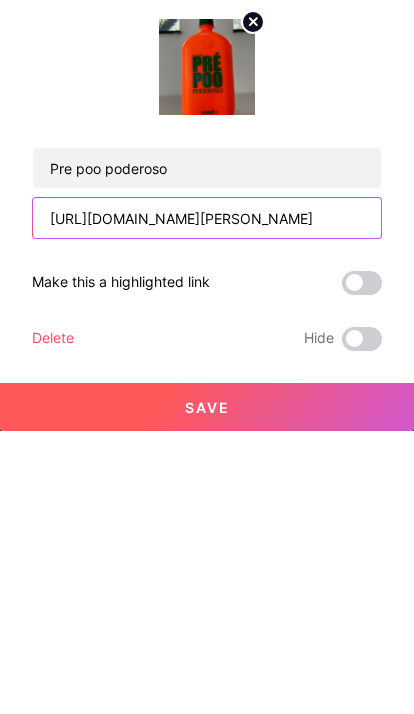scroll, scrollTop: 3697, scrollLeft: 0, axis: vertical 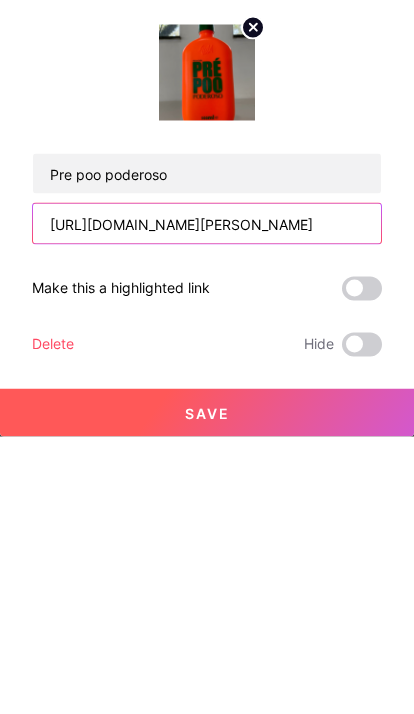 click on "[URL][DOMAIN_NAME][PERSON_NAME]" at bounding box center (207, 501) 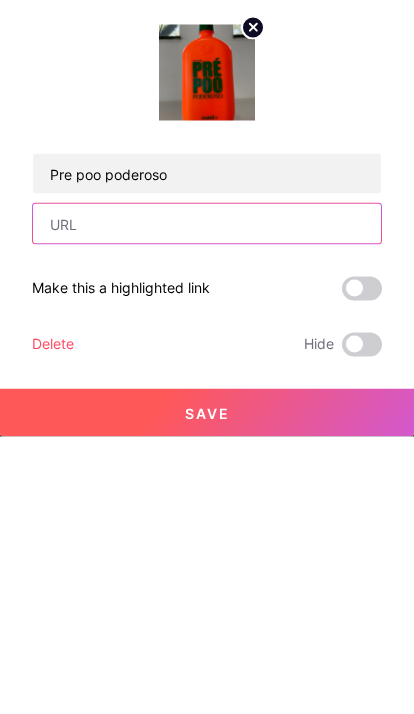 click at bounding box center [207, 501] 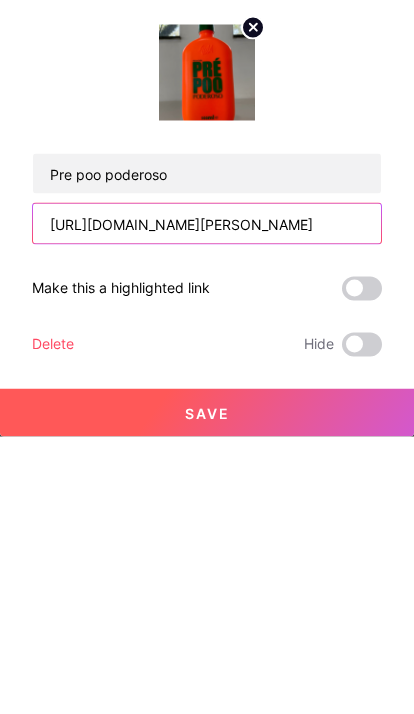type on "[URL][DOMAIN_NAME][PERSON_NAME]" 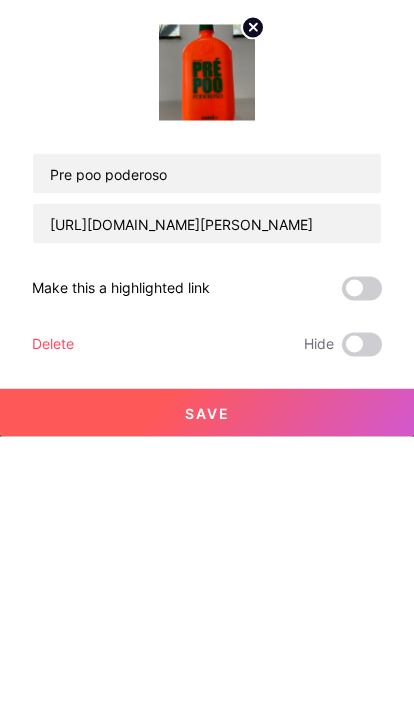 click on "Save" at bounding box center (207, 690) 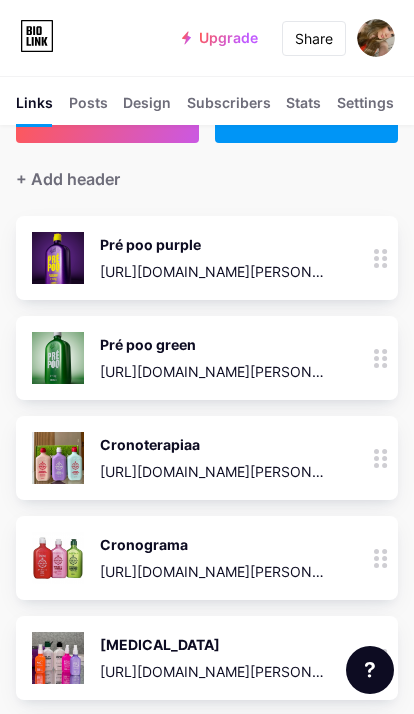 scroll, scrollTop: 0, scrollLeft: 0, axis: both 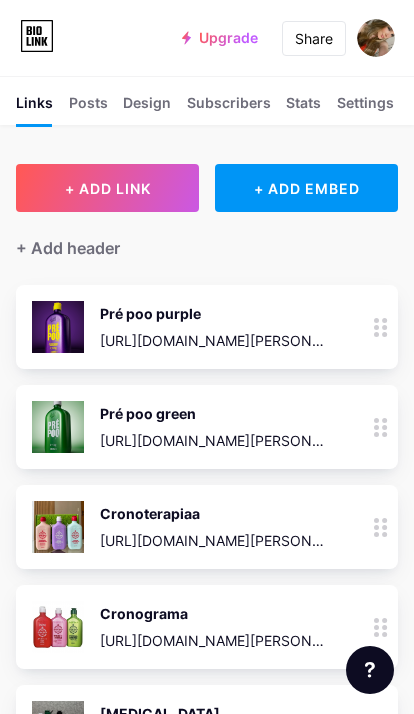 click on "+ ADD LINK" at bounding box center [107, 188] 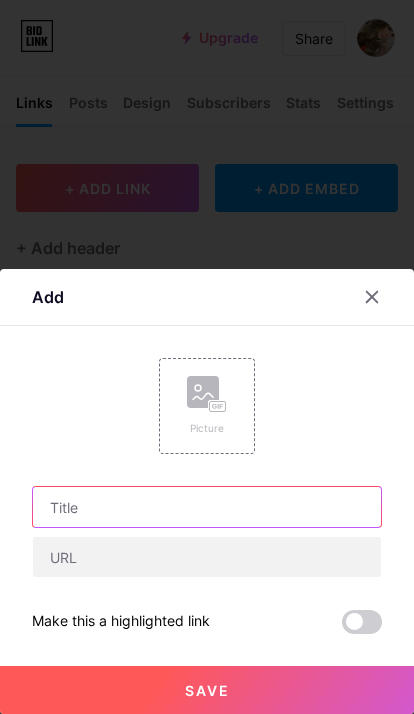 click at bounding box center (207, 507) 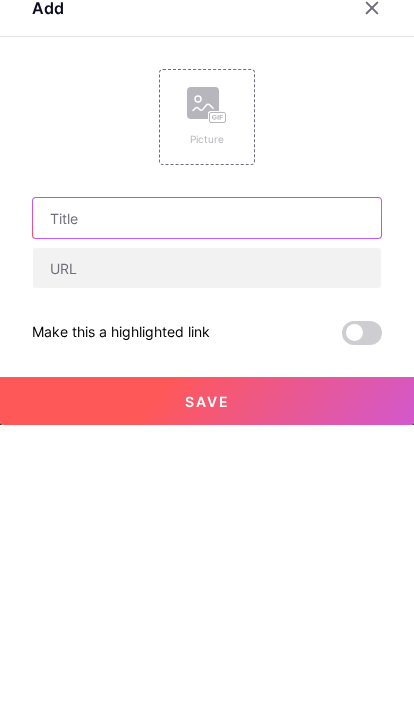 scroll, scrollTop: 11, scrollLeft: 0, axis: vertical 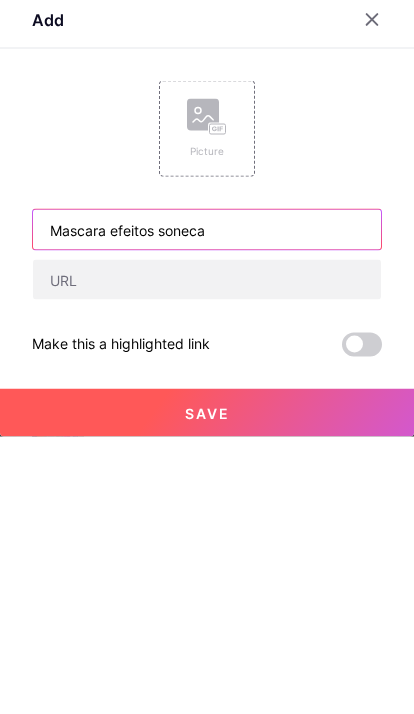 type on "Mascara efeitos soneca" 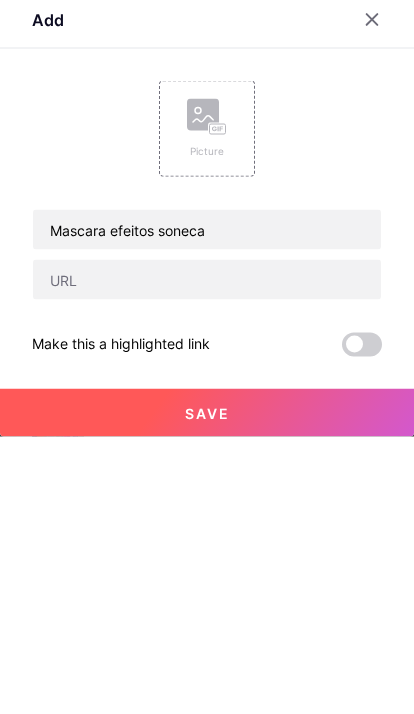 click at bounding box center [207, 557] 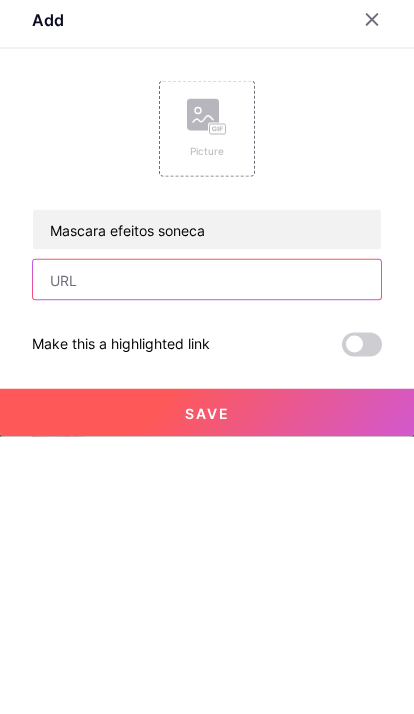 scroll, scrollTop: 73, scrollLeft: 0, axis: vertical 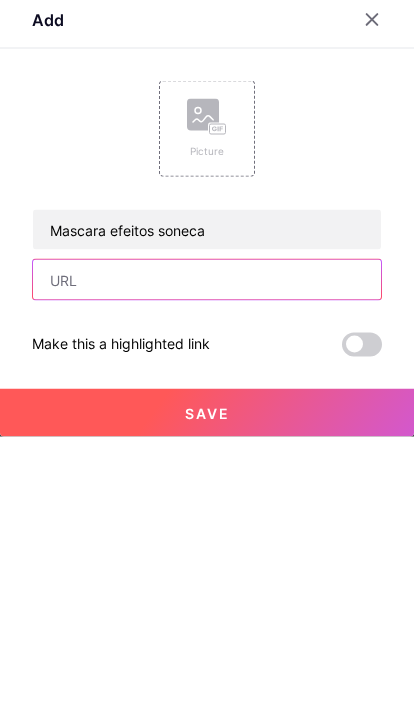 paste on "[URL][DOMAIN_NAME][PERSON_NAME]" 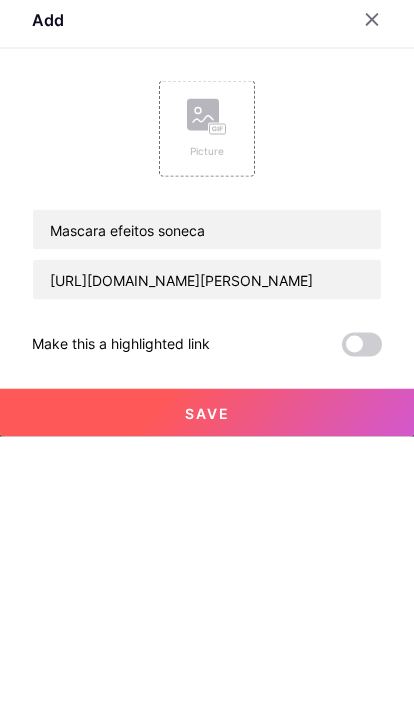 click 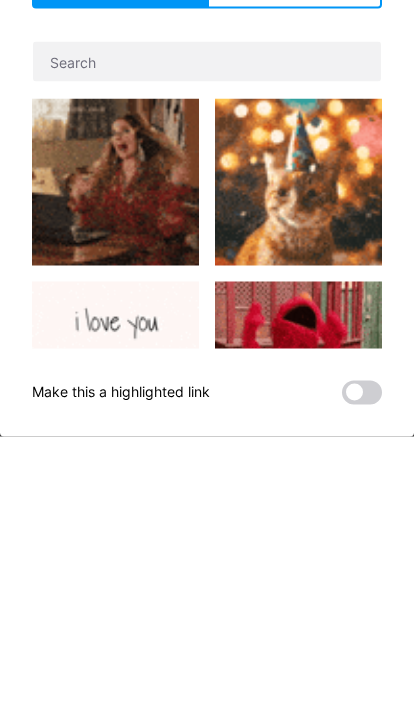 scroll, scrollTop: 351, scrollLeft: 0, axis: vertical 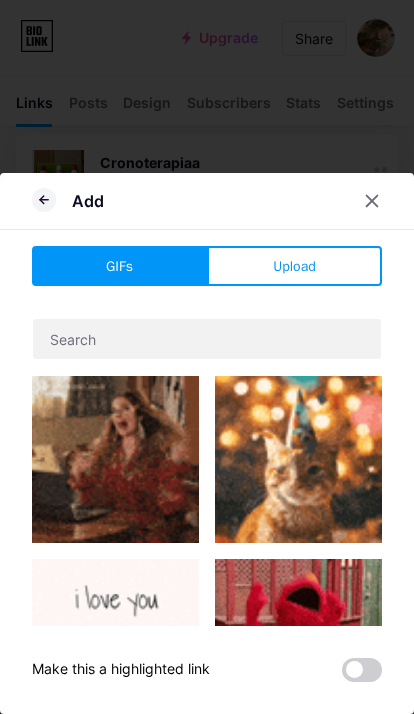 click on "Upload" at bounding box center [294, 266] 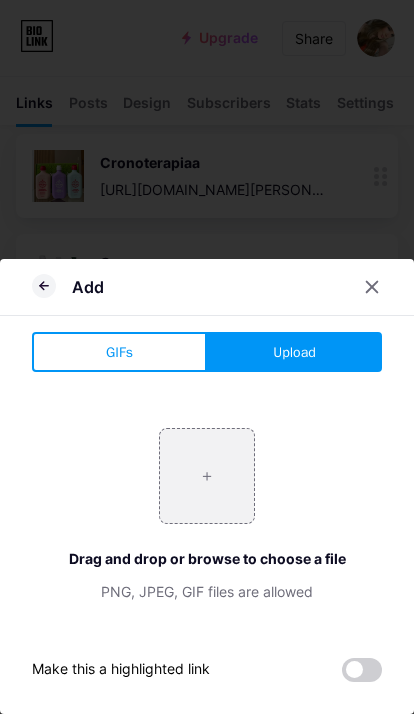 click at bounding box center (207, 476) 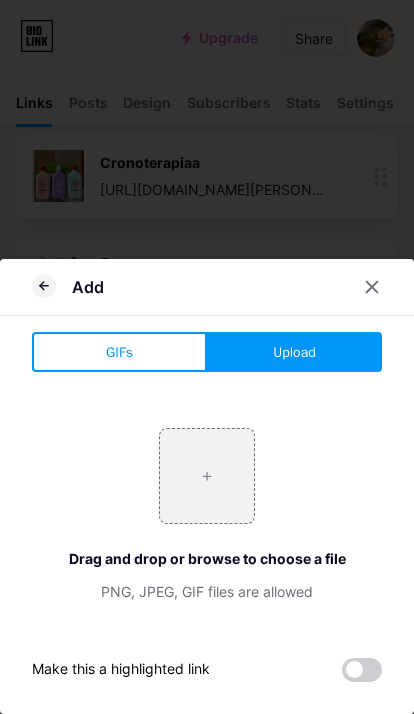 type on "C:\fakepath\IMG_1055.jpeg" 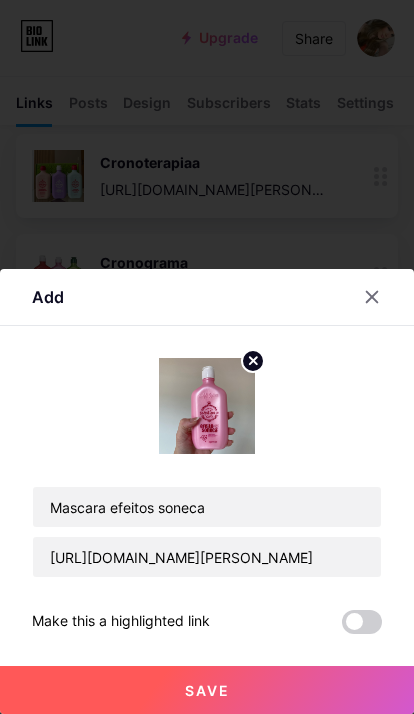 click on "Save" at bounding box center (207, 690) 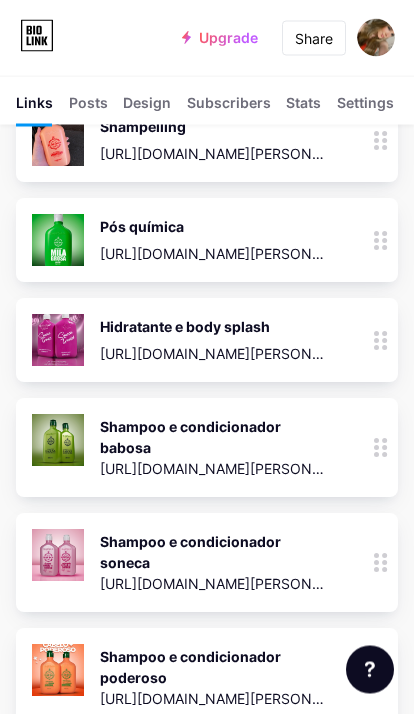 scroll, scrollTop: 904, scrollLeft: 0, axis: vertical 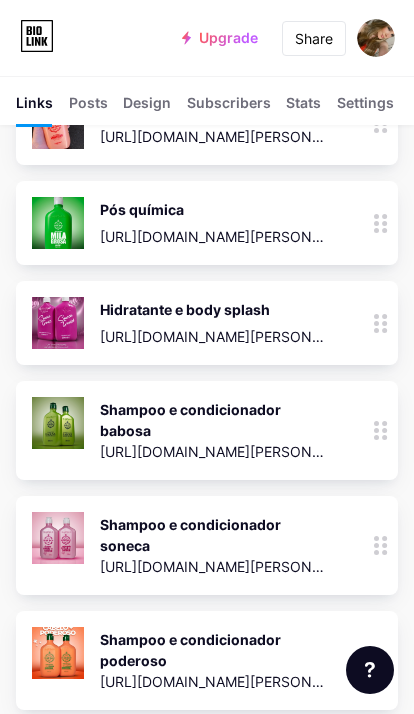 click on "Shampoo e condicionador soneca" at bounding box center [213, 535] 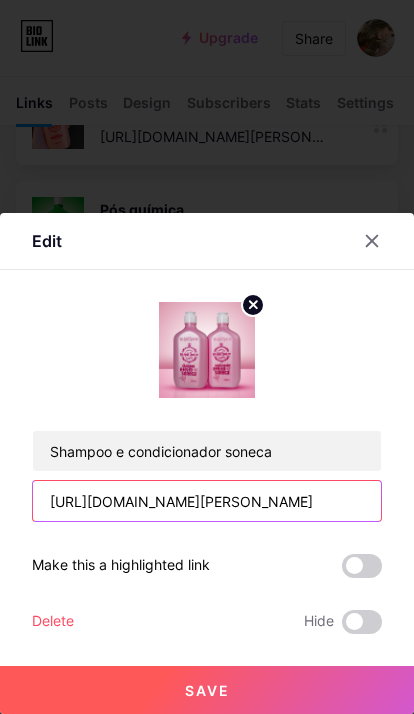 click on "[URL][DOMAIN_NAME][PERSON_NAME]" at bounding box center (207, 501) 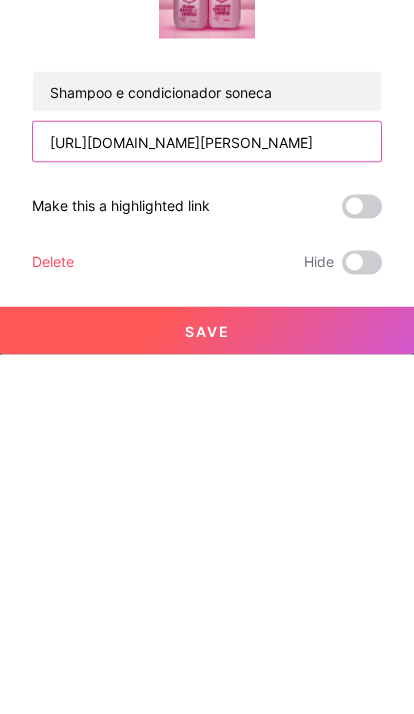 click on "[URL][DOMAIN_NAME][PERSON_NAME]" at bounding box center [207, 501] 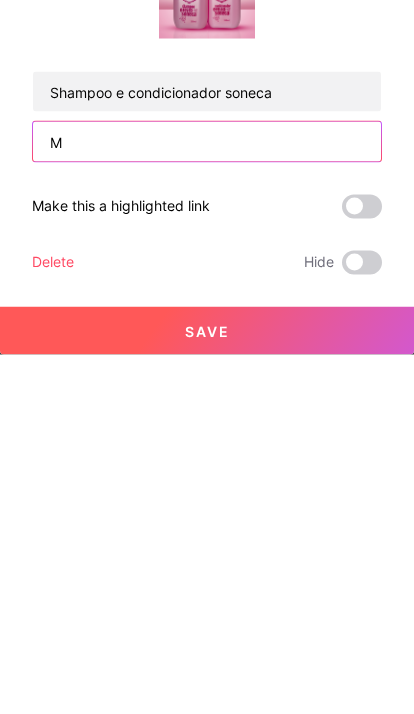 click on "M" at bounding box center [207, 501] 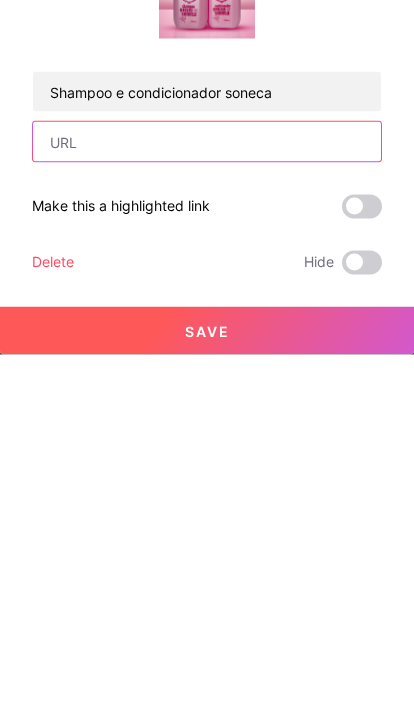 click at bounding box center (207, 501) 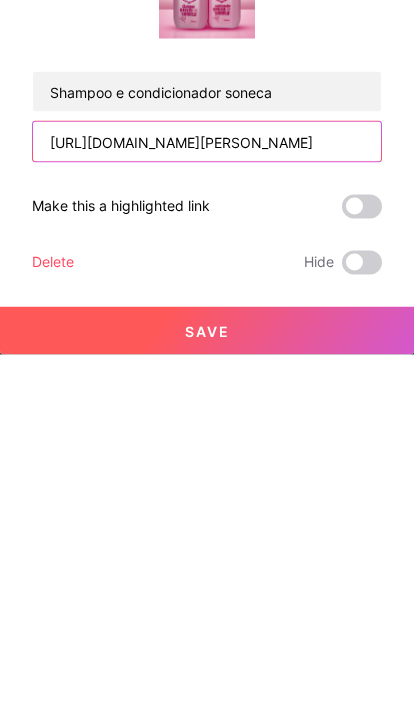 type on "[URL][DOMAIN_NAME][PERSON_NAME]" 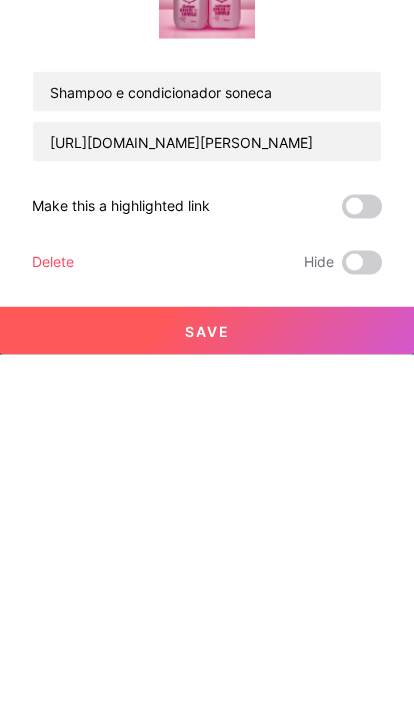 click on "Save" at bounding box center [207, 690] 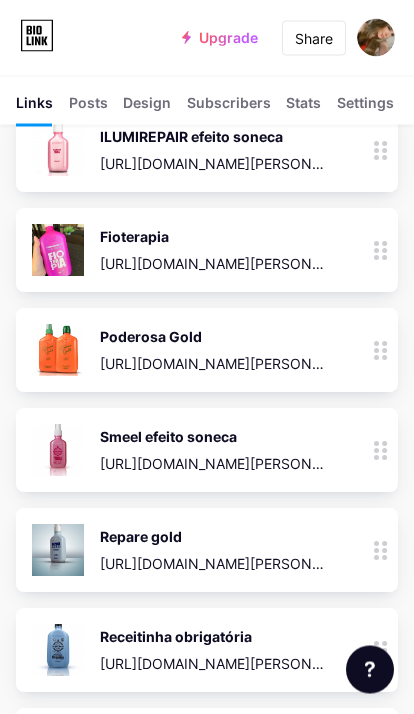 scroll, scrollTop: 2927, scrollLeft: 0, axis: vertical 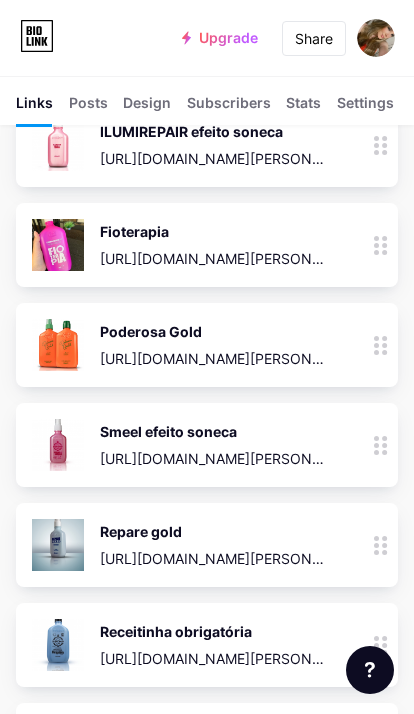 click on "[URL][DOMAIN_NAME][PERSON_NAME]" at bounding box center [213, 458] 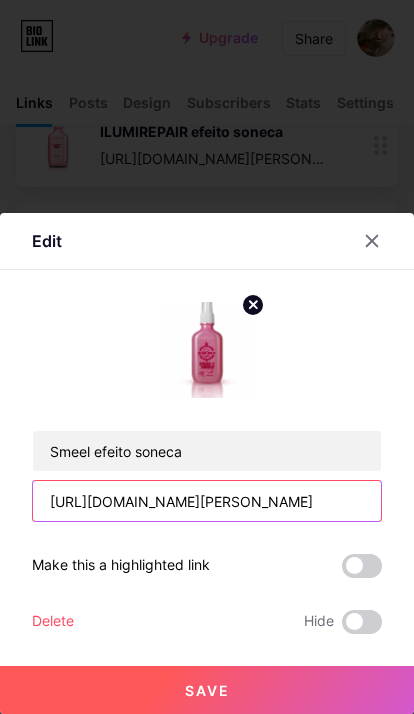 click on "[URL][DOMAIN_NAME][PERSON_NAME]" at bounding box center [207, 501] 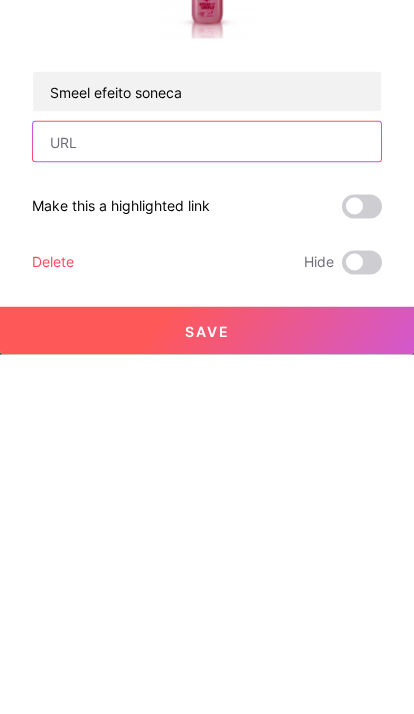 click at bounding box center (207, 501) 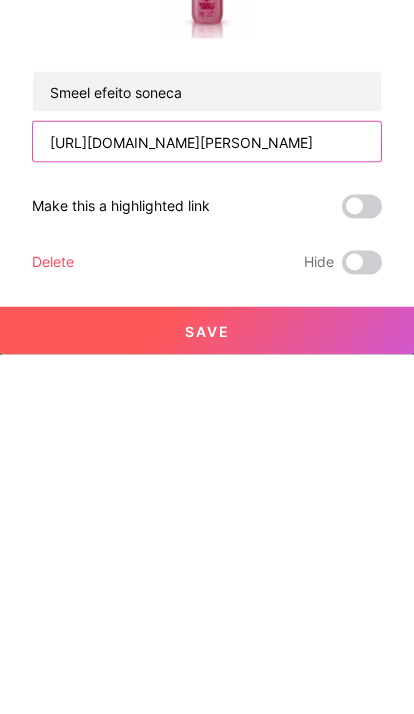 type on "[URL][DOMAIN_NAME][PERSON_NAME]" 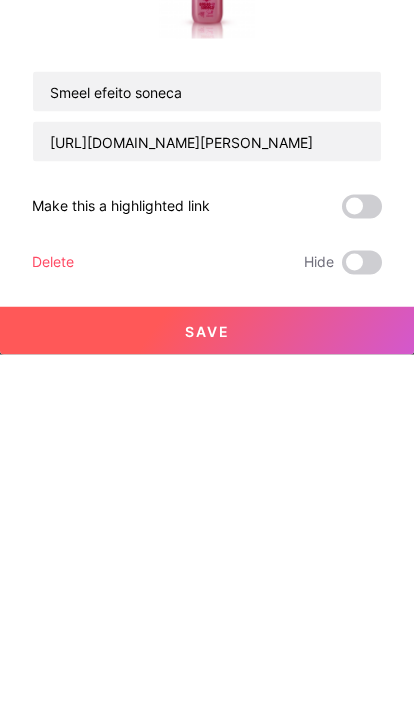 click on "Save" at bounding box center [207, 690] 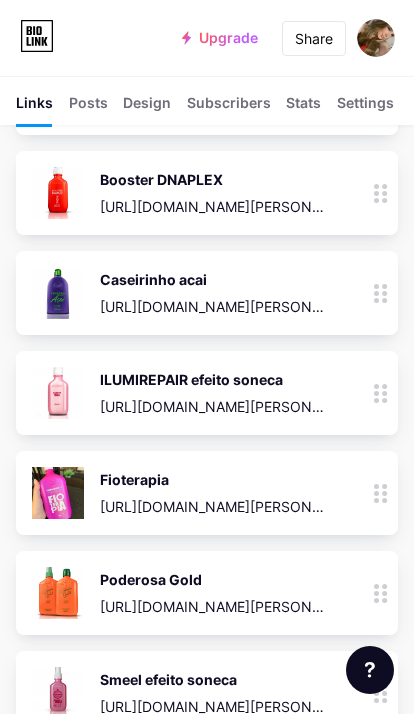 scroll, scrollTop: 2678, scrollLeft: 0, axis: vertical 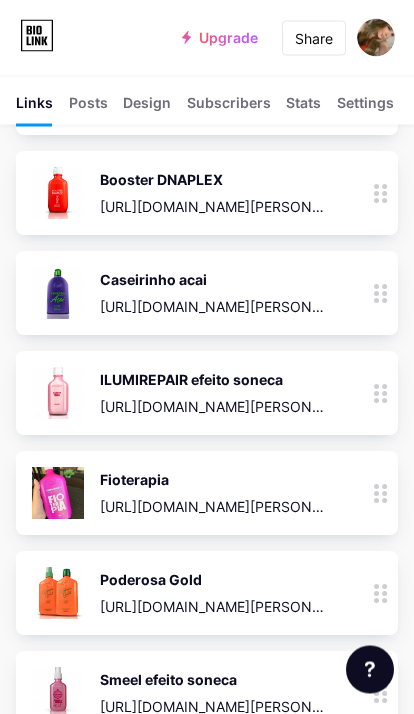 click on "ILUMIREPAIR efeito soneca" at bounding box center (213, 380) 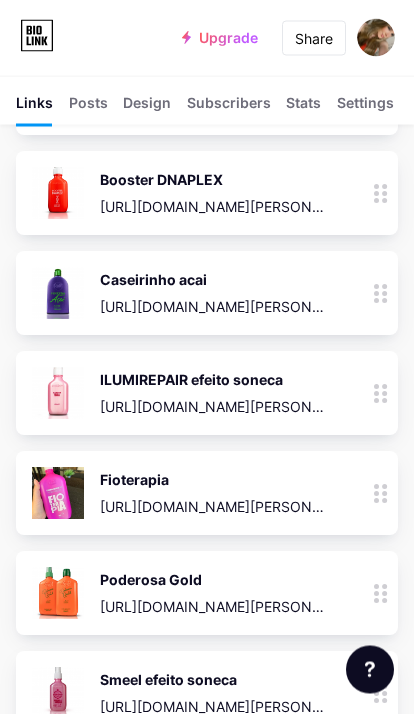 scroll, scrollTop: 2679, scrollLeft: 0, axis: vertical 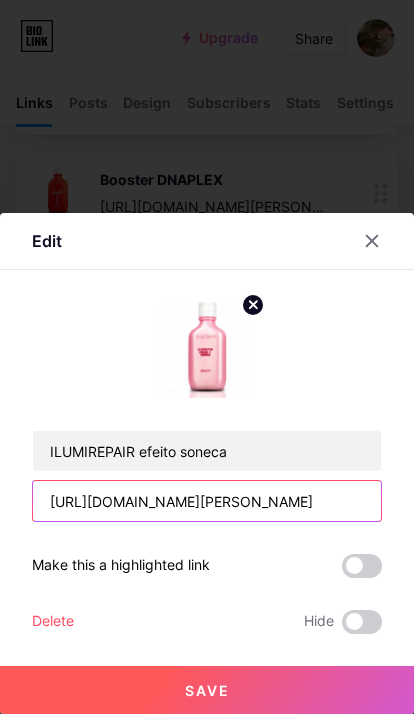 click on "[URL][DOMAIN_NAME][PERSON_NAME]" at bounding box center (207, 501) 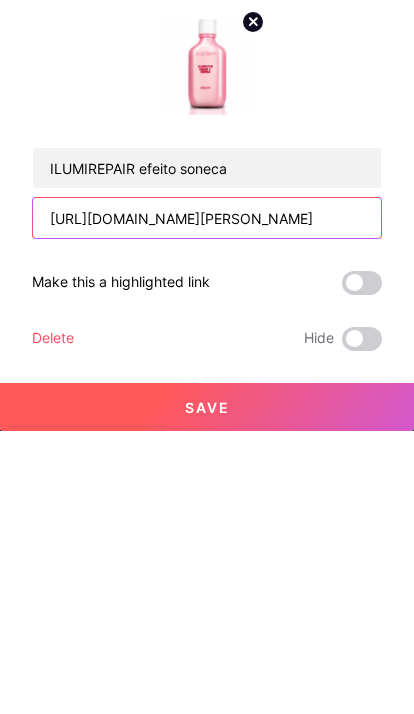 scroll, scrollTop: 2684, scrollLeft: 0, axis: vertical 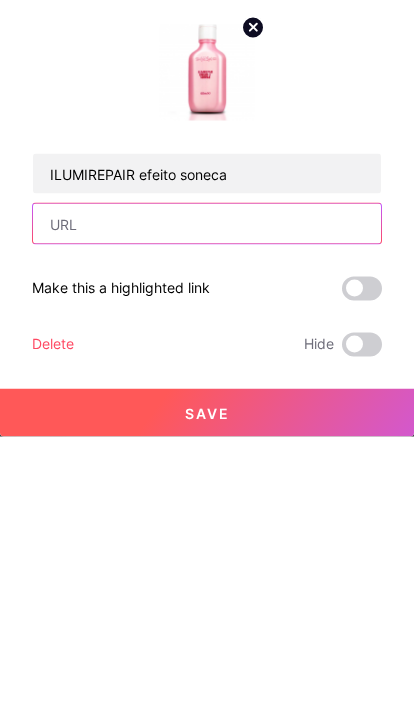 click at bounding box center [207, 501] 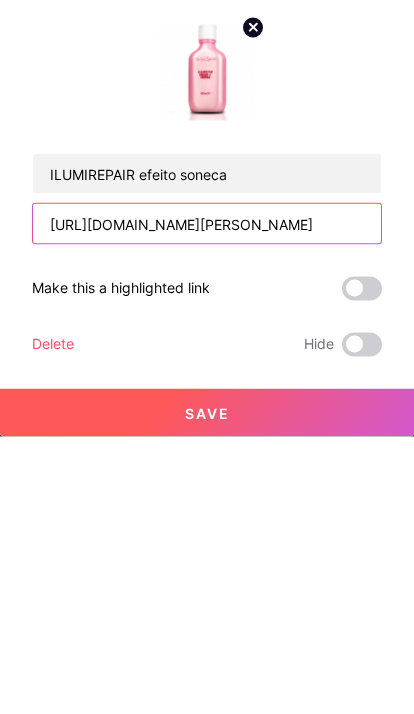 type on "[URL][DOMAIN_NAME][PERSON_NAME]" 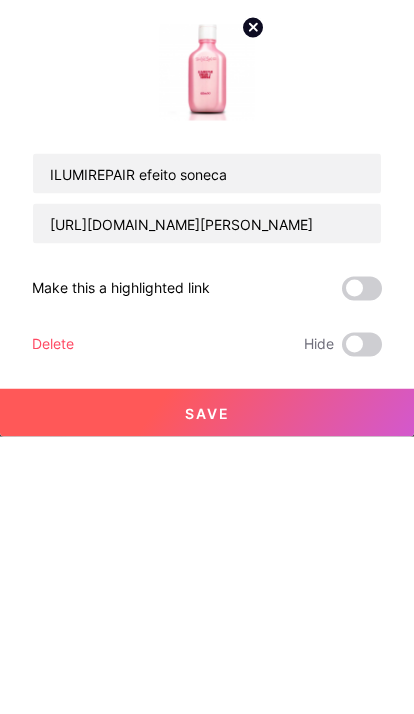 click on "Save" at bounding box center [207, 690] 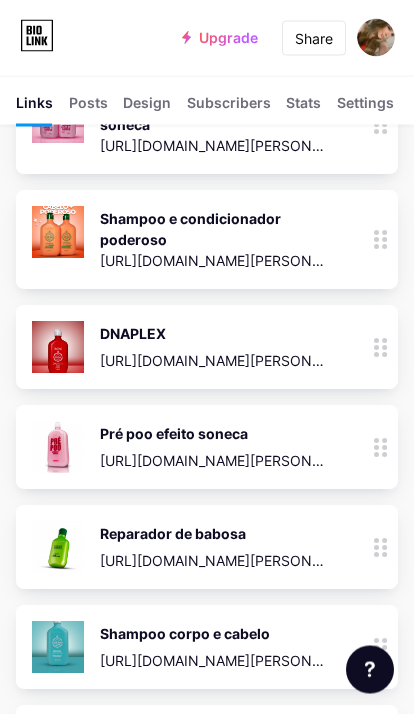 scroll, scrollTop: 1314, scrollLeft: 0, axis: vertical 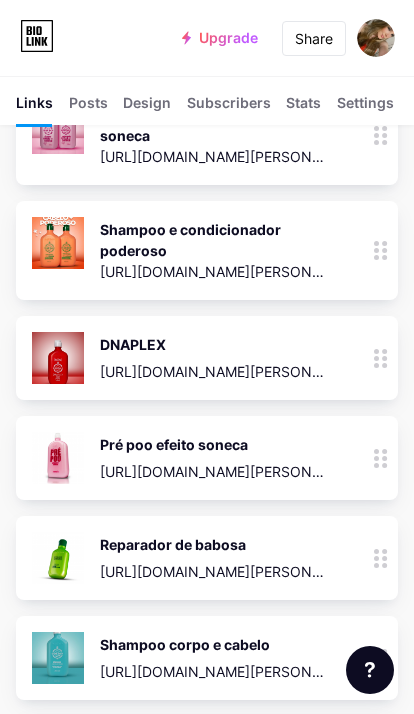 click on "Pré poo efeito soneca" at bounding box center (213, 444) 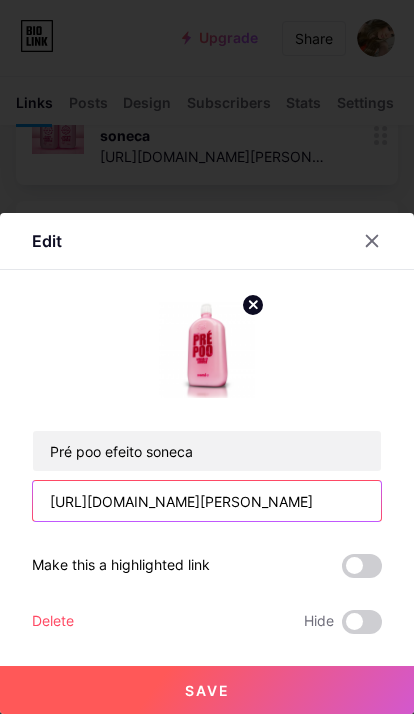 click on "[URL][DOMAIN_NAME][PERSON_NAME]" at bounding box center [207, 501] 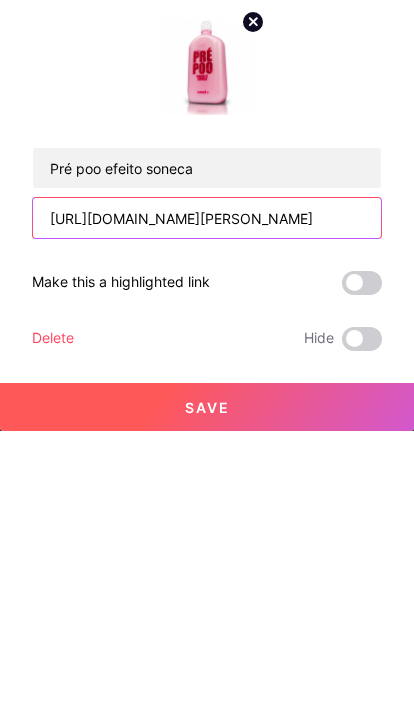 scroll, scrollTop: 1319, scrollLeft: 0, axis: vertical 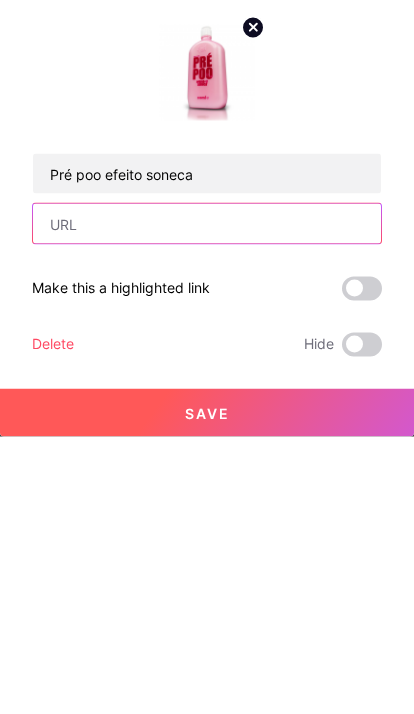 click at bounding box center (207, 501) 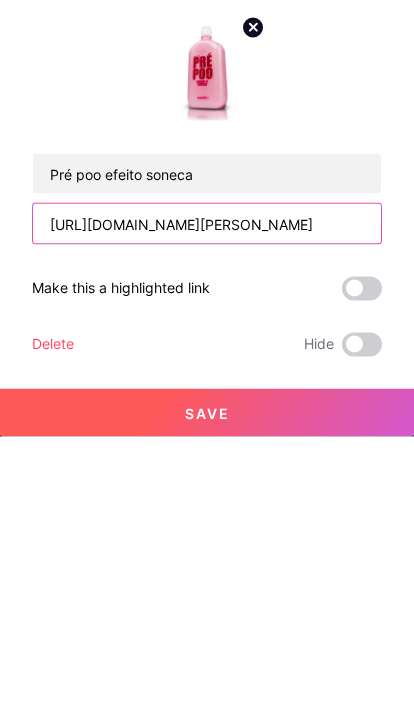 type on "[URL][DOMAIN_NAME][PERSON_NAME]" 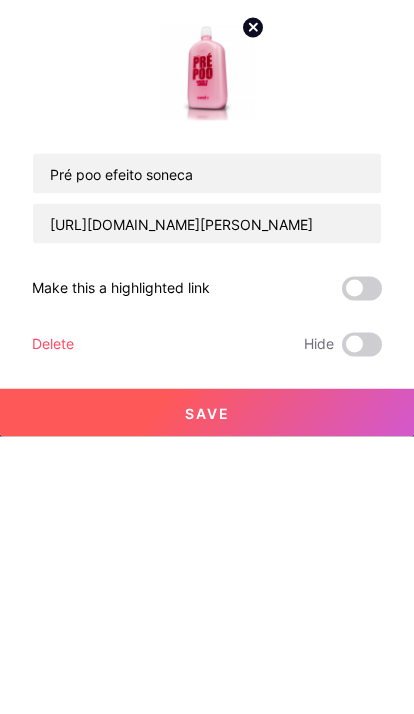 click on "Save" at bounding box center [207, 690] 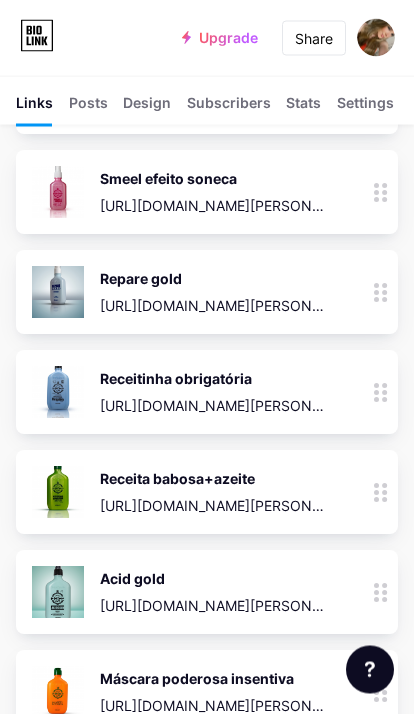 scroll, scrollTop: 3237, scrollLeft: 0, axis: vertical 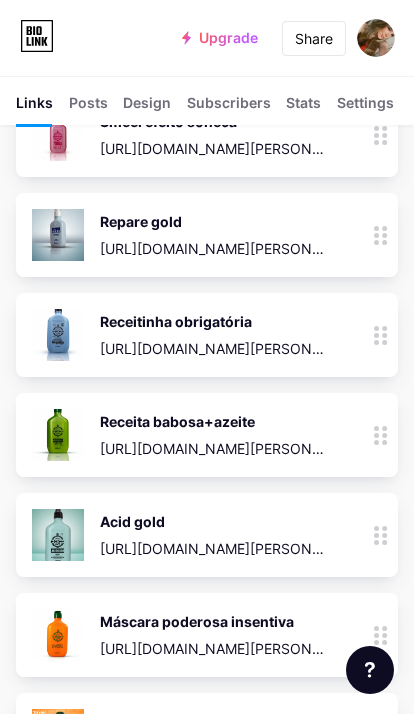 click on "[URL][DOMAIN_NAME][PERSON_NAME]" at bounding box center (213, 448) 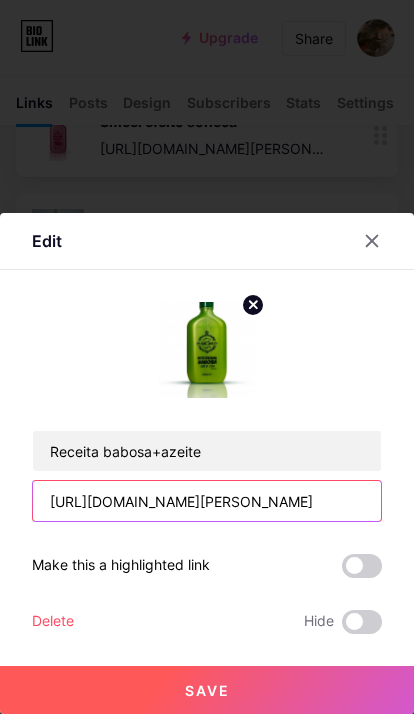 click on "[URL][DOMAIN_NAME][PERSON_NAME]" at bounding box center [207, 501] 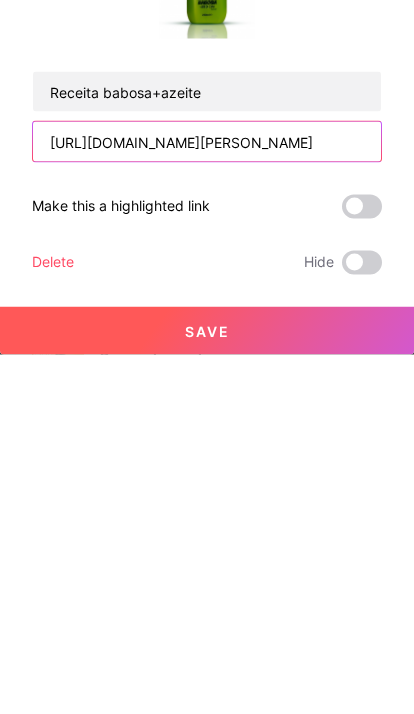 type on "[URL][DOMAIN_NAME][PERSON_NAME]" 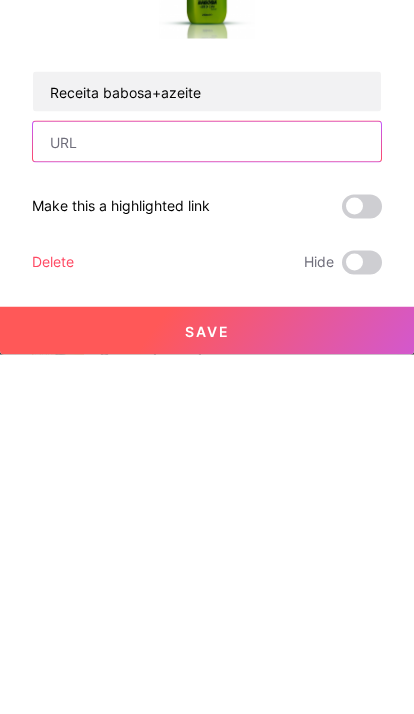 click at bounding box center [207, 501] 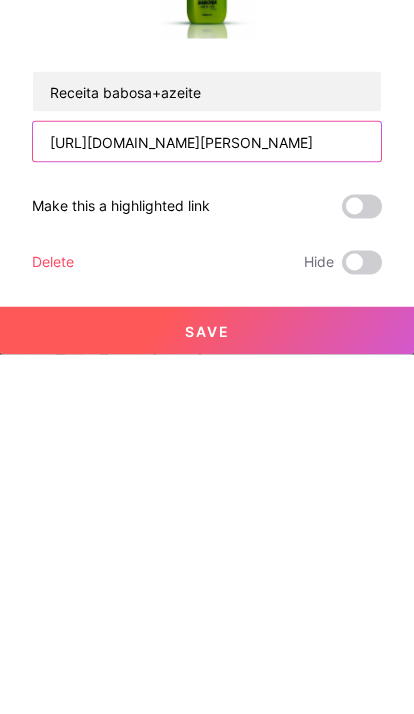 type on "[URL][DOMAIN_NAME][PERSON_NAME]" 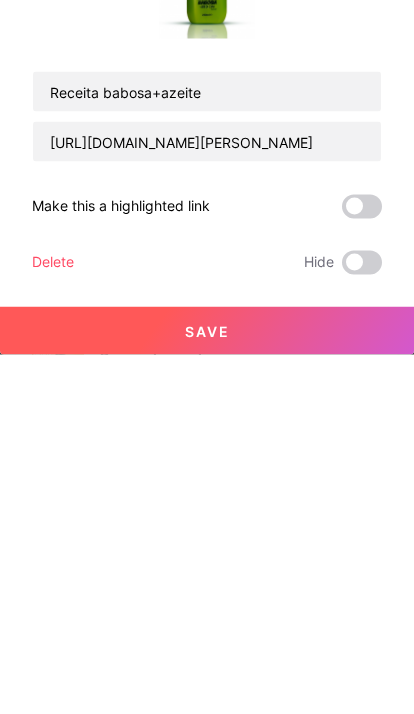 click on "Save" at bounding box center (207, 690) 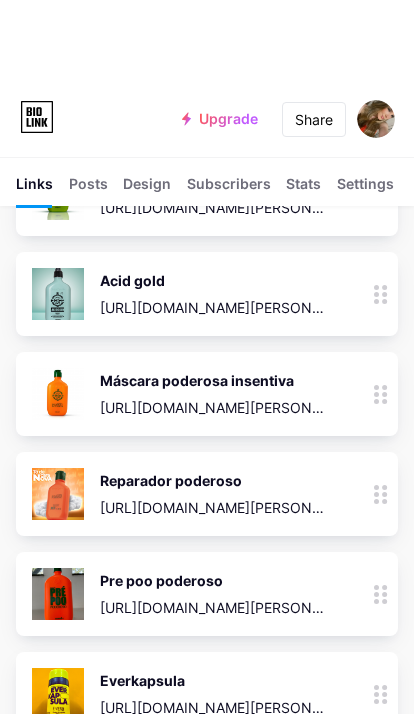 scroll, scrollTop: 3478, scrollLeft: 0, axis: vertical 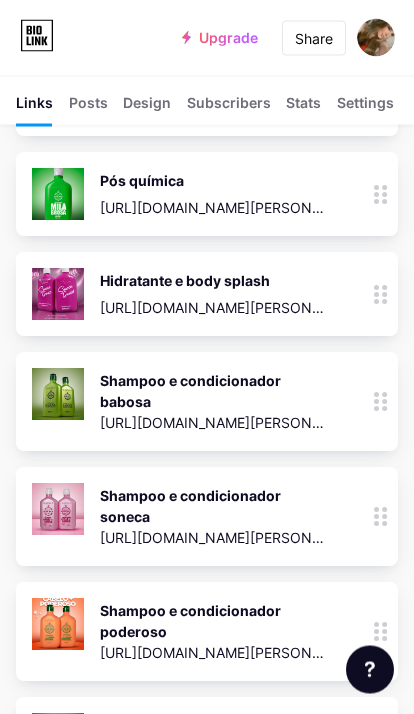 click on "Shampoo e condicionador babosa" at bounding box center [213, 392] 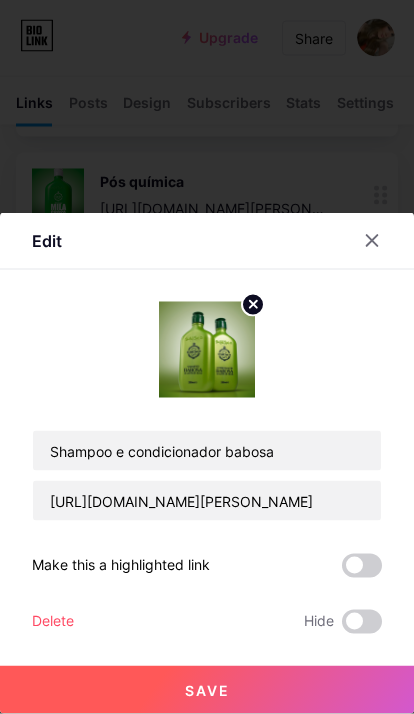 scroll, scrollTop: 933, scrollLeft: 0, axis: vertical 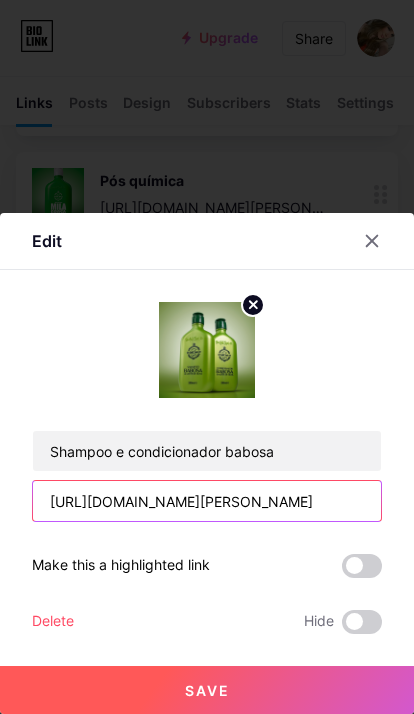 click on "[URL][DOMAIN_NAME][PERSON_NAME]" at bounding box center [207, 501] 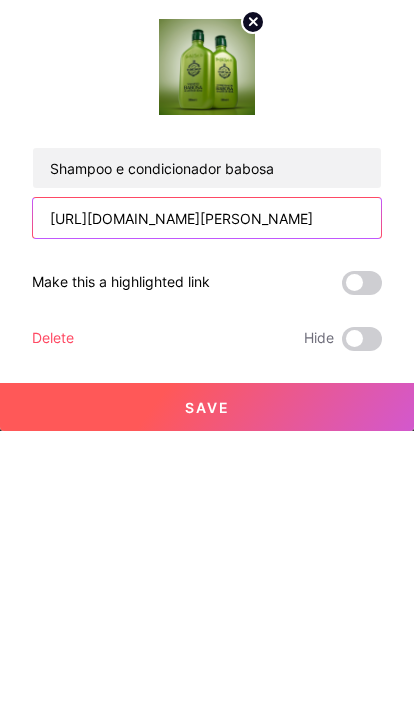scroll, scrollTop: 938, scrollLeft: 0, axis: vertical 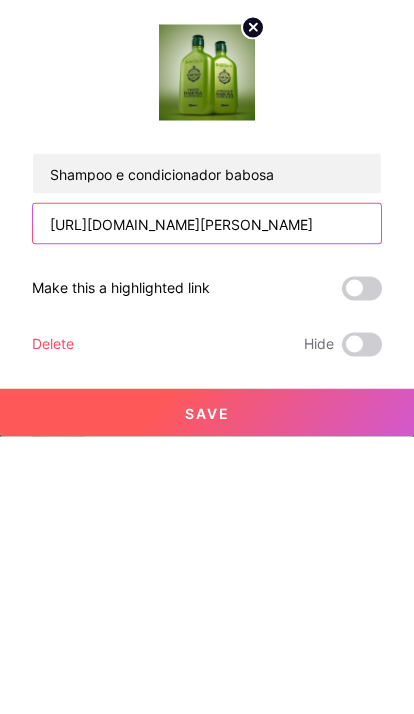 click on "[URL][DOMAIN_NAME][PERSON_NAME]" at bounding box center (207, 501) 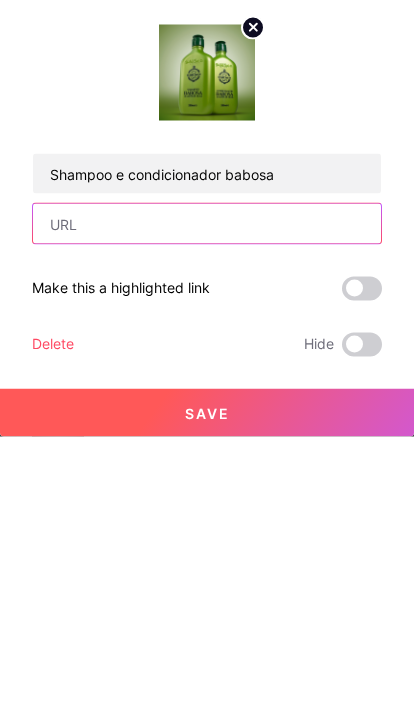 click at bounding box center (207, 501) 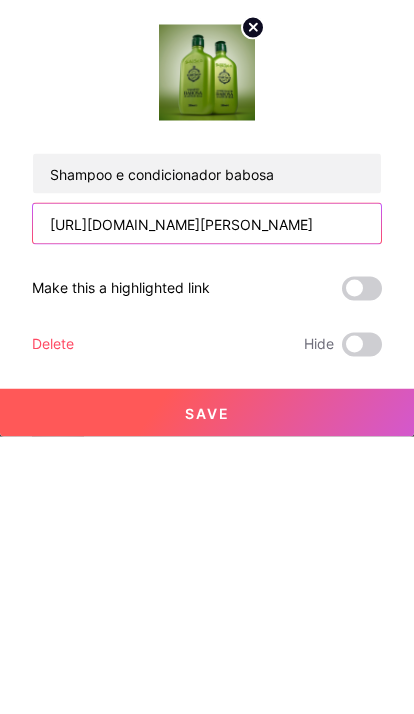 type on "[URL][DOMAIN_NAME][PERSON_NAME]" 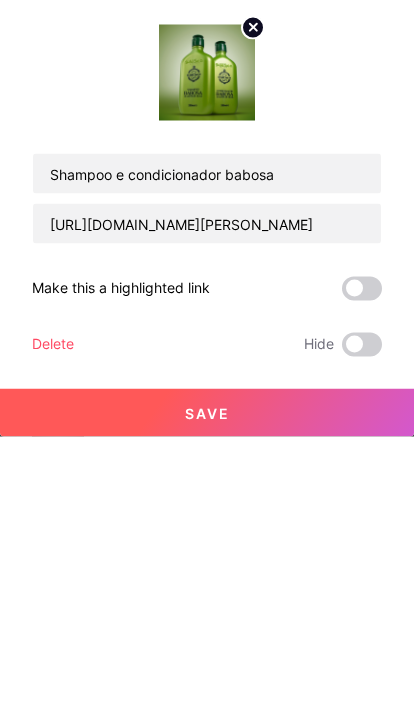 click on "Save" at bounding box center [207, 690] 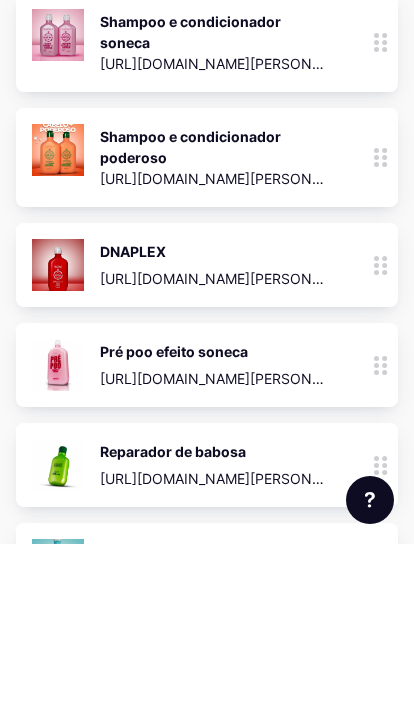 scroll, scrollTop: 1407, scrollLeft: 0, axis: vertical 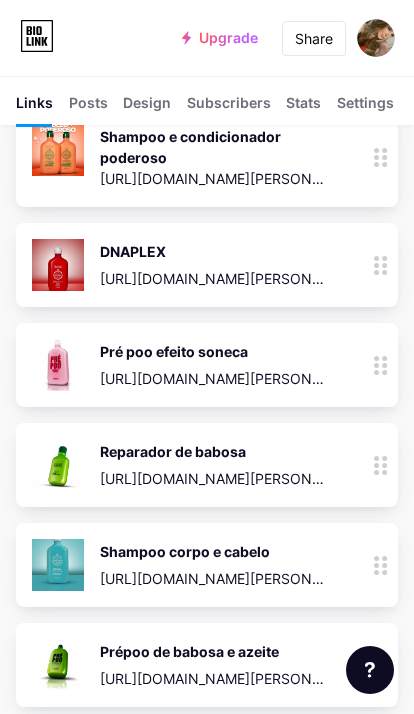 click on "Reparador de babosa" at bounding box center (213, 451) 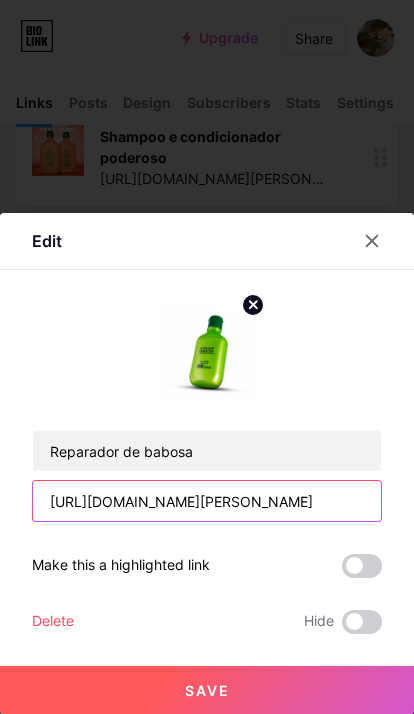 click on "[URL][DOMAIN_NAME][PERSON_NAME]" at bounding box center (207, 501) 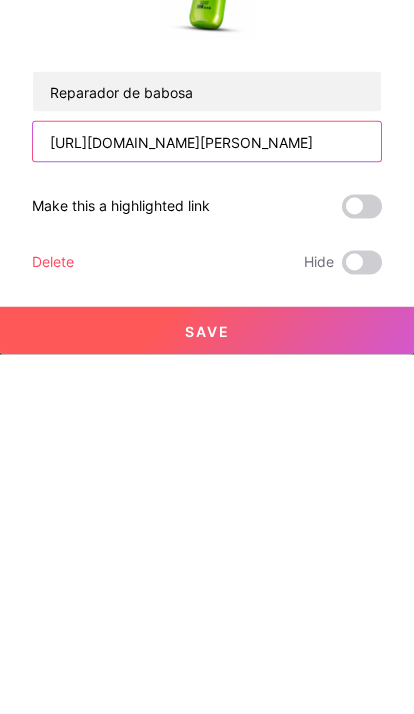 click on "[URL][DOMAIN_NAME][PERSON_NAME]" at bounding box center [207, 501] 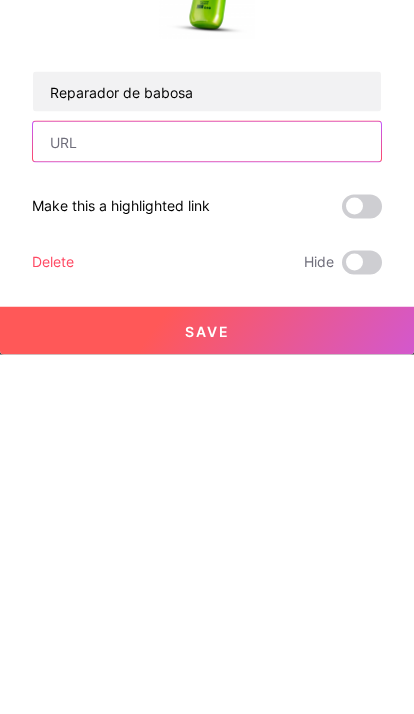 click at bounding box center (207, 501) 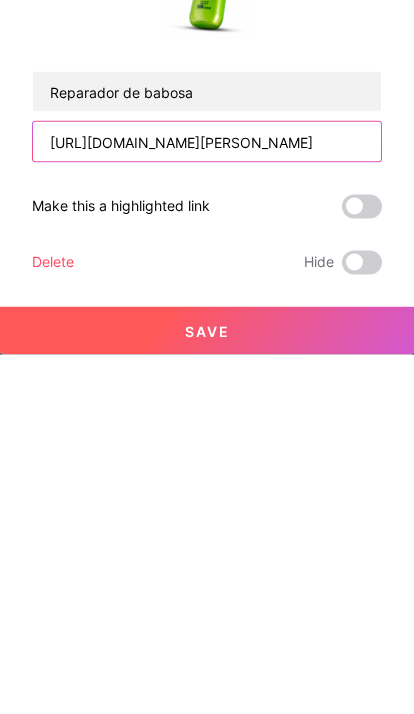 type on "[URL][DOMAIN_NAME][PERSON_NAME]" 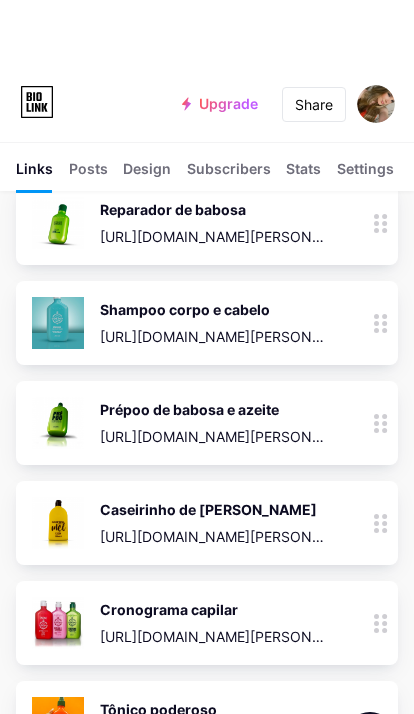 scroll, scrollTop: 1649, scrollLeft: 0, axis: vertical 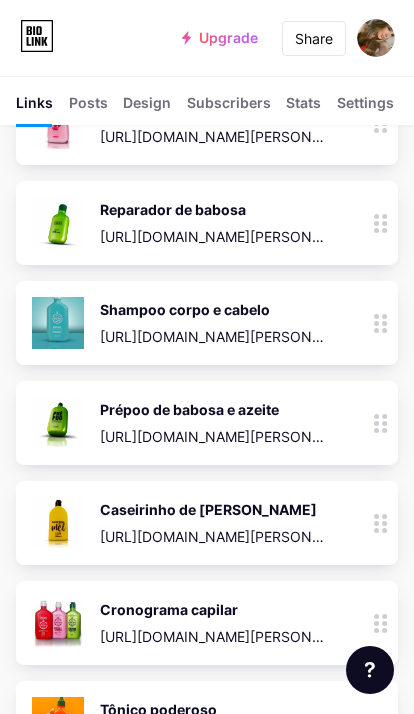 click on "[URL][DOMAIN_NAME][PERSON_NAME]" at bounding box center [213, 436] 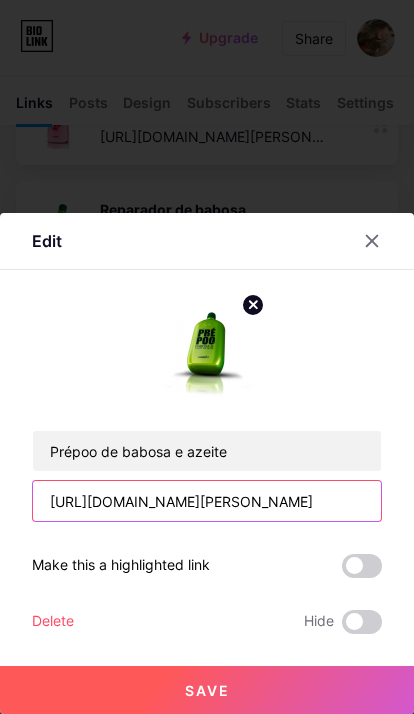 click on "[URL][DOMAIN_NAME][PERSON_NAME]" at bounding box center [207, 501] 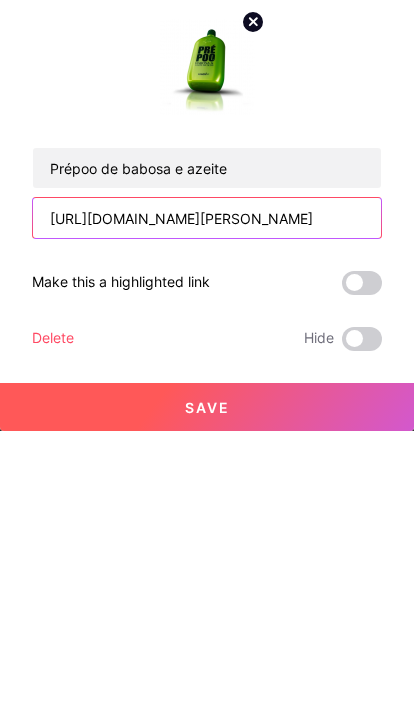scroll, scrollTop: 1654, scrollLeft: 0, axis: vertical 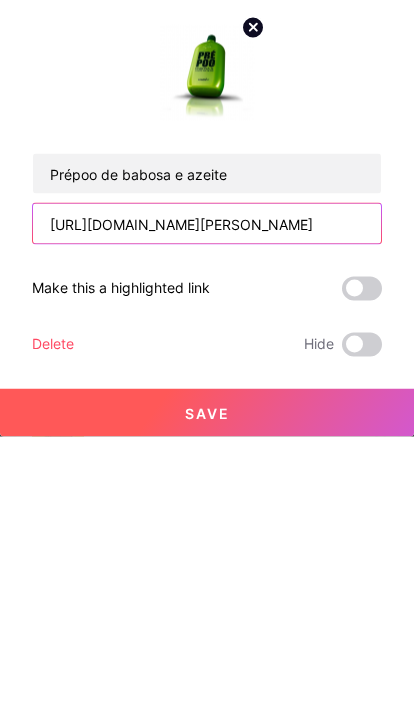 click on "[URL][DOMAIN_NAME][PERSON_NAME]" at bounding box center (207, 501) 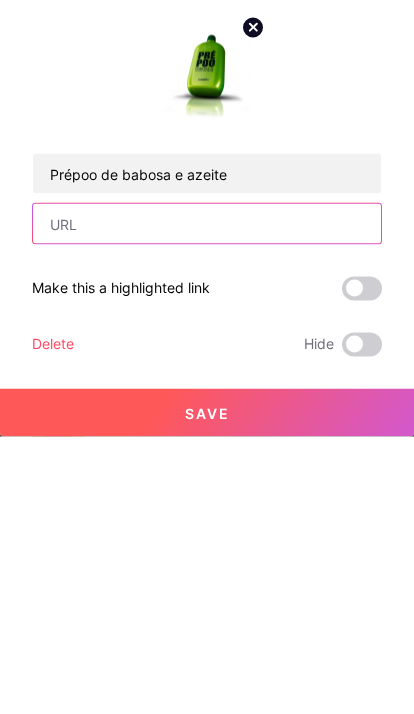 click at bounding box center [207, 501] 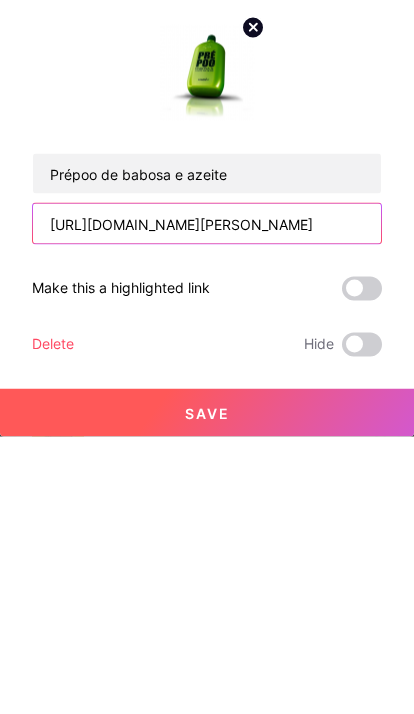 type on "[URL][DOMAIN_NAME][PERSON_NAME]" 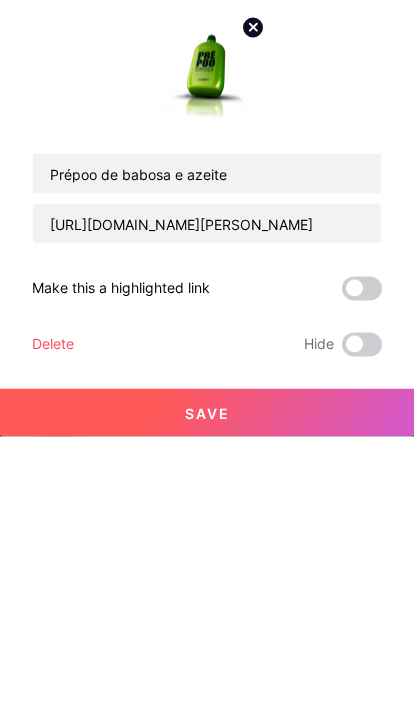 click on "Save" at bounding box center [207, 690] 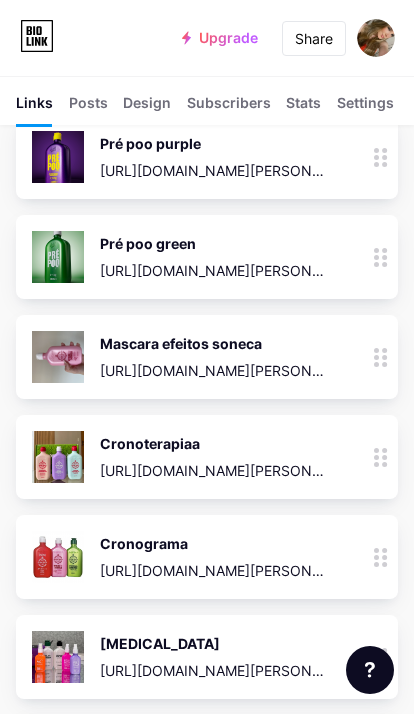 scroll, scrollTop: 0, scrollLeft: 0, axis: both 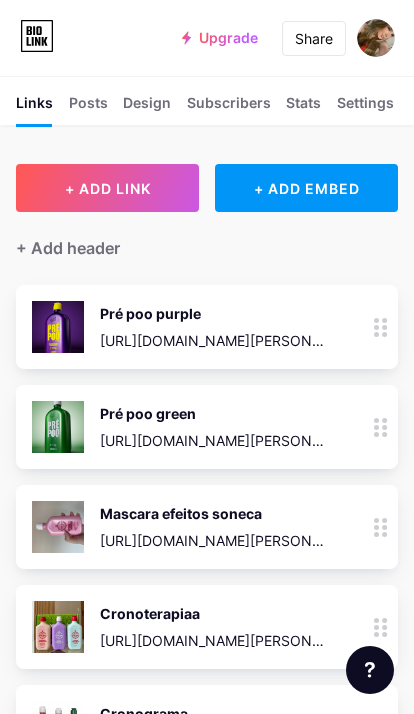 click on "+ ADD LINK" at bounding box center (108, 188) 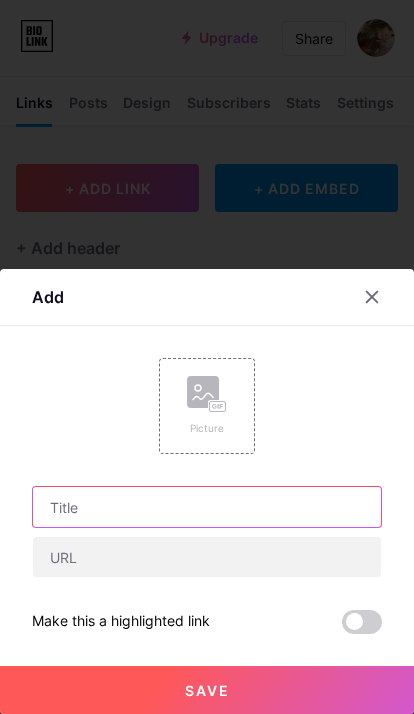 click at bounding box center [207, 507] 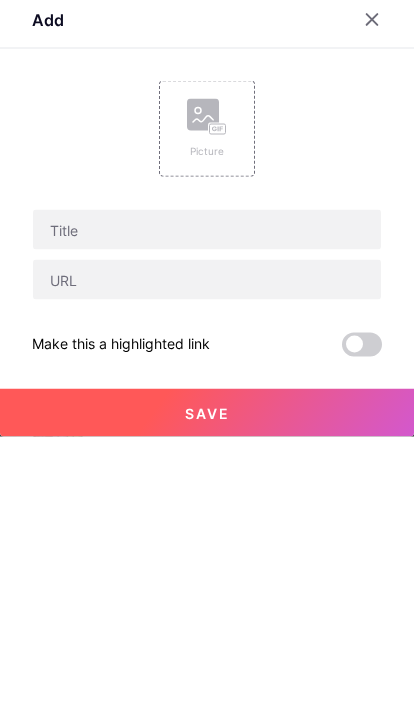scroll, scrollTop: 289, scrollLeft: 0, axis: vertical 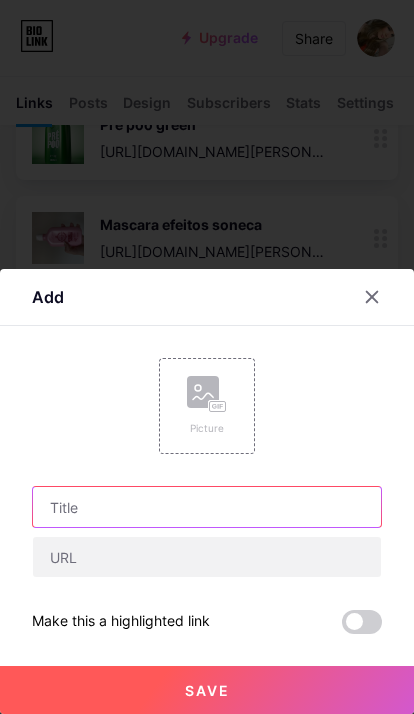 click at bounding box center (207, 507) 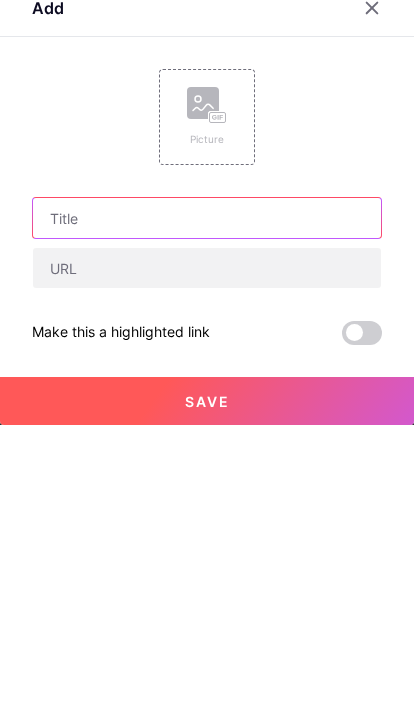 scroll, scrollTop: 300, scrollLeft: 0, axis: vertical 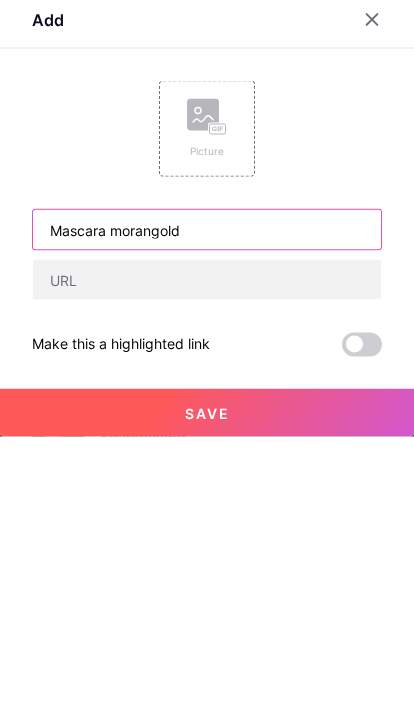 type on "Mascara morangold" 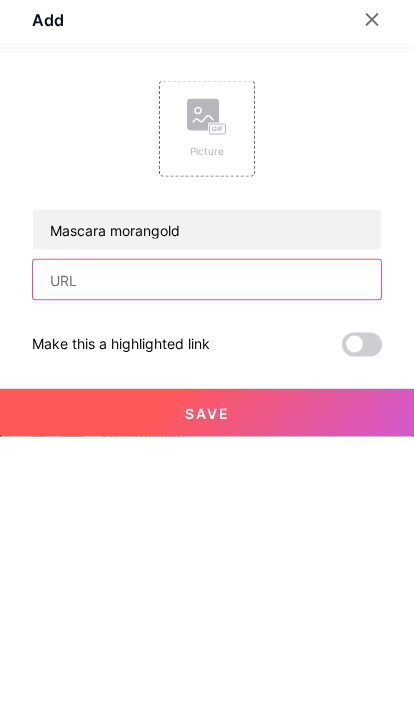 click at bounding box center [207, 557] 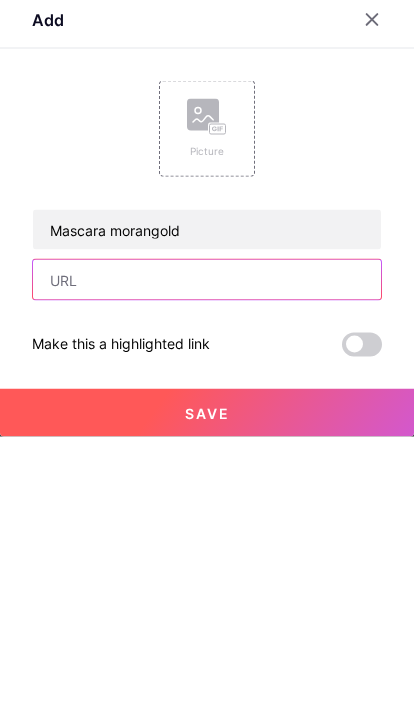 click at bounding box center [207, 557] 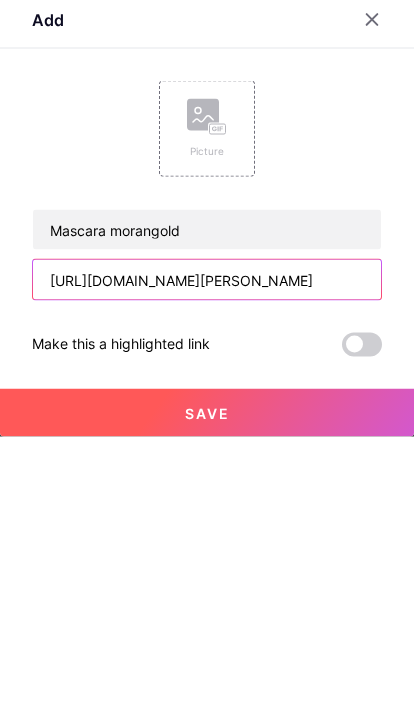 type on "[URL][DOMAIN_NAME][PERSON_NAME]" 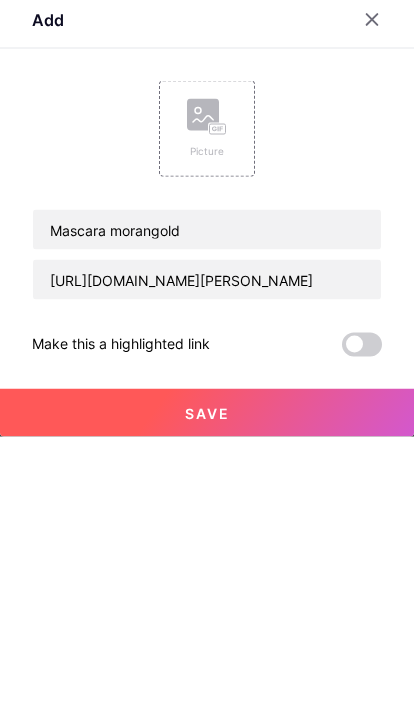 click on "Save" at bounding box center [207, 690] 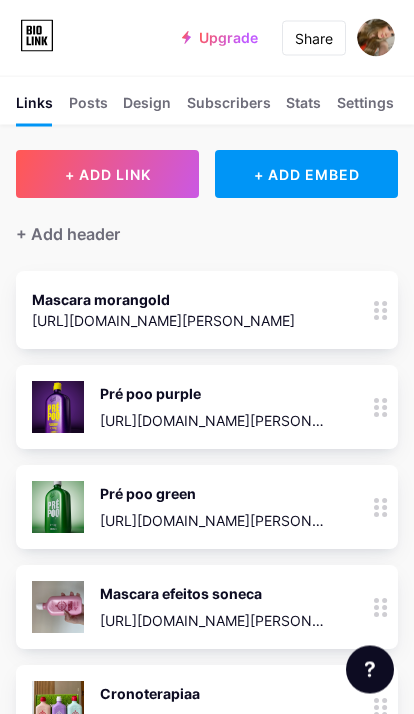 scroll, scrollTop: 0, scrollLeft: 0, axis: both 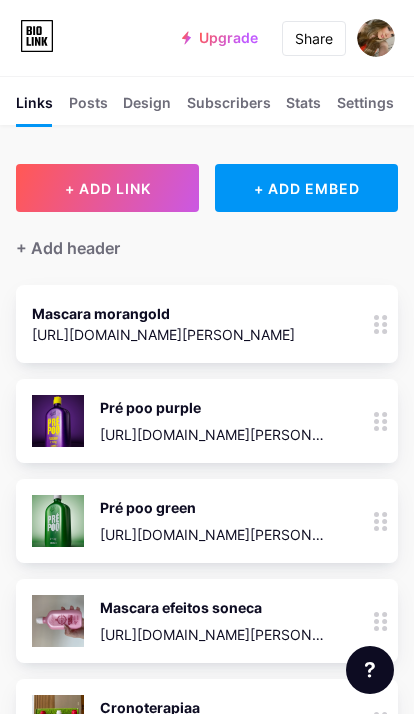 click on "+ ADD LINK" at bounding box center (107, 188) 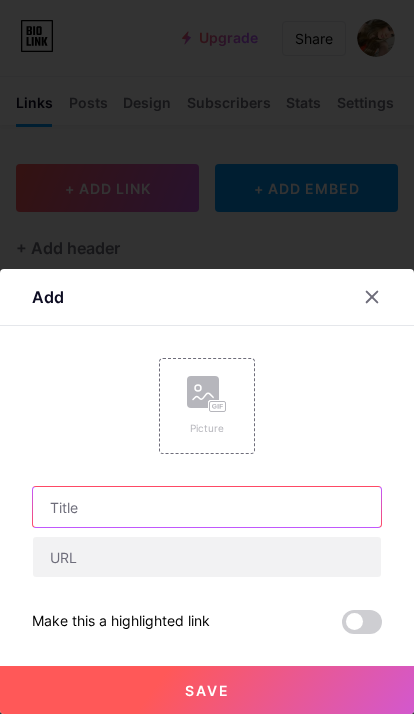 click at bounding box center (207, 507) 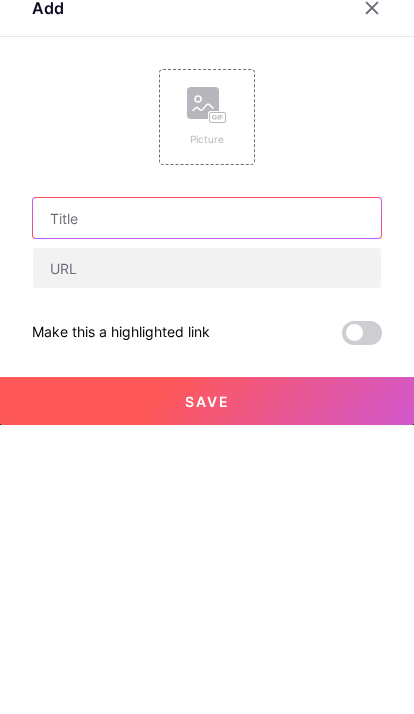 scroll, scrollTop: 11, scrollLeft: 0, axis: vertical 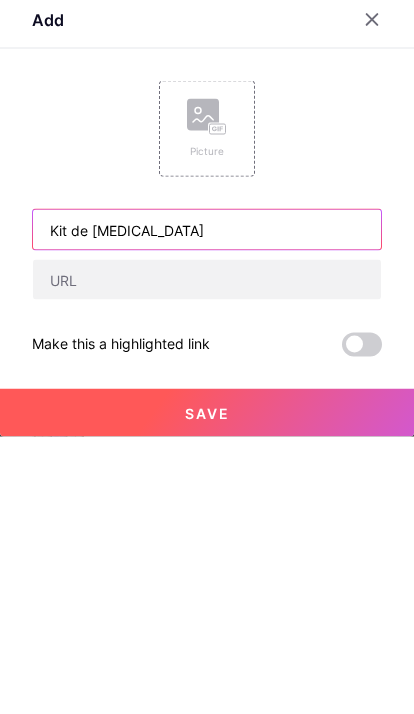 type on "Kit de [MEDICAL_DATA]" 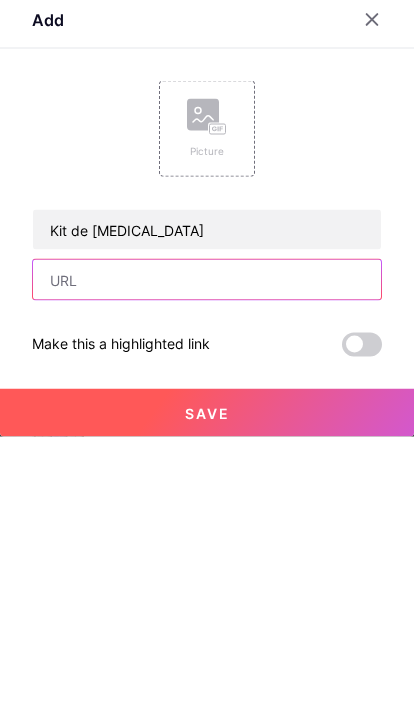 click at bounding box center [207, 557] 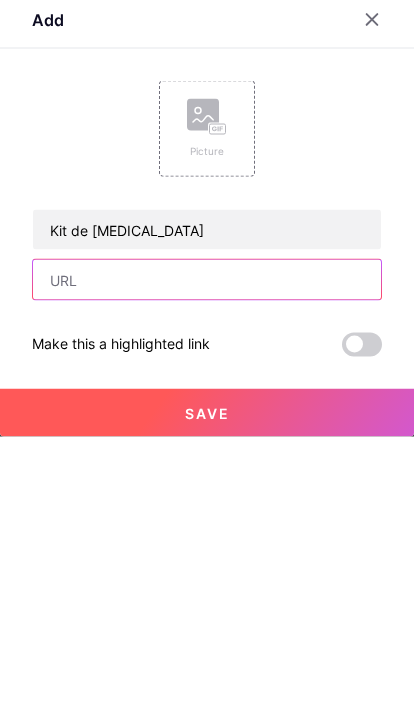 paste on "[URL][DOMAIN_NAME][PERSON_NAME]" 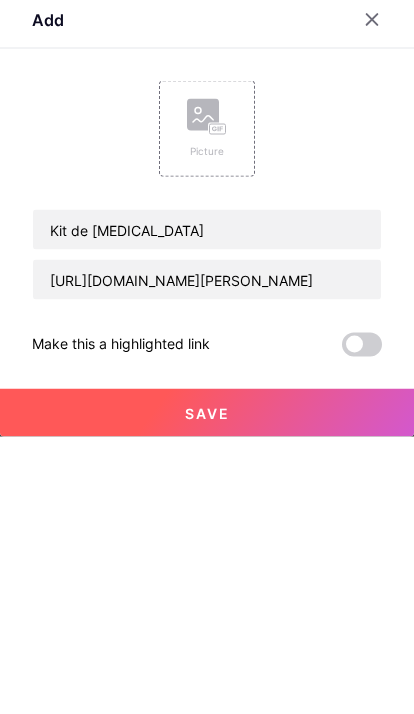 scroll, scrollTop: 351, scrollLeft: 0, axis: vertical 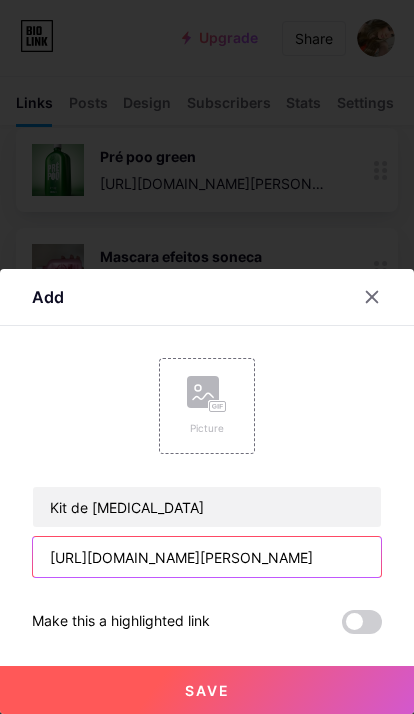 type on "[URL][DOMAIN_NAME][PERSON_NAME]" 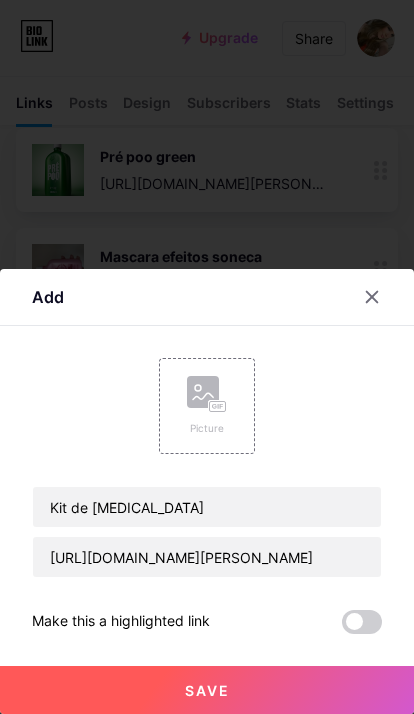 click on "Save" at bounding box center (207, 690) 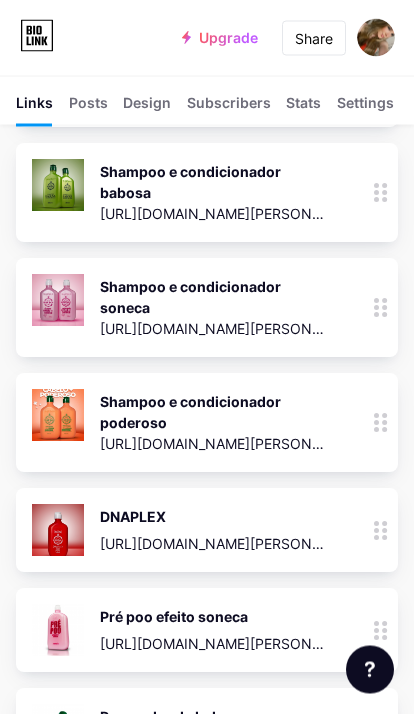 click on "Shampoo e condicionador poderoso" at bounding box center (213, 413) 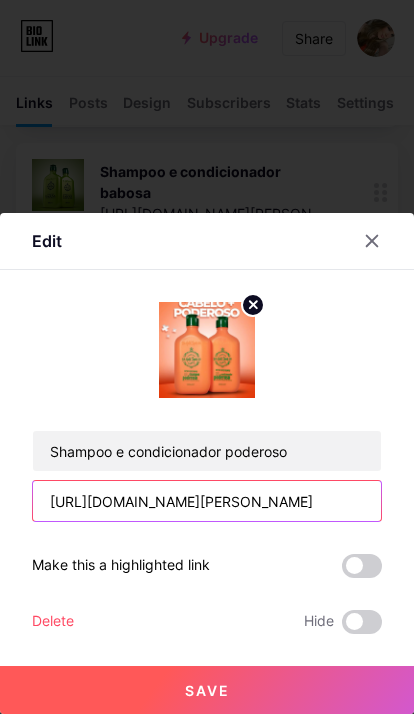 click on "[URL][DOMAIN_NAME][PERSON_NAME]" at bounding box center [207, 501] 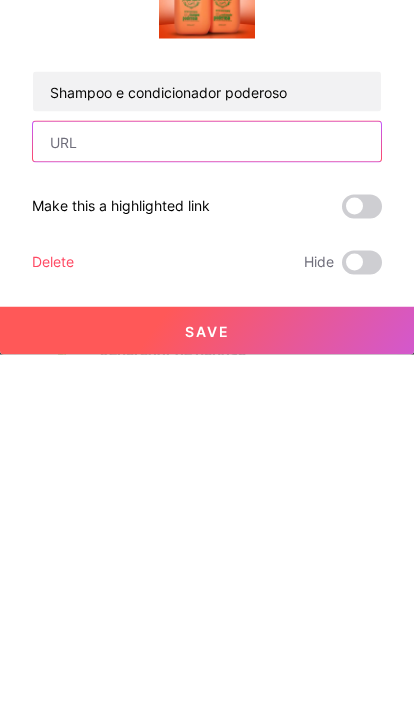 click at bounding box center [207, 501] 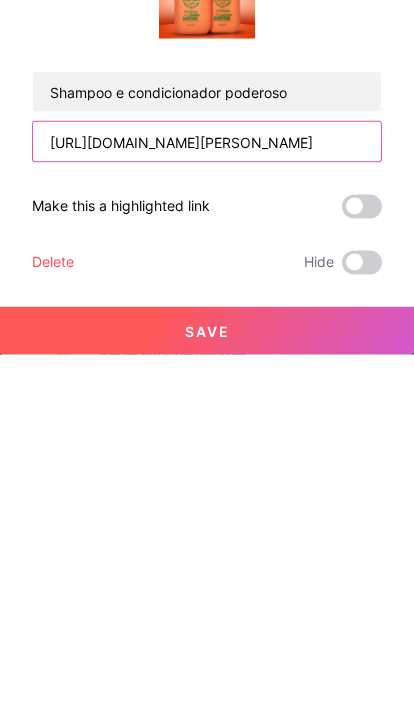 type on "[URL][DOMAIN_NAME][PERSON_NAME]" 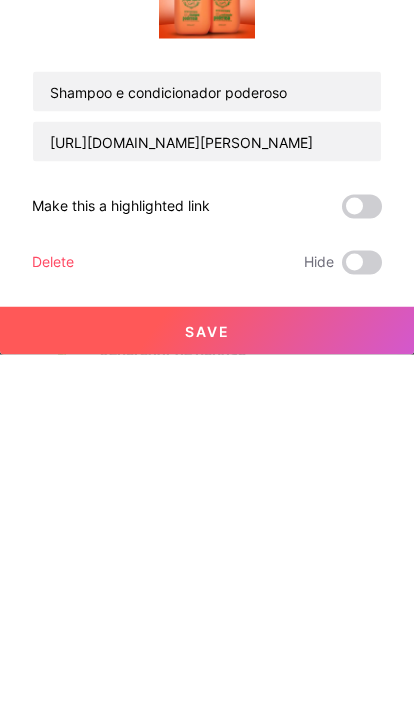 click on "Save" at bounding box center (207, 690) 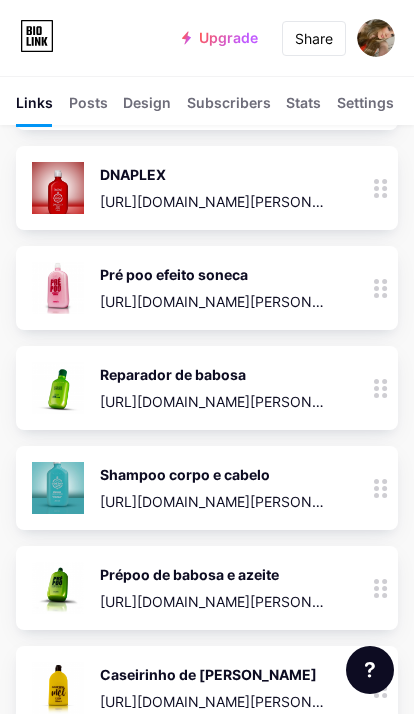 scroll, scrollTop: 1639, scrollLeft: 0, axis: vertical 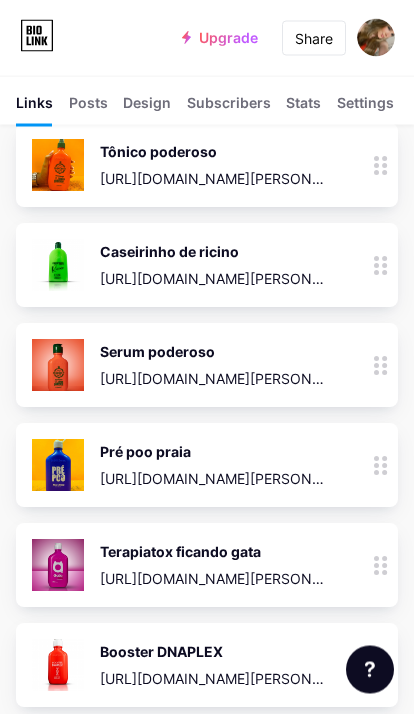 click on "Serum poderoso
[URL][DOMAIN_NAME][PERSON_NAME]" at bounding box center (213, 366) 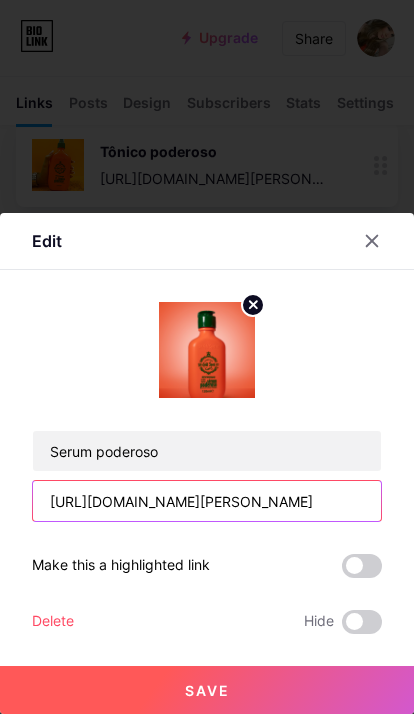 click on "[URL][DOMAIN_NAME][PERSON_NAME]" at bounding box center (207, 501) 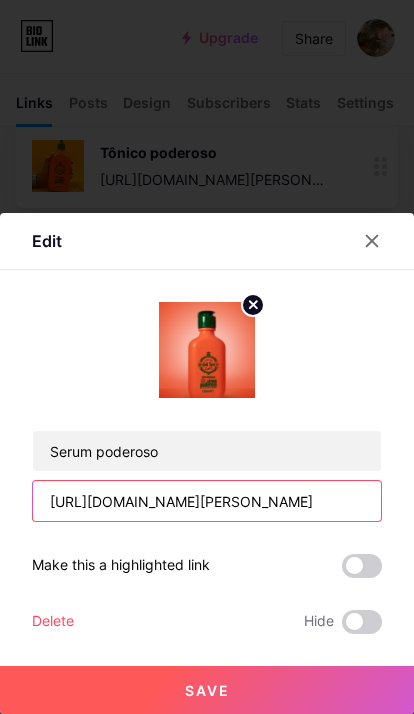 scroll, scrollTop: 2400, scrollLeft: 0, axis: vertical 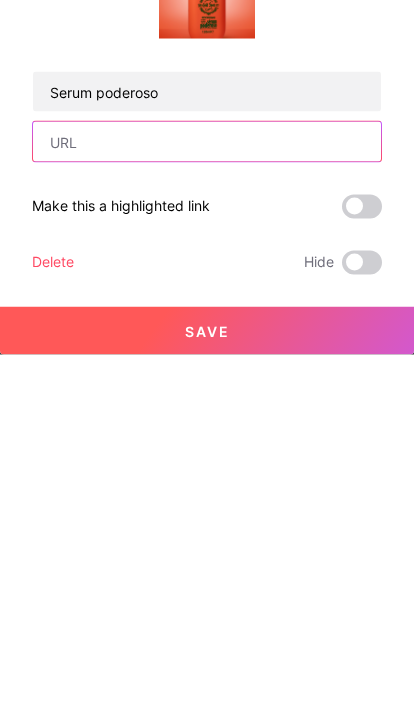 click at bounding box center (207, 501) 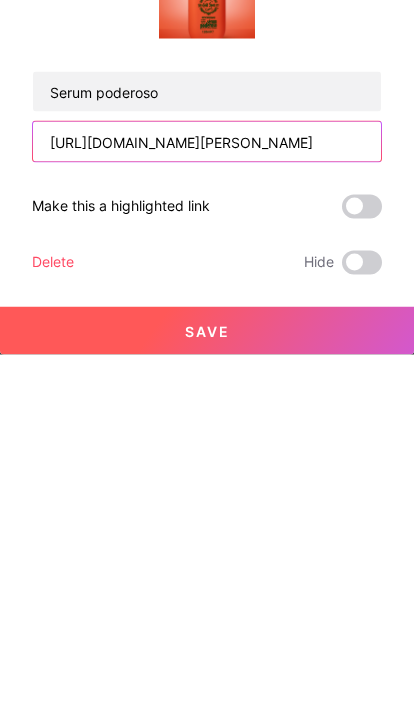 type on "[URL][DOMAIN_NAME][PERSON_NAME]" 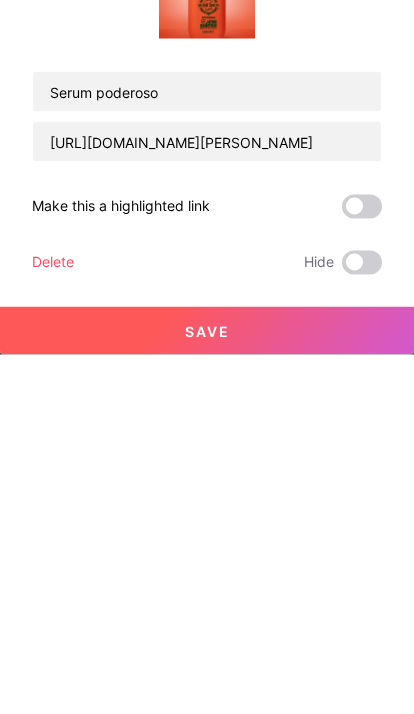 click on "Save" at bounding box center [207, 690] 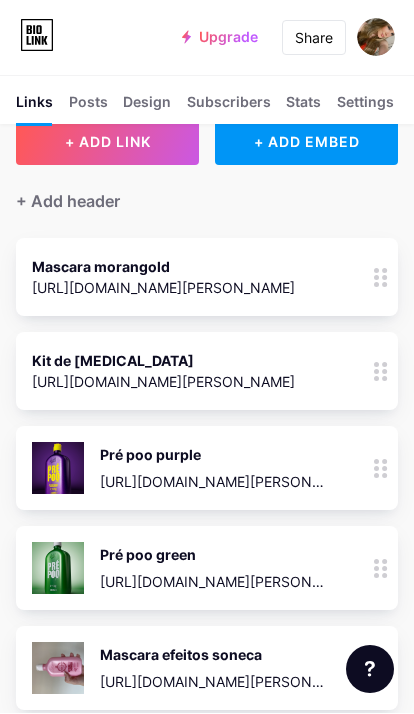 scroll, scrollTop: 47, scrollLeft: 0, axis: vertical 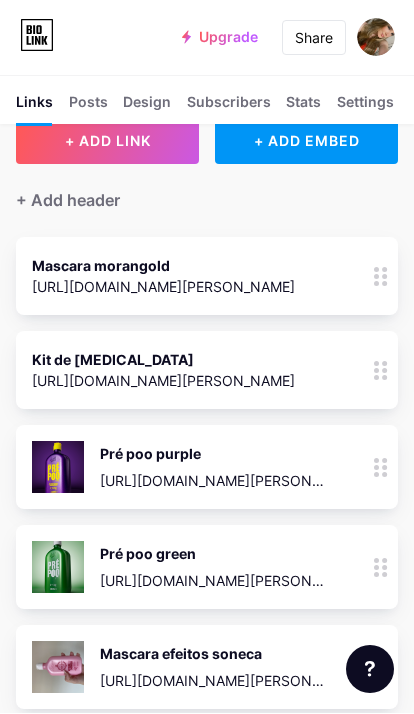 click on "+ ADD LINK" at bounding box center [108, 141] 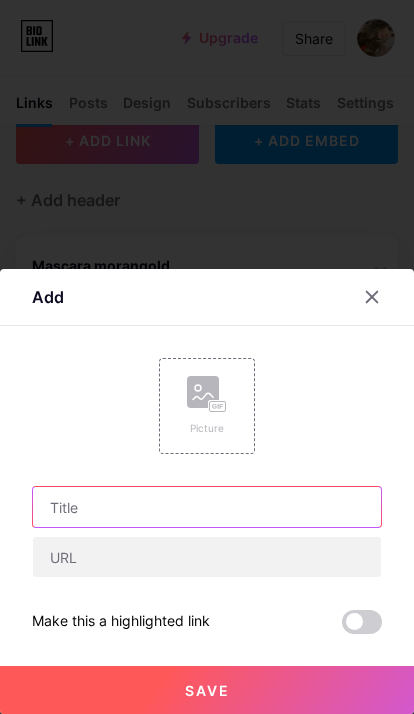 click at bounding box center [207, 507] 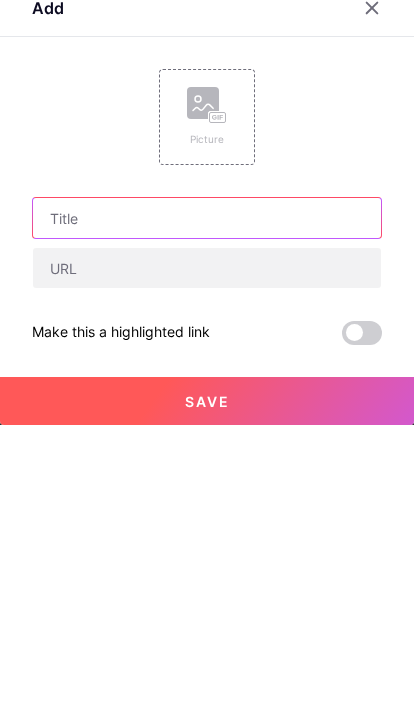 scroll, scrollTop: 59, scrollLeft: 0, axis: vertical 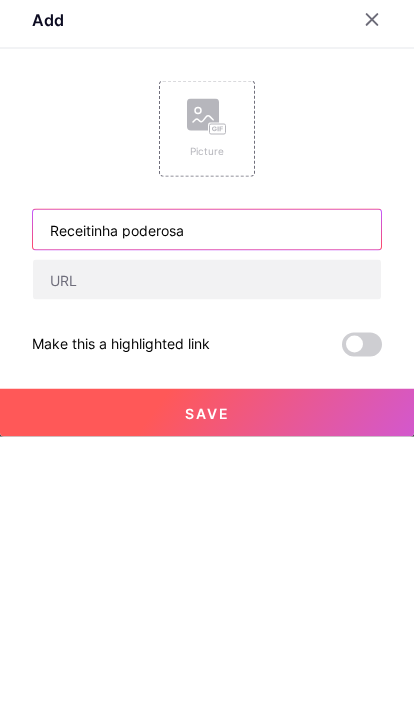 type on "Receitinha poderosa" 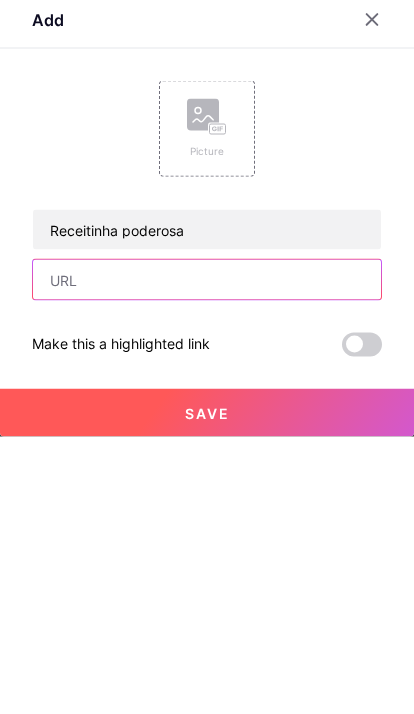 click at bounding box center [207, 557] 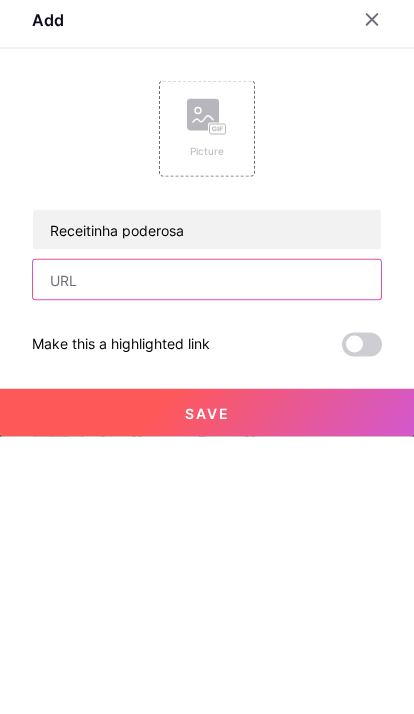 click at bounding box center (207, 557) 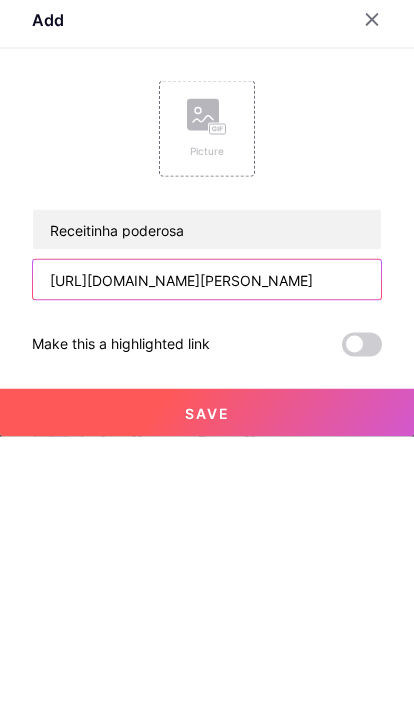 type on "[URL][DOMAIN_NAME][PERSON_NAME]" 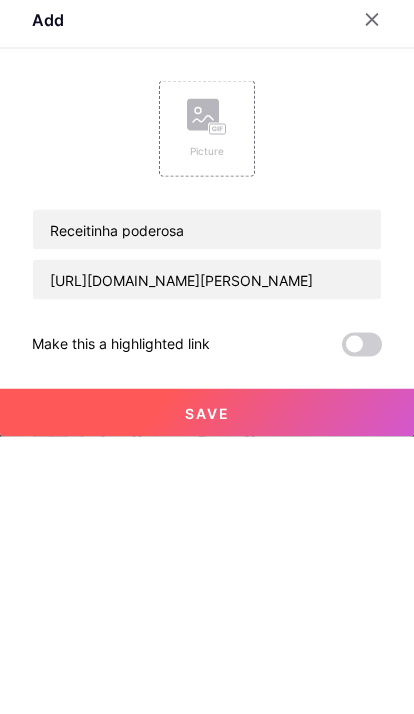 click on "Save" at bounding box center [207, 690] 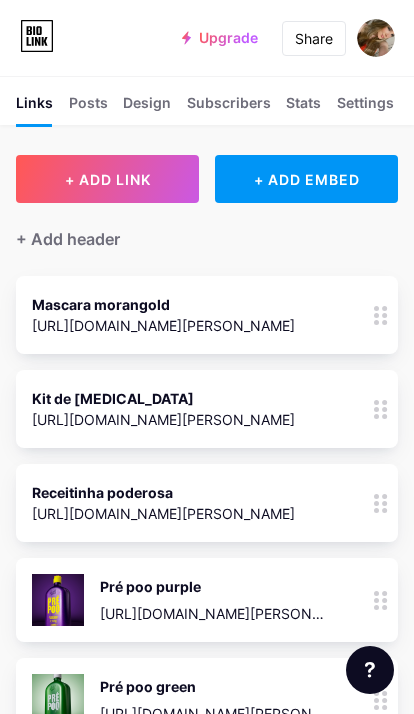scroll, scrollTop: 0, scrollLeft: 0, axis: both 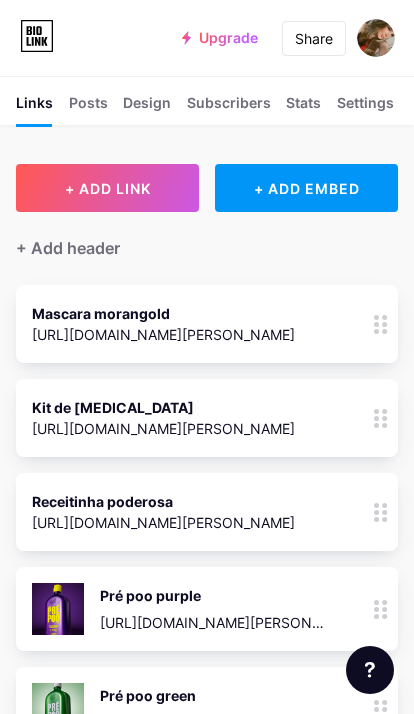 click on "+ ADD LINK" at bounding box center (108, 188) 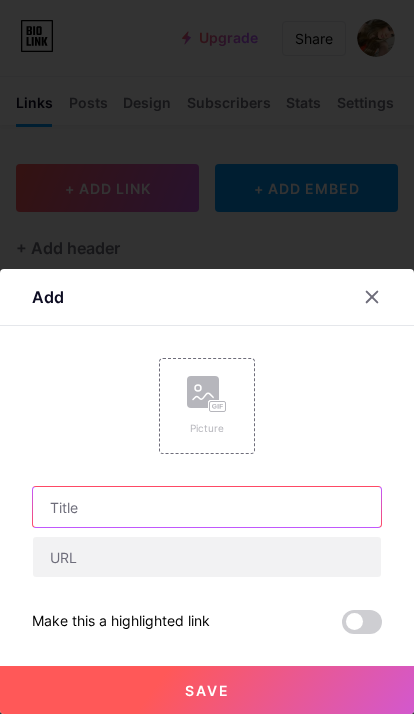 click at bounding box center [207, 507] 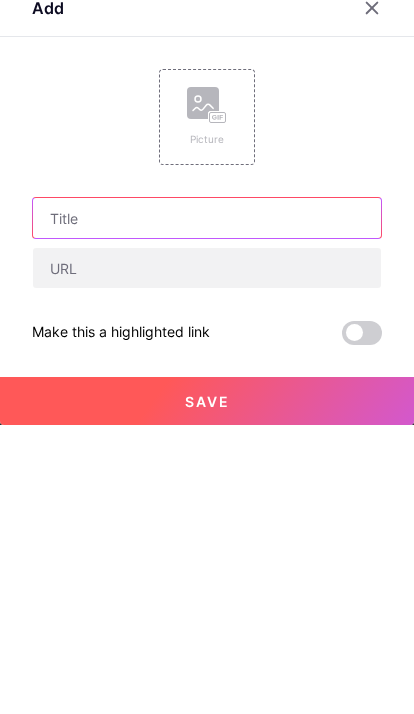 scroll, scrollTop: 11, scrollLeft: 0, axis: vertical 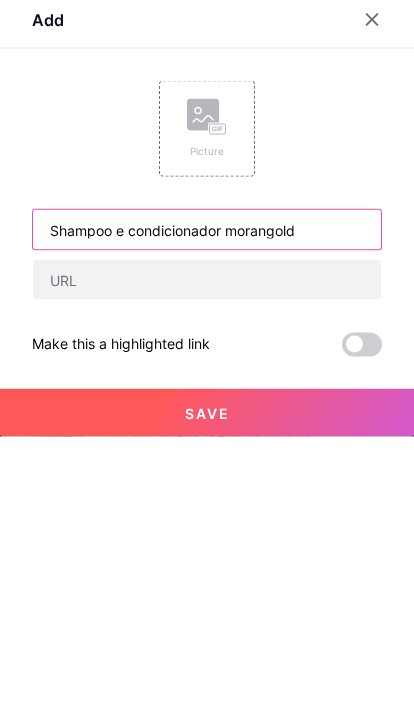 type on "Shampoo e condicionador morangold" 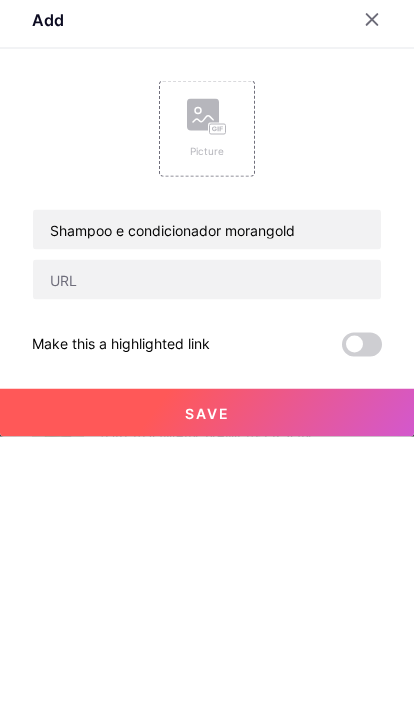 click at bounding box center [207, 557] 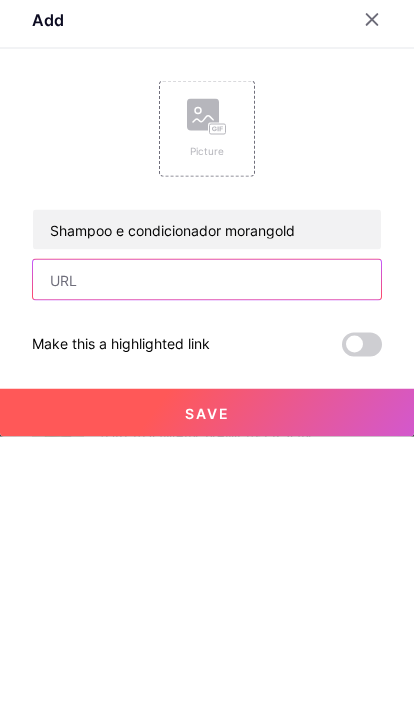 scroll, scrollTop: 73, scrollLeft: 0, axis: vertical 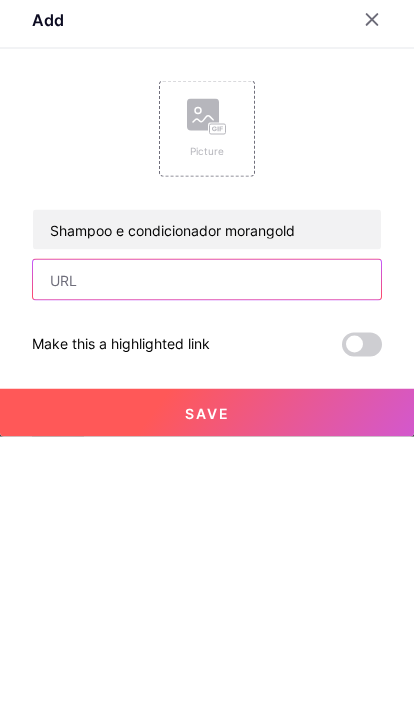 paste on "[URL][DOMAIN_NAME][PERSON_NAME]" 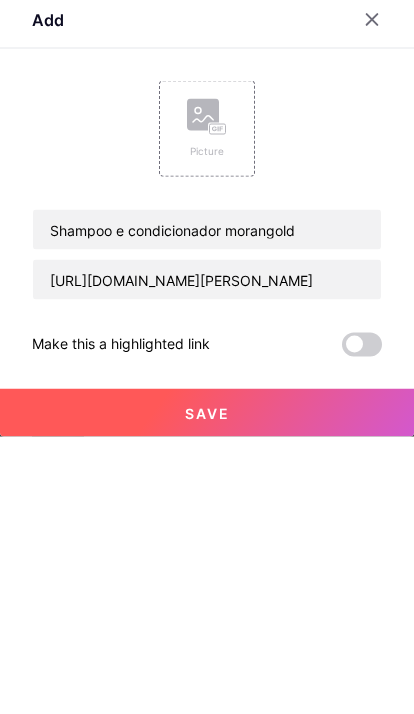 scroll, scrollTop: 351, scrollLeft: 0, axis: vertical 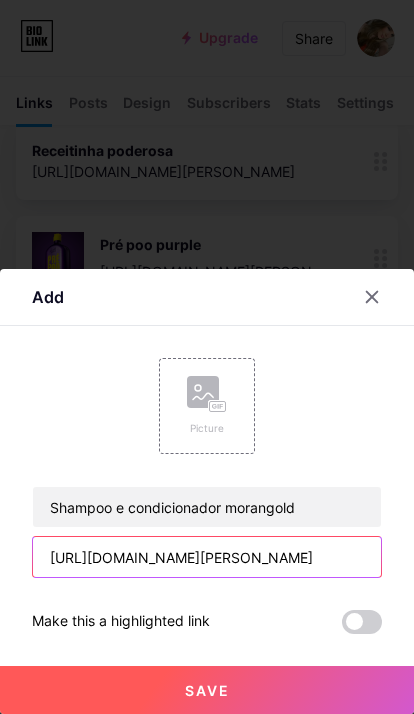 type on "[URL][DOMAIN_NAME][PERSON_NAME]" 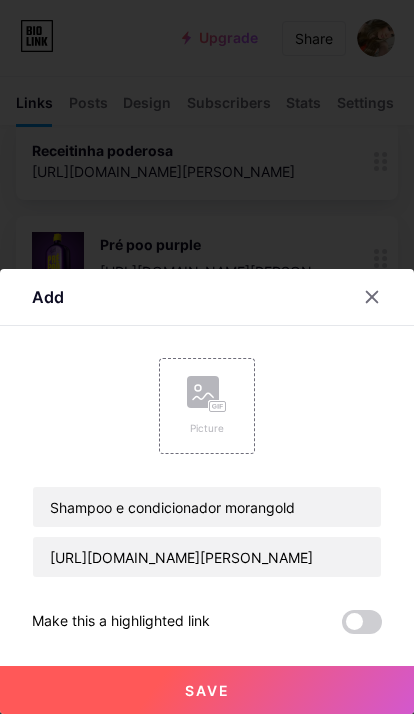 click on "Save" at bounding box center (207, 690) 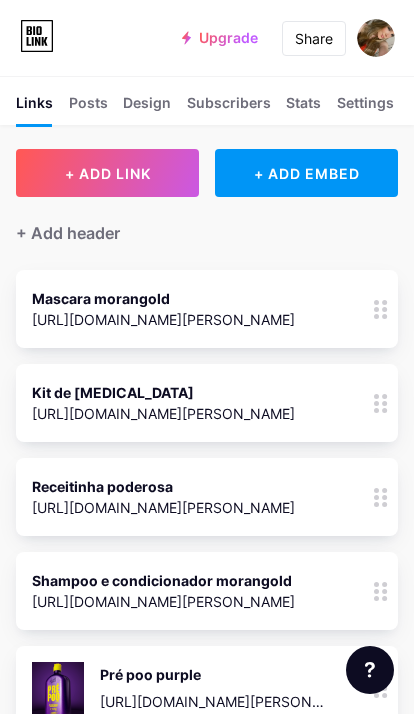 scroll, scrollTop: 0, scrollLeft: 0, axis: both 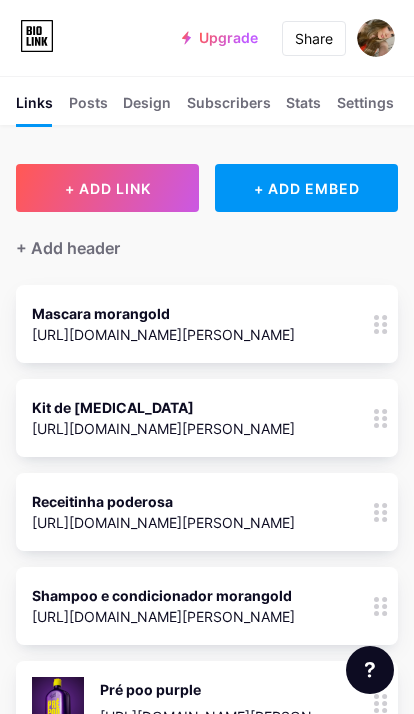 click on "+ ADD LINK" at bounding box center [108, 188] 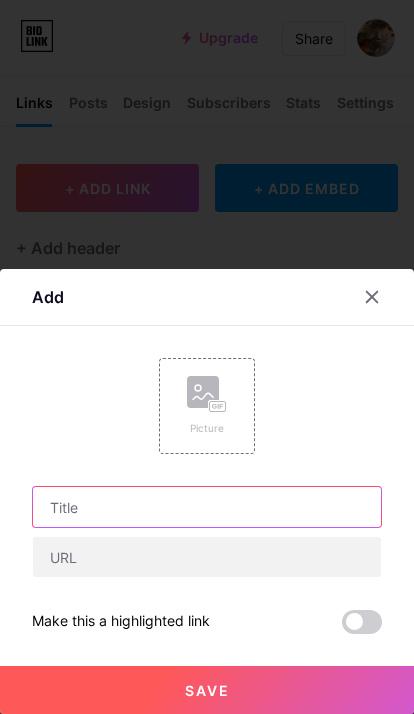 click at bounding box center (207, 507) 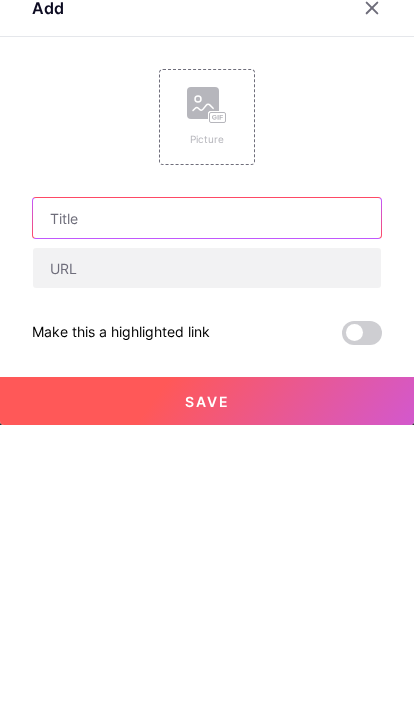 scroll, scrollTop: 11, scrollLeft: 0, axis: vertical 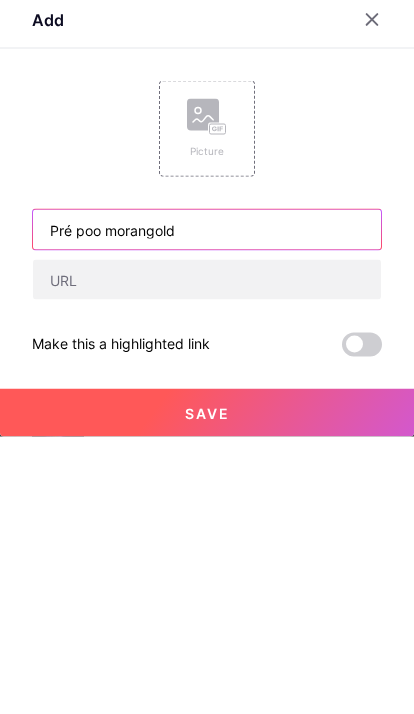 type on "Pré poo morangold" 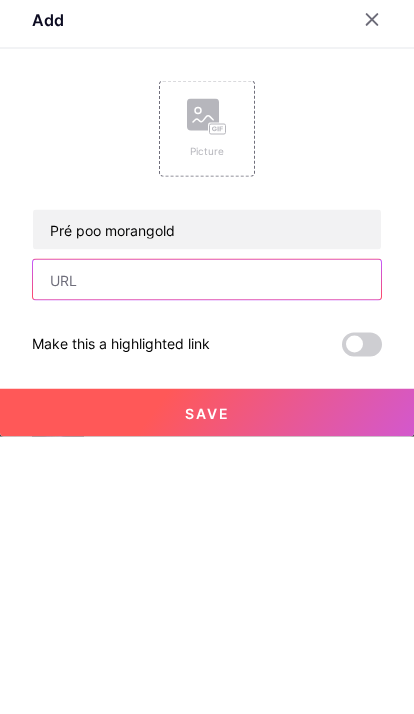 click at bounding box center [207, 557] 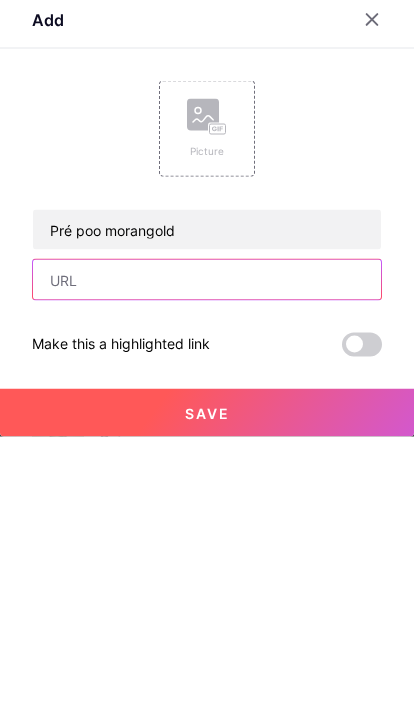 click at bounding box center (207, 557) 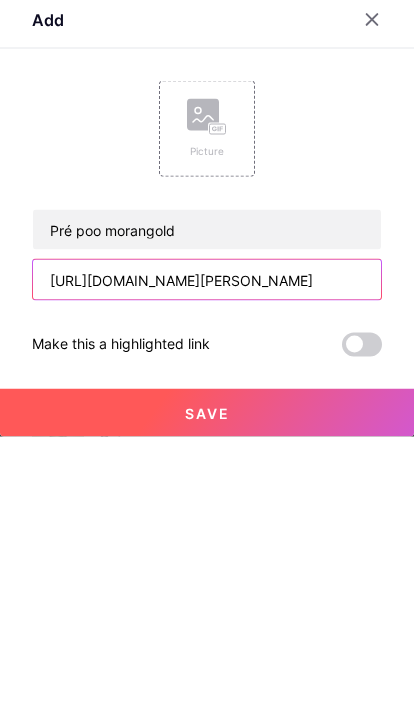type on "[URL][DOMAIN_NAME][PERSON_NAME]" 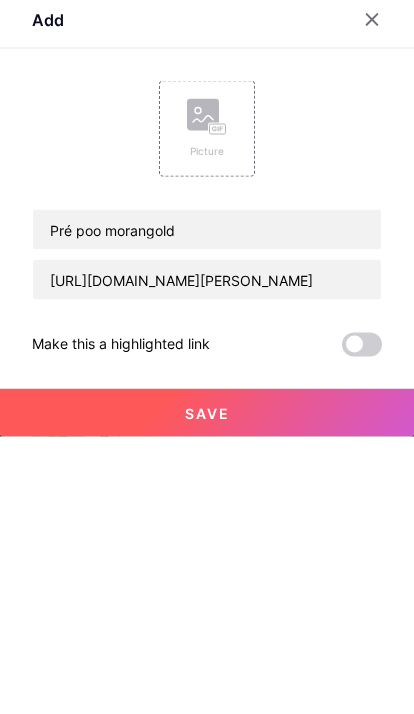 click on "Save" at bounding box center (207, 690) 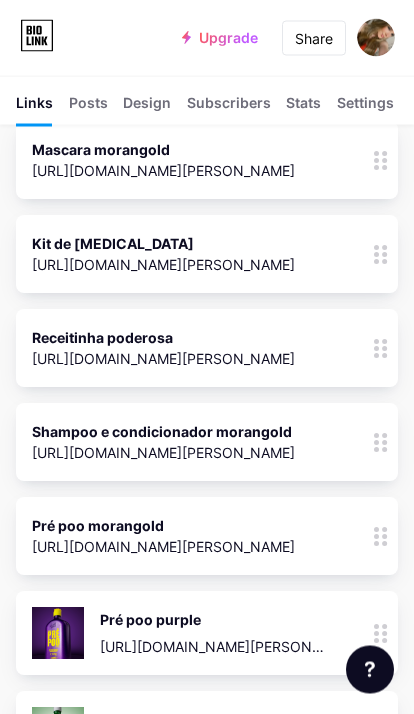 scroll, scrollTop: 0, scrollLeft: 0, axis: both 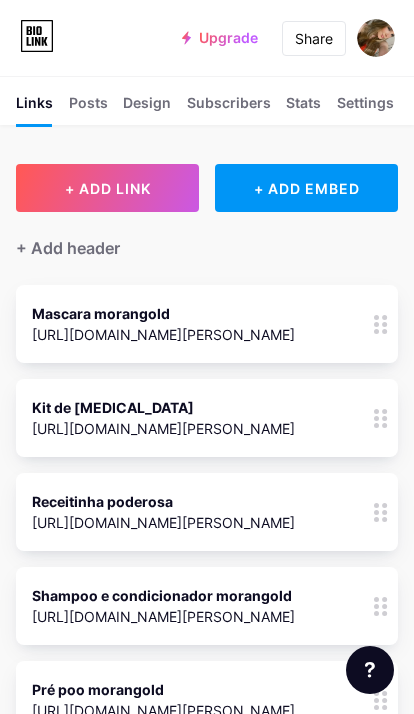 click on "+ ADD LINK" at bounding box center (108, 188) 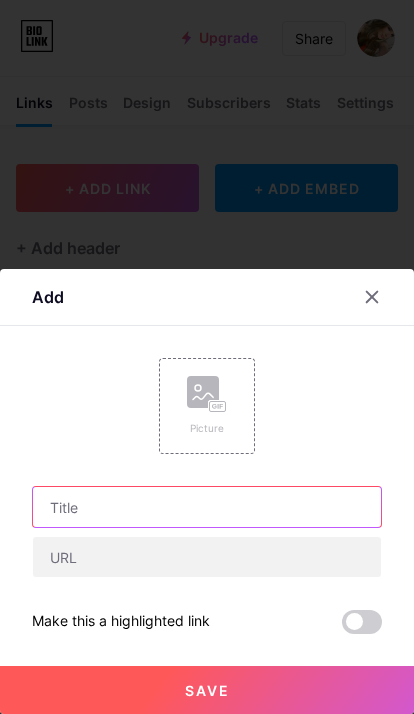 click at bounding box center (207, 507) 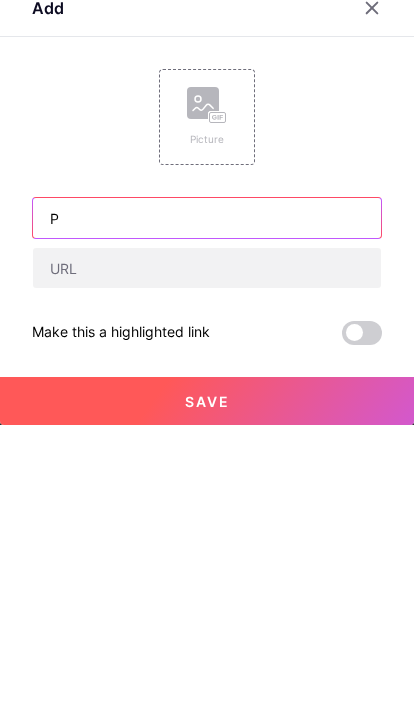 scroll, scrollTop: 11, scrollLeft: 0, axis: vertical 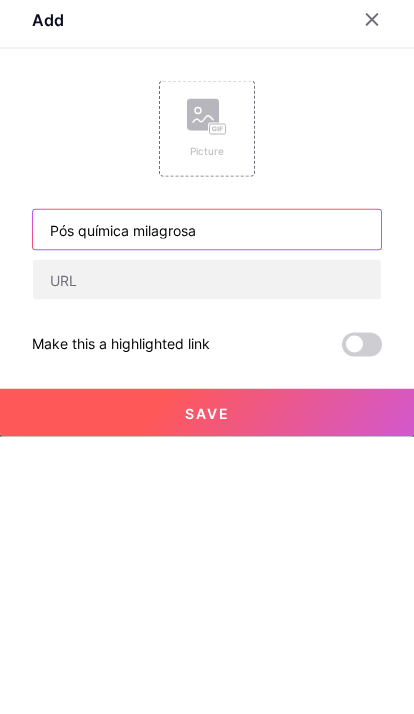 type on "Pós química milagrosa" 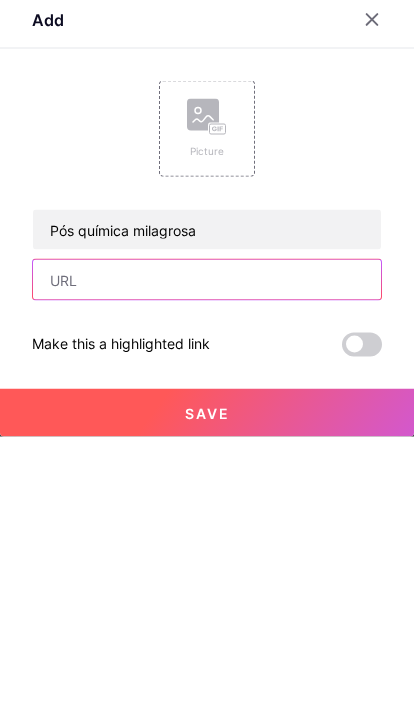 click at bounding box center (207, 557) 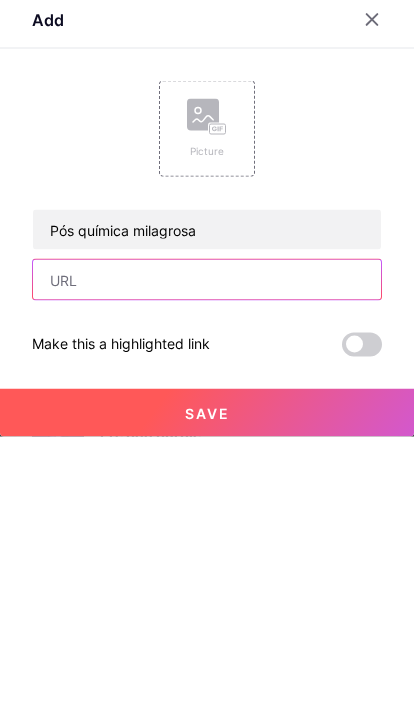 click at bounding box center (207, 557) 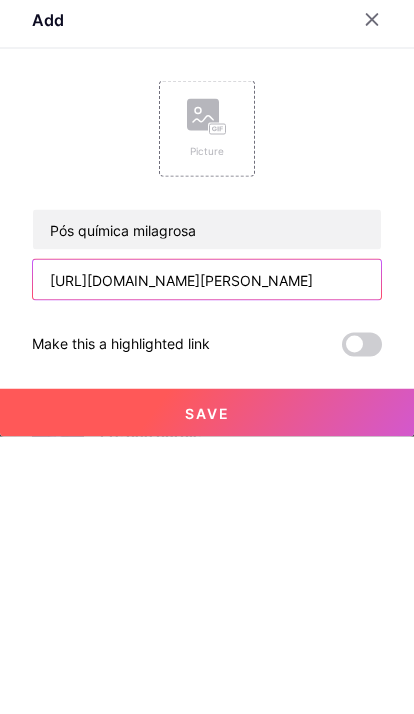 type on "[URL][DOMAIN_NAME][PERSON_NAME]" 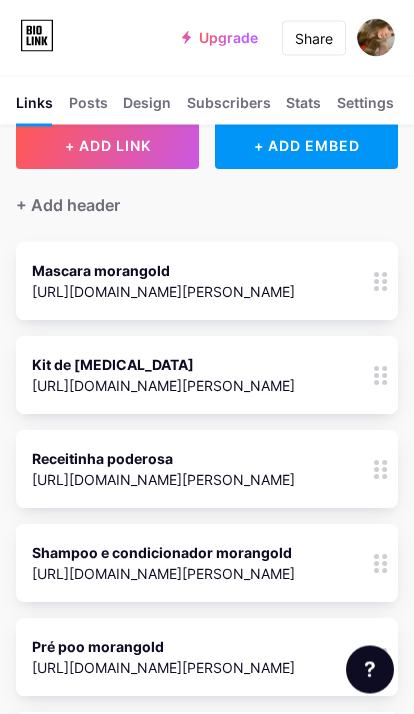 scroll, scrollTop: 0, scrollLeft: 0, axis: both 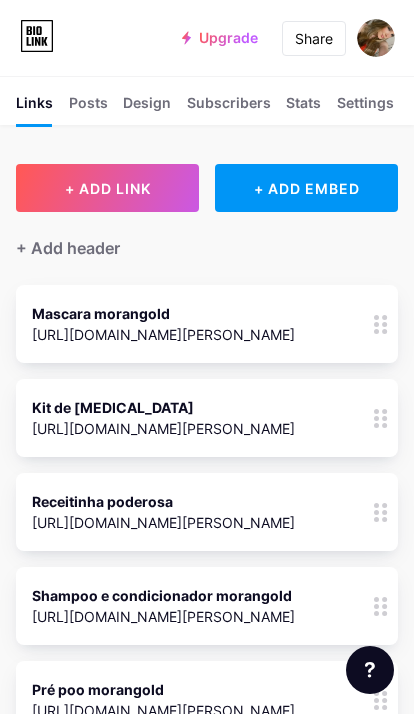 click on "+ ADD LINK" at bounding box center [107, 188] 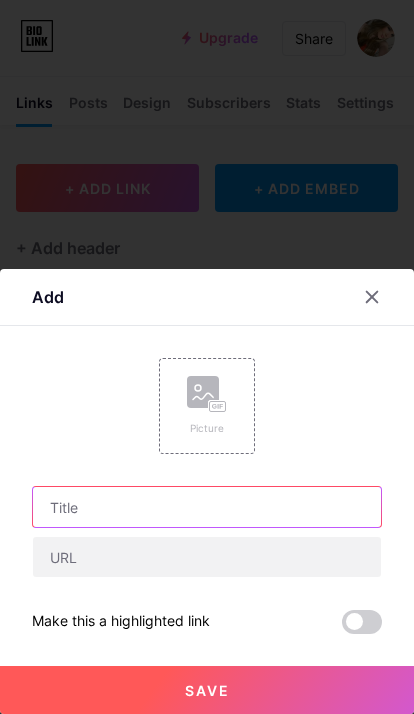 click at bounding box center [207, 507] 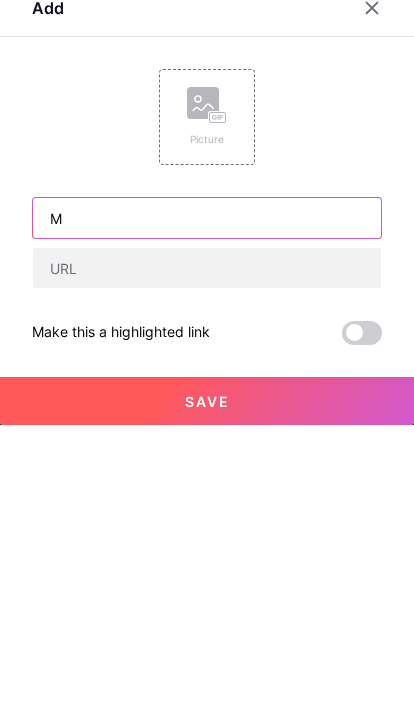 scroll, scrollTop: 11, scrollLeft: 0, axis: vertical 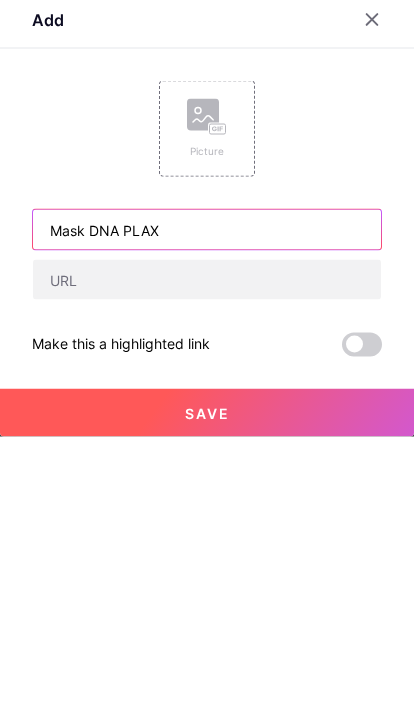 type on "Mask DNA PLAX" 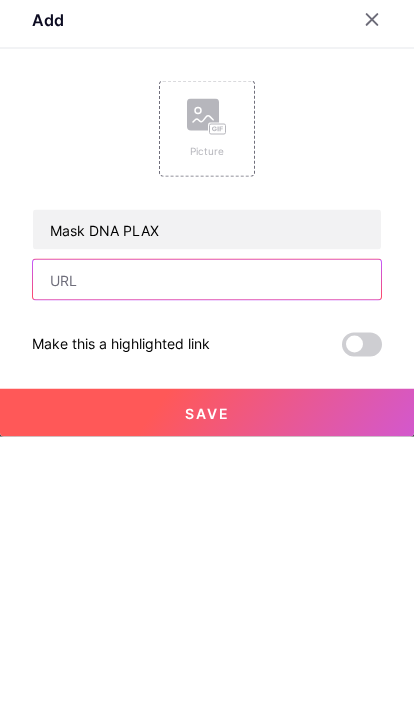 click at bounding box center (207, 557) 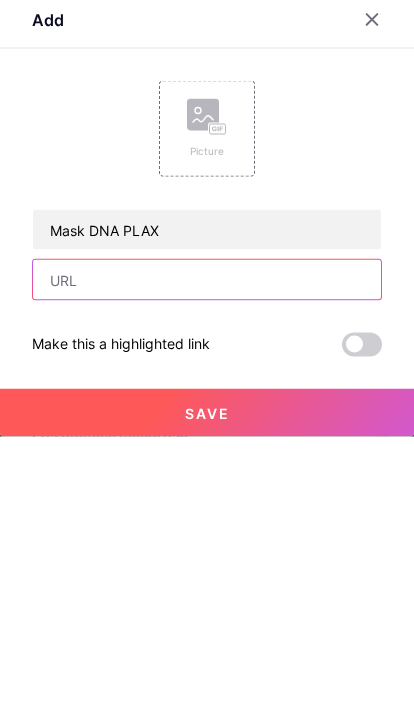 click at bounding box center [207, 557] 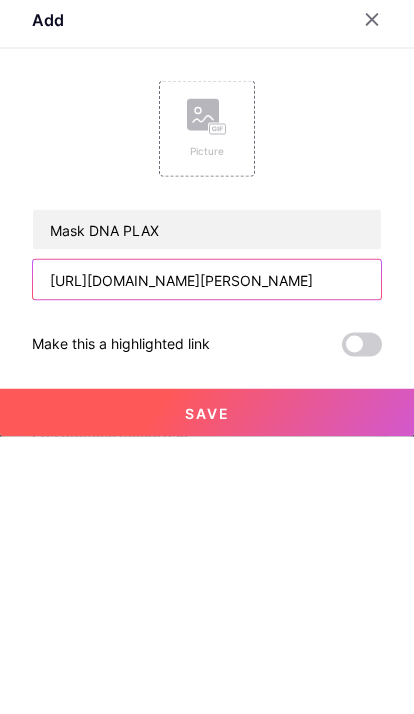 type on "[URL][DOMAIN_NAME][PERSON_NAME]" 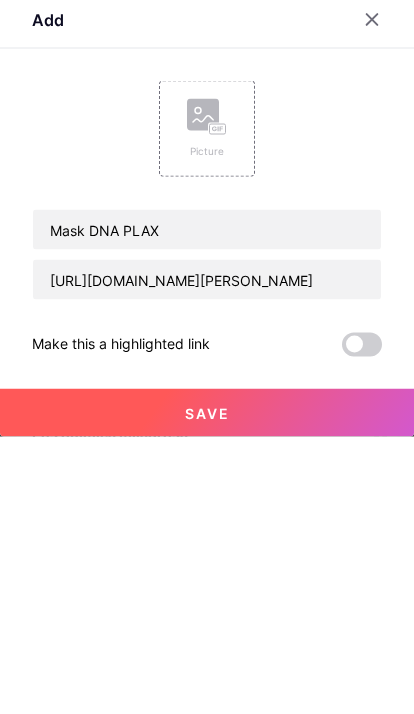 click on "Save" at bounding box center [207, 690] 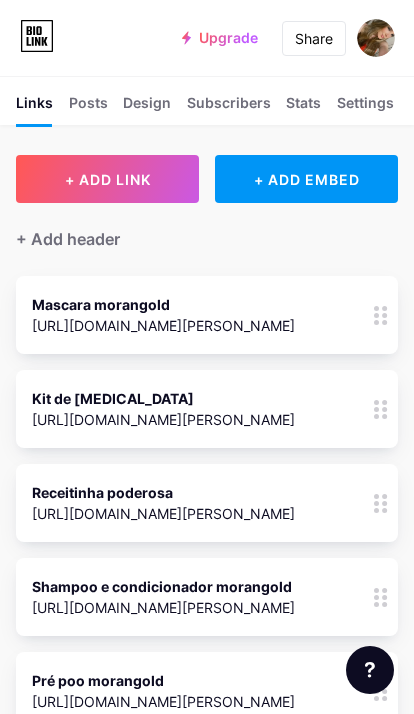 scroll, scrollTop: 0, scrollLeft: 0, axis: both 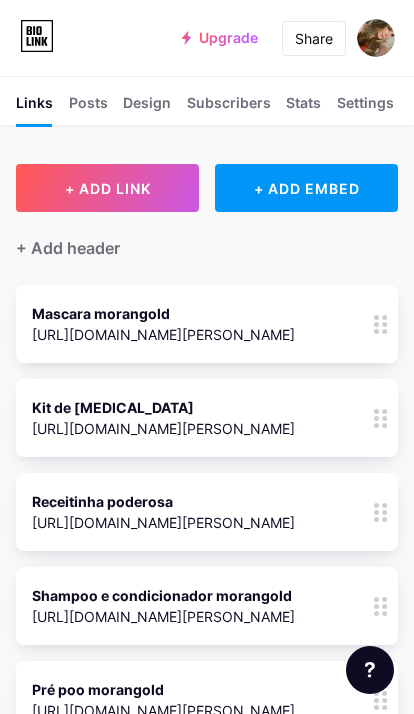 click on "+ ADD LINK" at bounding box center [108, 188] 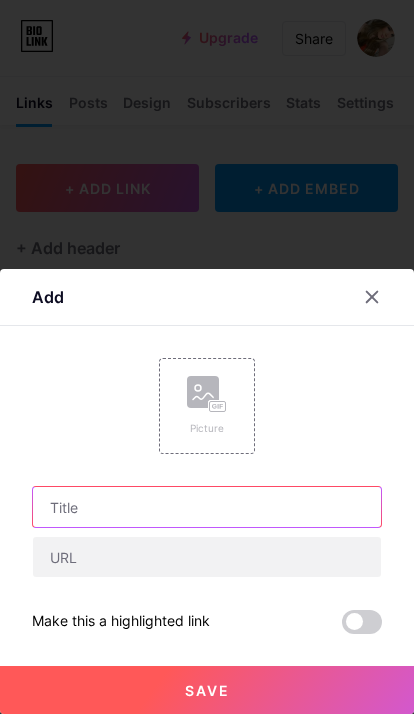 click at bounding box center (207, 507) 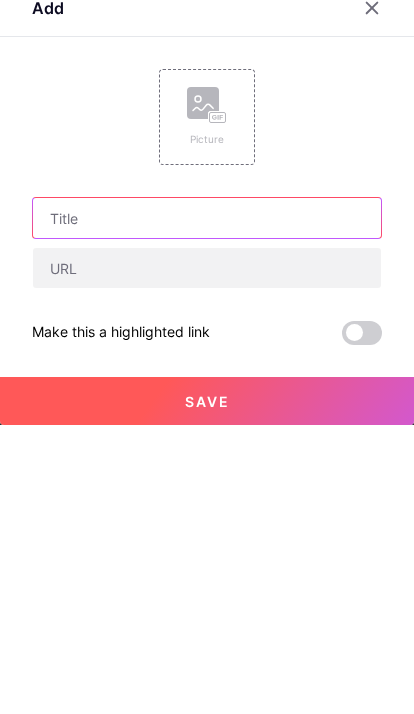 scroll, scrollTop: 11, scrollLeft: 0, axis: vertical 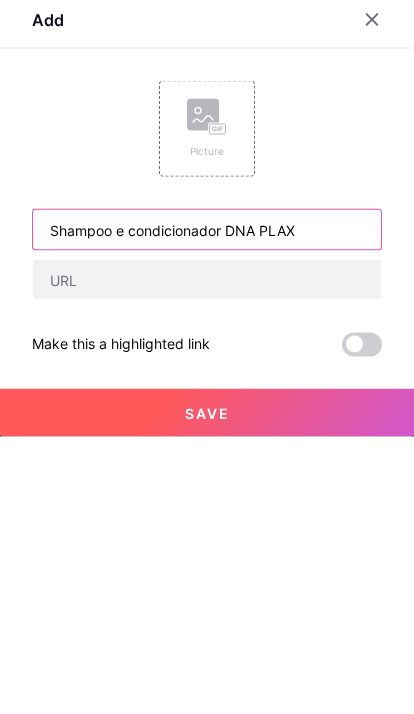 type on "Shampoo e condicionador DNA PLAX" 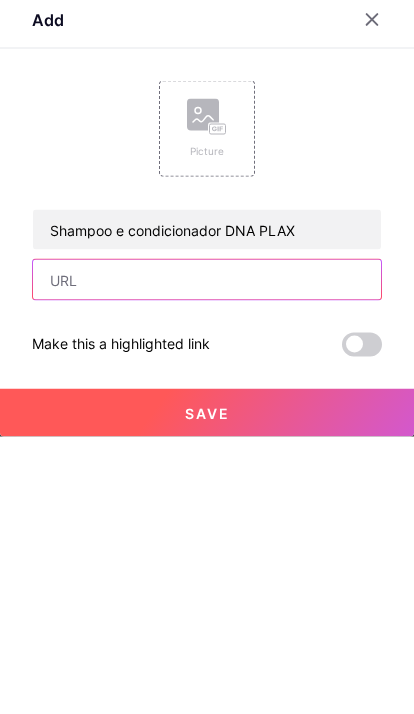 click at bounding box center (207, 557) 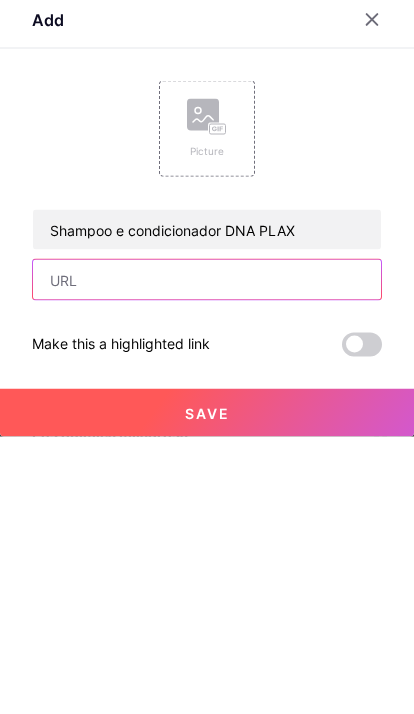 paste on "[URL][DOMAIN_NAME][PERSON_NAME]" 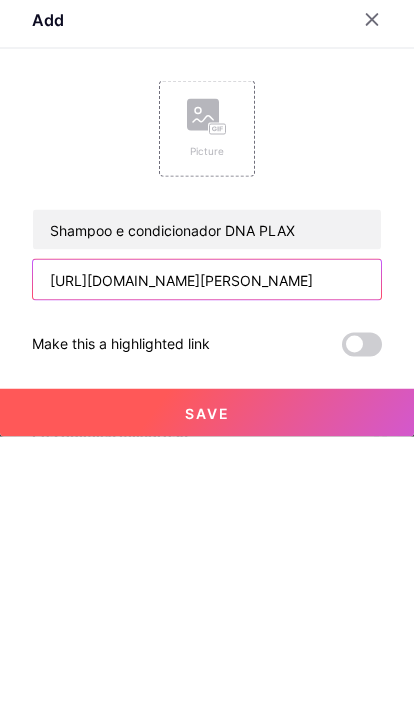 type on "[URL][DOMAIN_NAME][PERSON_NAME]" 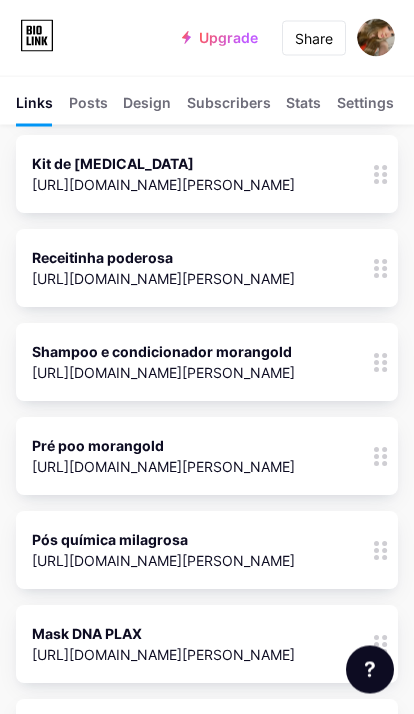 scroll, scrollTop: 0, scrollLeft: 0, axis: both 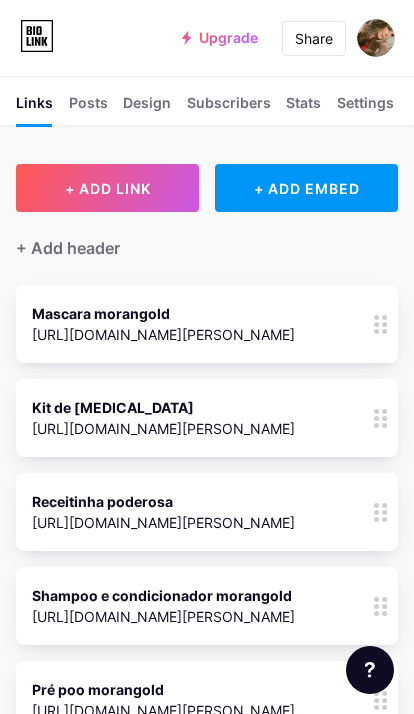 click on "+ ADD LINK" at bounding box center (108, 188) 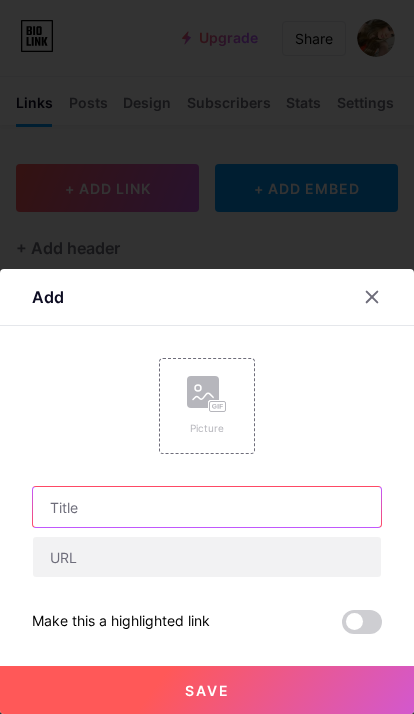 click at bounding box center [207, 507] 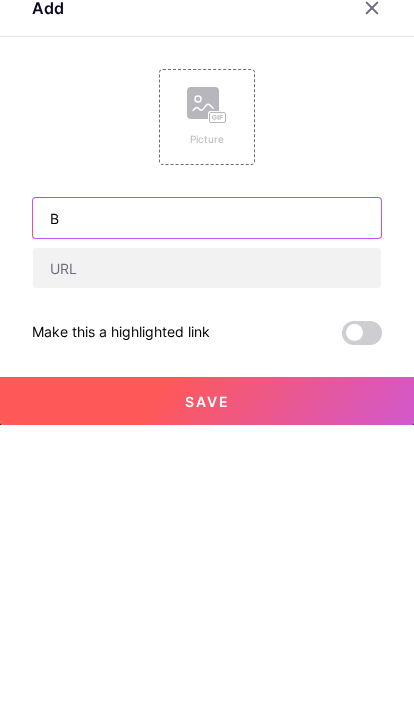 scroll, scrollTop: 11, scrollLeft: 0, axis: vertical 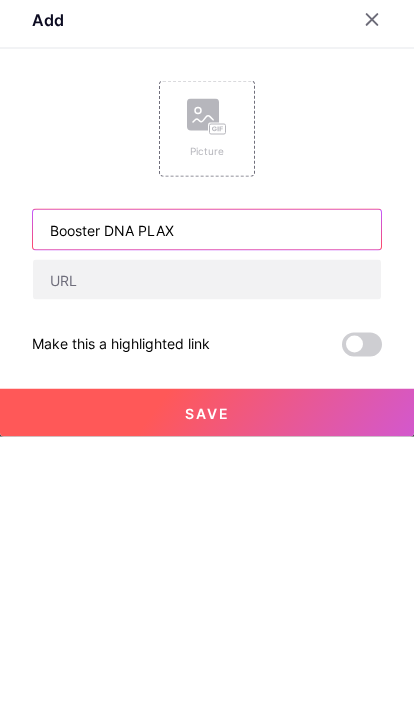 type on "Booster DNA PLAX" 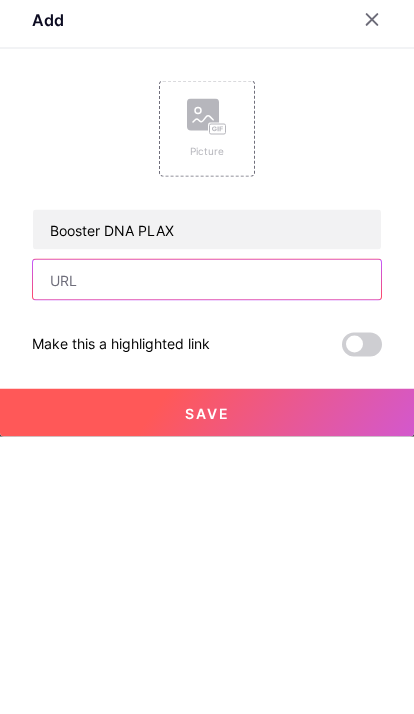 click at bounding box center (207, 557) 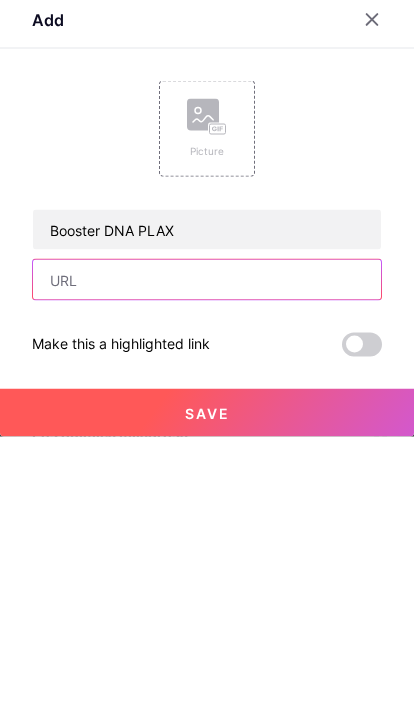 paste on "[URL][DOMAIN_NAME][PERSON_NAME]" 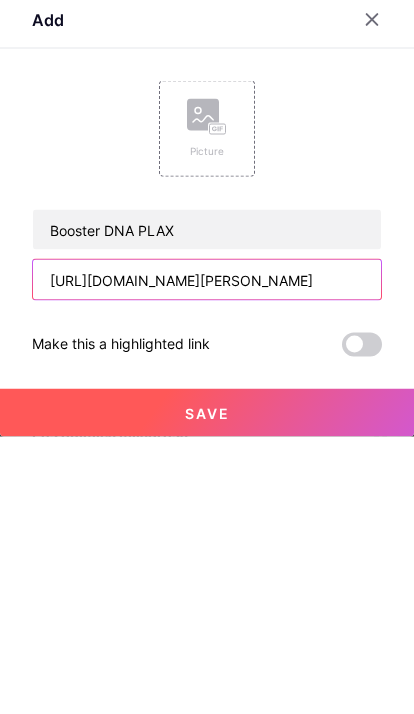 type on "[URL][DOMAIN_NAME][PERSON_NAME]" 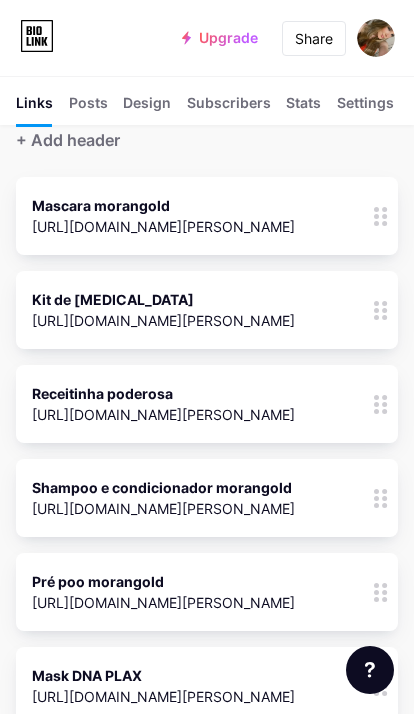 scroll, scrollTop: 0, scrollLeft: 0, axis: both 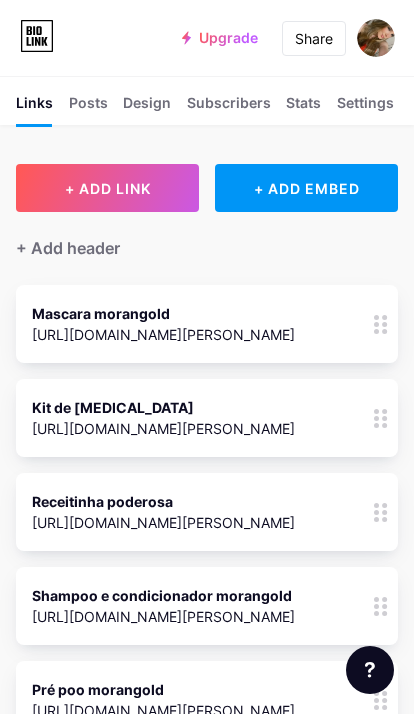 click on "+ ADD LINK" at bounding box center (107, 188) 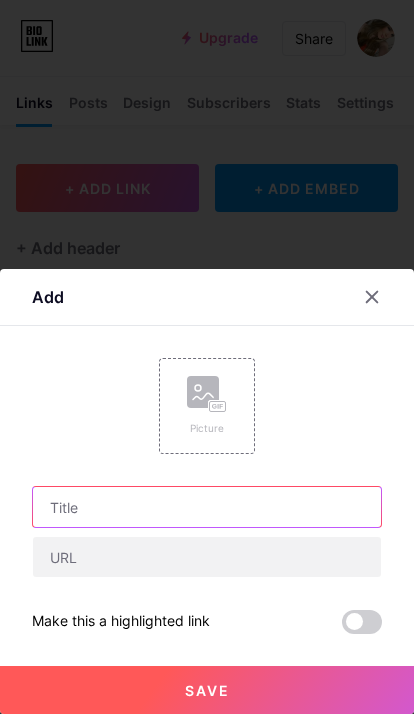 click at bounding box center [207, 507] 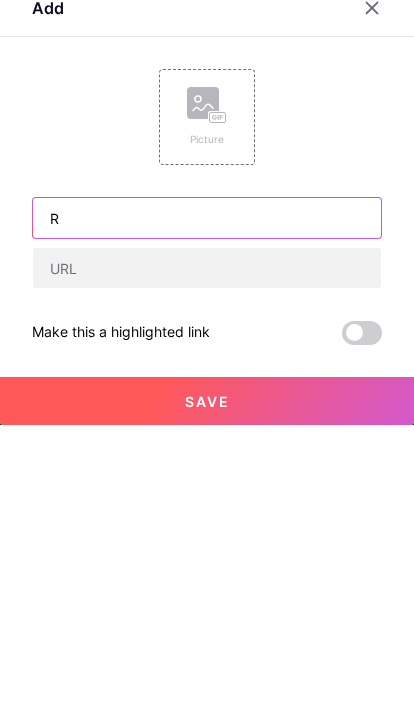 scroll, scrollTop: 11, scrollLeft: 0, axis: vertical 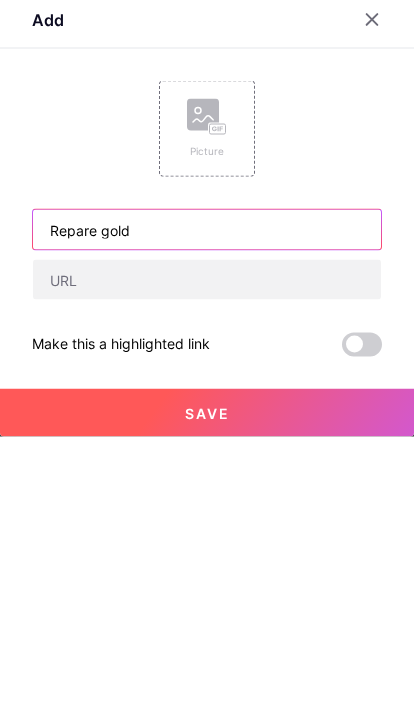 type on "Repare gold" 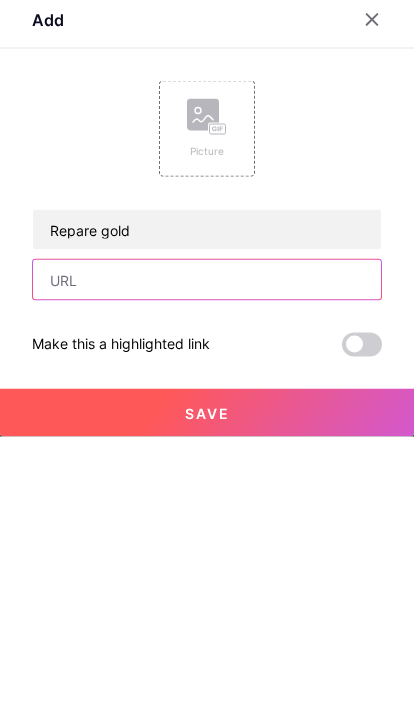 click at bounding box center [207, 557] 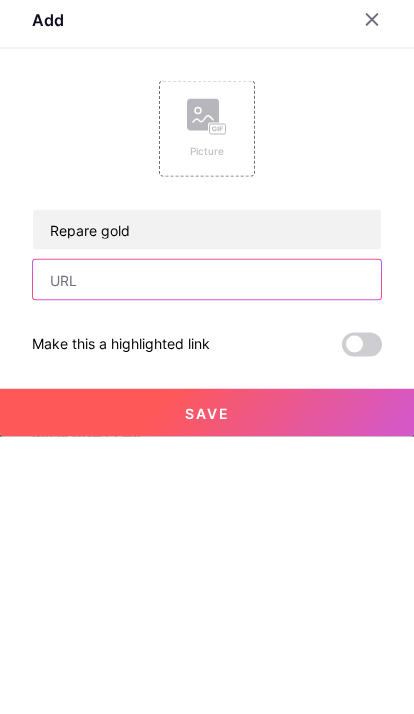 click at bounding box center [207, 557] 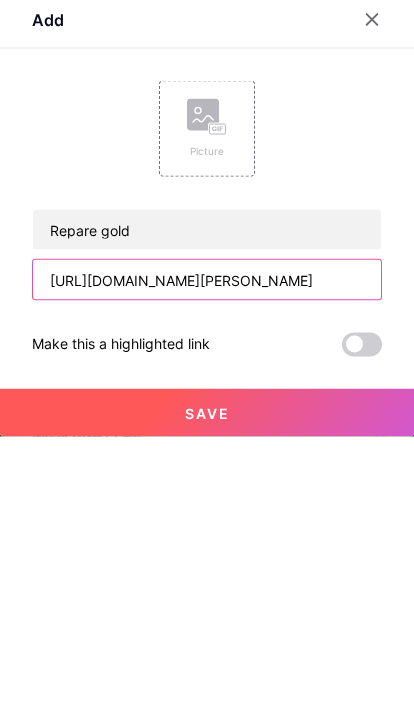 type on "[URL][DOMAIN_NAME][PERSON_NAME]" 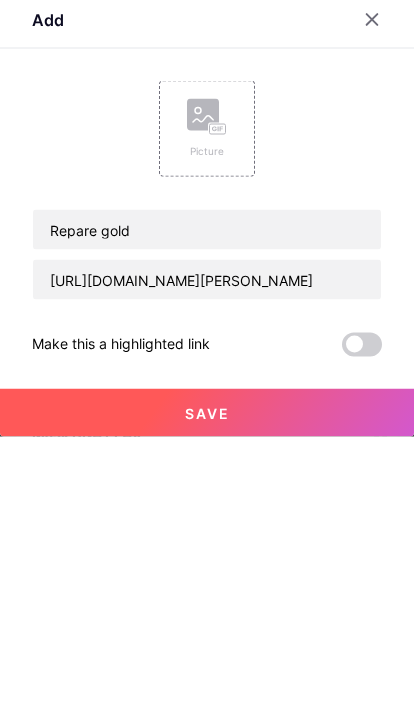 click on "Save" at bounding box center [207, 690] 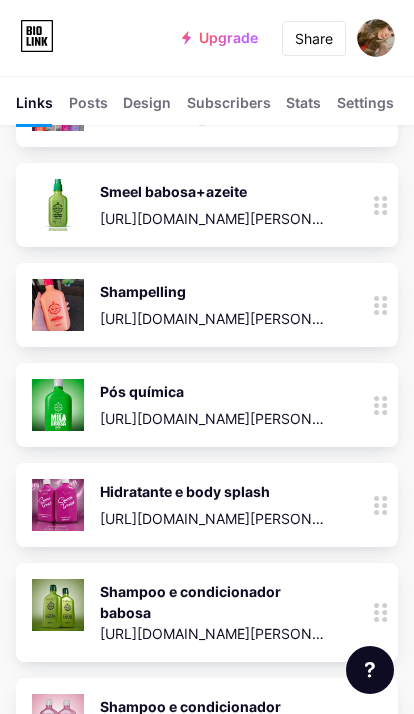 scroll, scrollTop: 1791, scrollLeft: 0, axis: vertical 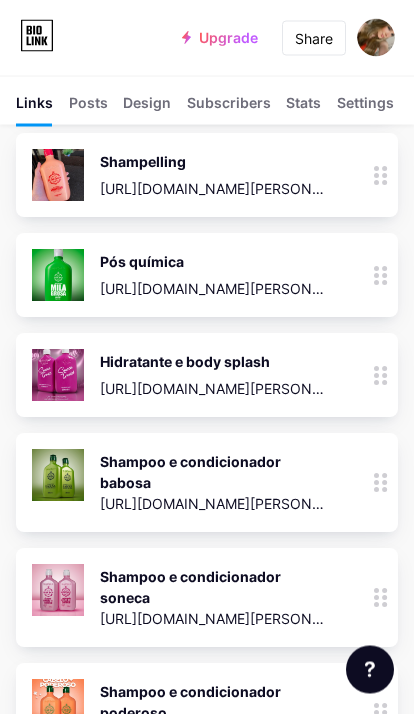 click on "Pós química" at bounding box center (213, 262) 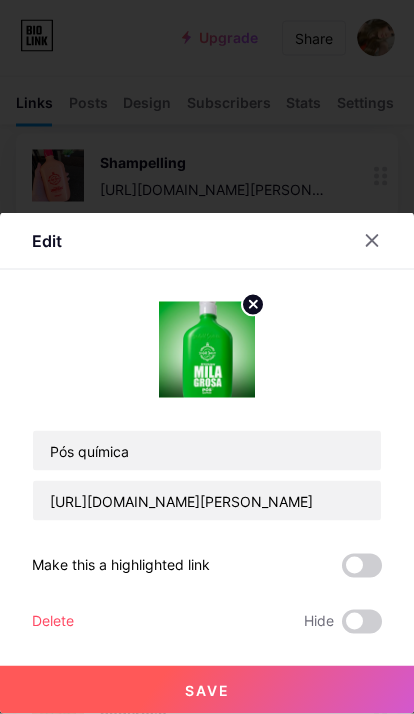 scroll, scrollTop: 1792, scrollLeft: 0, axis: vertical 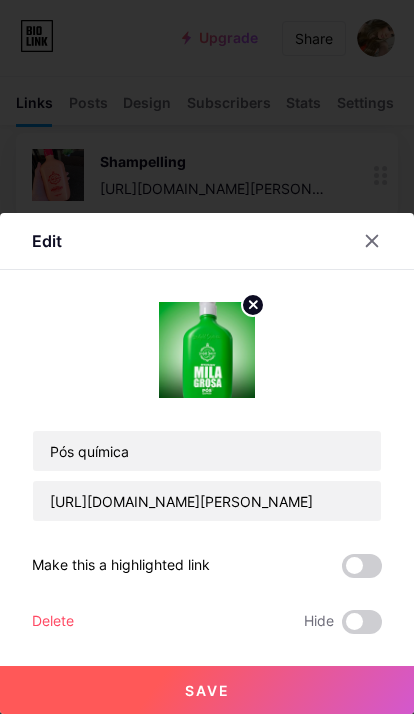 click on "Delete" at bounding box center [53, 622] 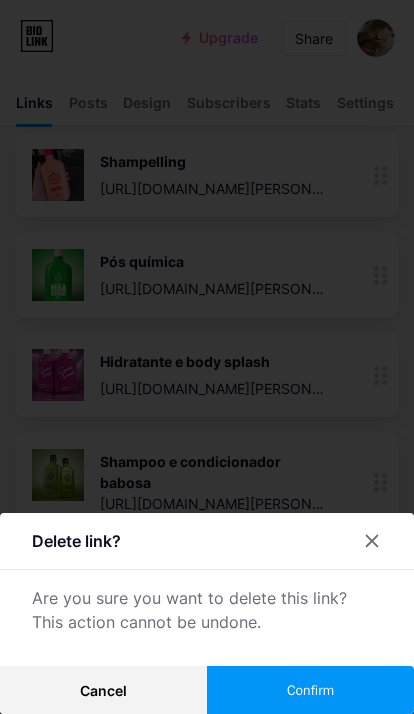 click on "Confirm" at bounding box center [310, 690] 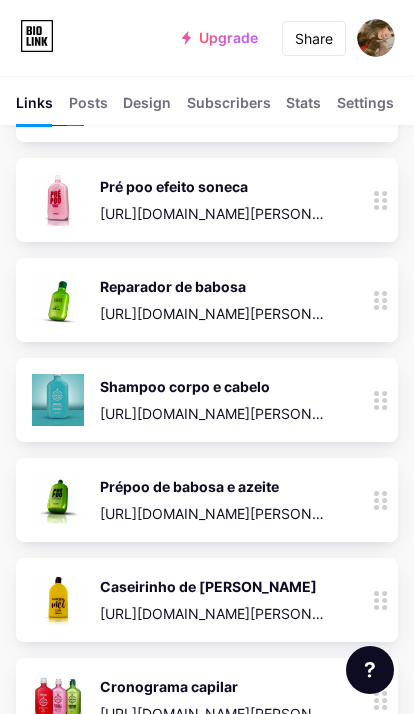 scroll, scrollTop: 2424, scrollLeft: 0, axis: vertical 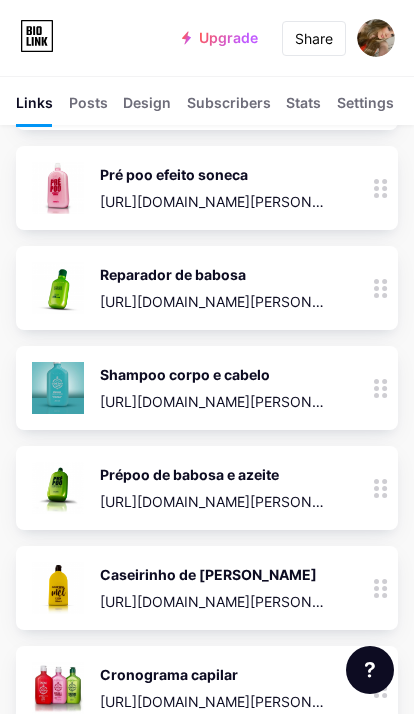 click on "[URL][DOMAIN_NAME][PERSON_NAME]" at bounding box center [213, 401] 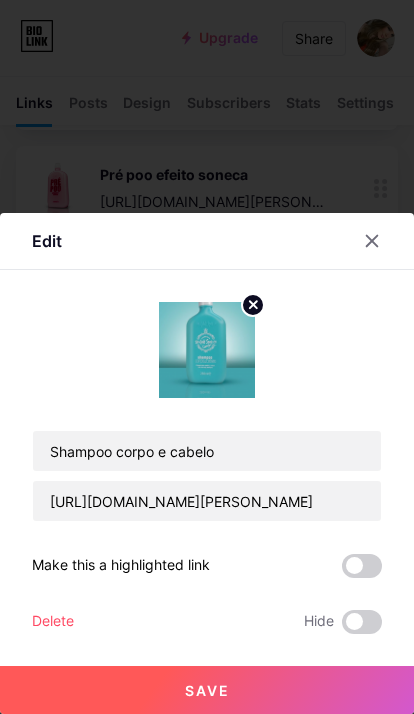 click at bounding box center [207, 357] 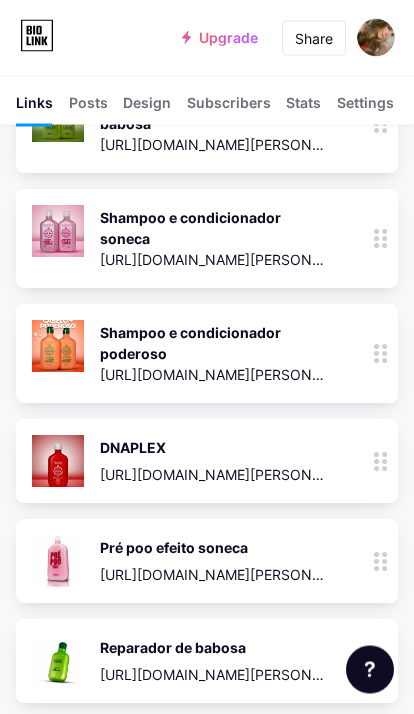 scroll, scrollTop: 2049, scrollLeft: 0, axis: vertical 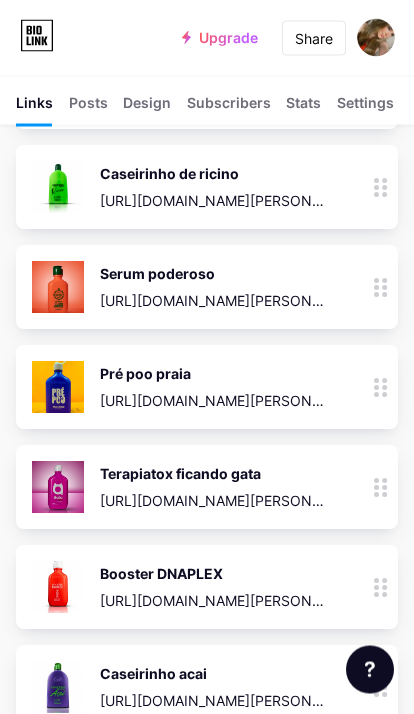 click on "[URL][DOMAIN_NAME][PERSON_NAME]" at bounding box center [213, 401] 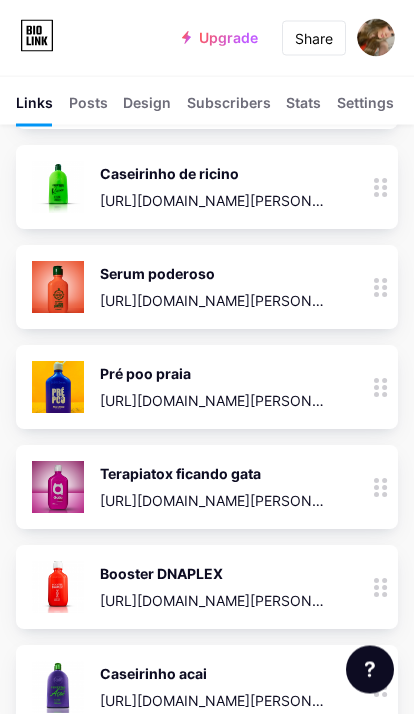 scroll, scrollTop: 3125, scrollLeft: 0, axis: vertical 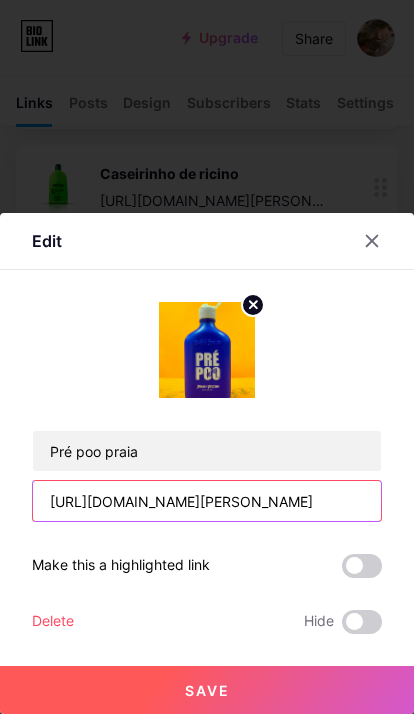 click on "[URL][DOMAIN_NAME][PERSON_NAME]" at bounding box center (207, 501) 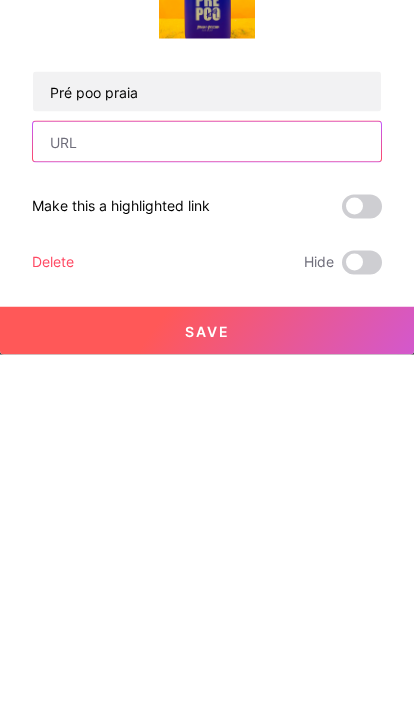 click at bounding box center [207, 501] 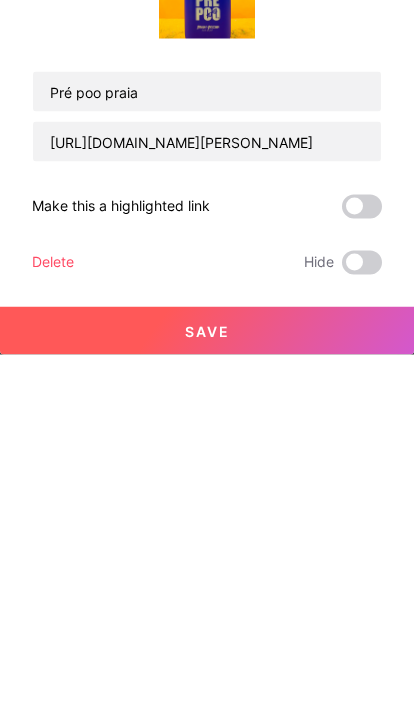 scroll, scrollTop: 3490, scrollLeft: 0, axis: vertical 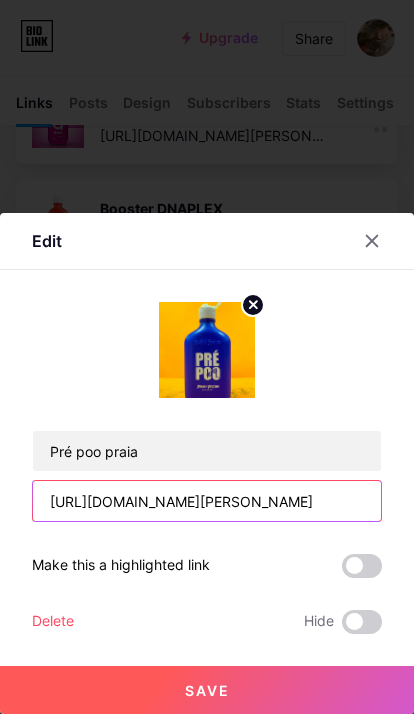 type on "[URL][DOMAIN_NAME][PERSON_NAME]" 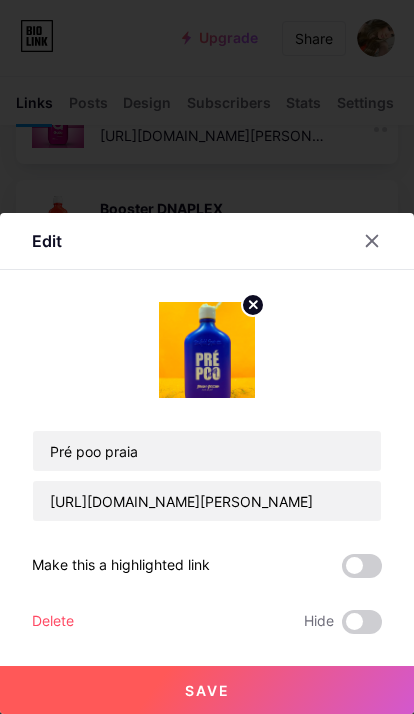 click on "Save" at bounding box center (207, 690) 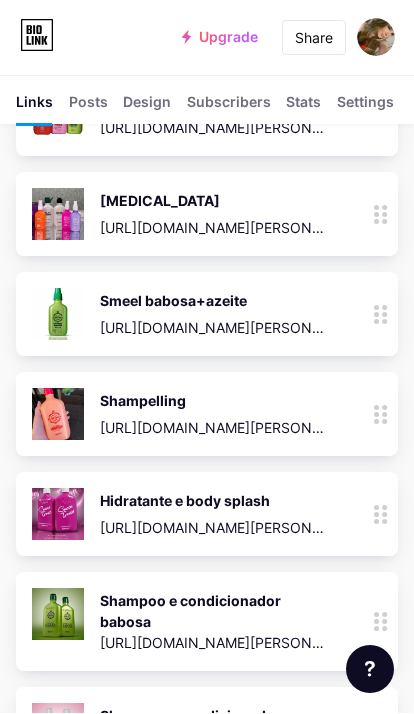 click on "Smeel babosa+azeite" at bounding box center (213, 301) 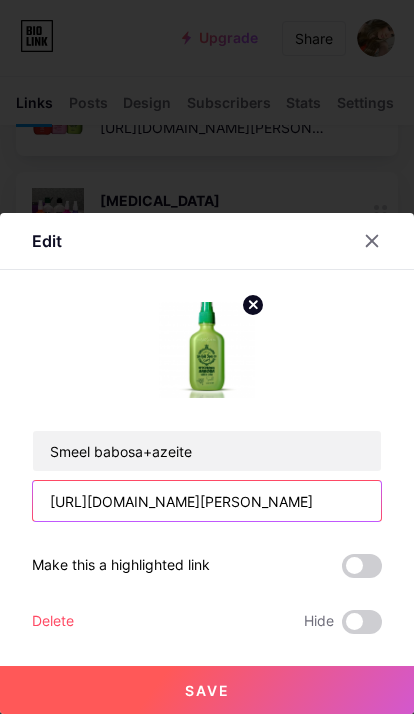 click on "[URL][DOMAIN_NAME][PERSON_NAME]" at bounding box center (207, 501) 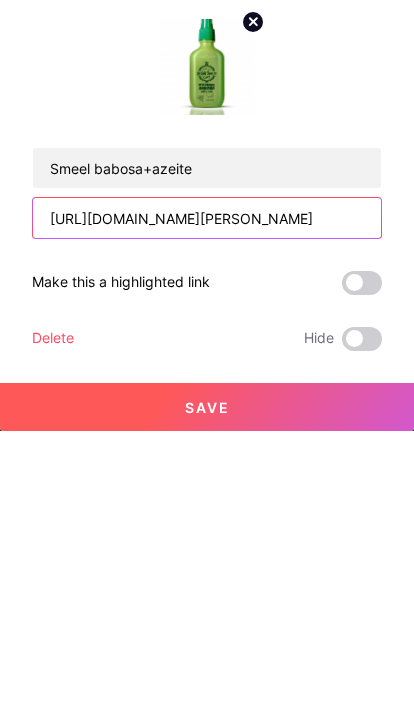 scroll, scrollTop: 1558, scrollLeft: 0, axis: vertical 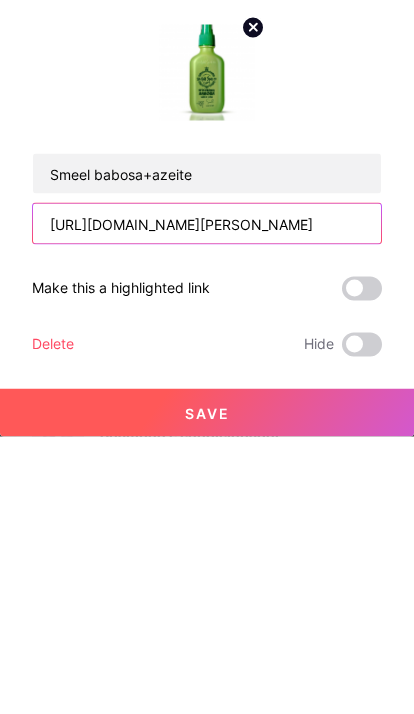 click on "[URL][DOMAIN_NAME][PERSON_NAME]" at bounding box center (207, 501) 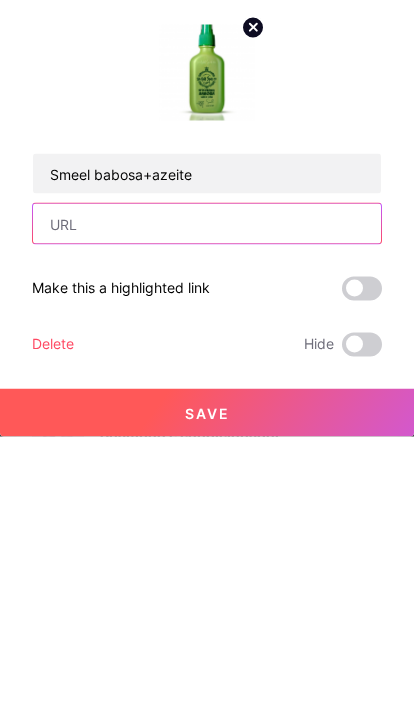 click at bounding box center (207, 501) 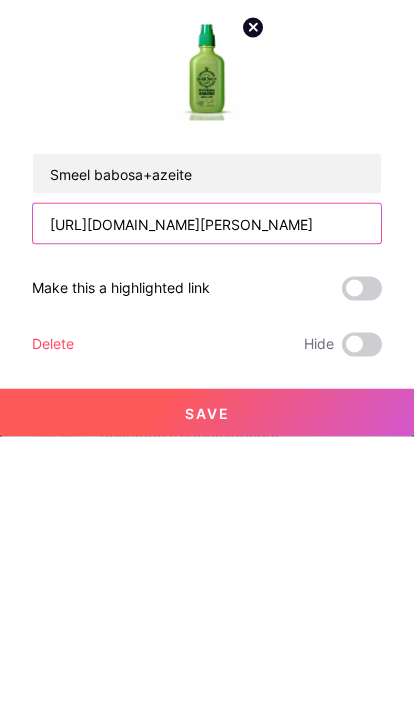 type on "[URL][DOMAIN_NAME][PERSON_NAME]" 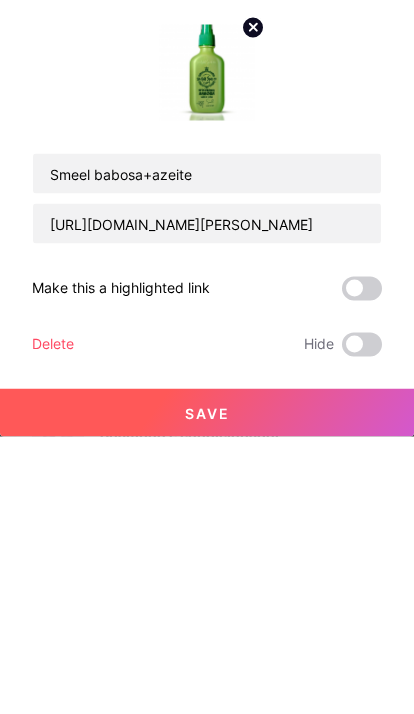 click on "Save" at bounding box center (207, 690) 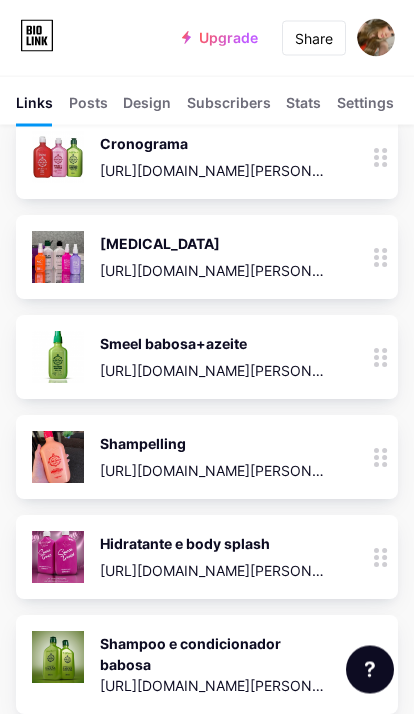 scroll, scrollTop: 1502, scrollLeft: 0, axis: vertical 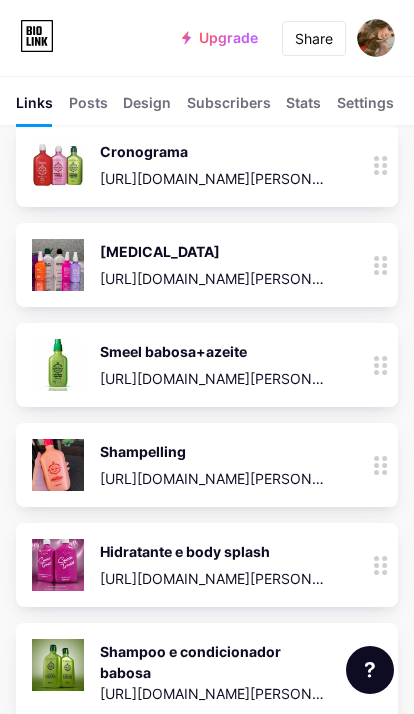 click on "Shampelling" at bounding box center (213, 451) 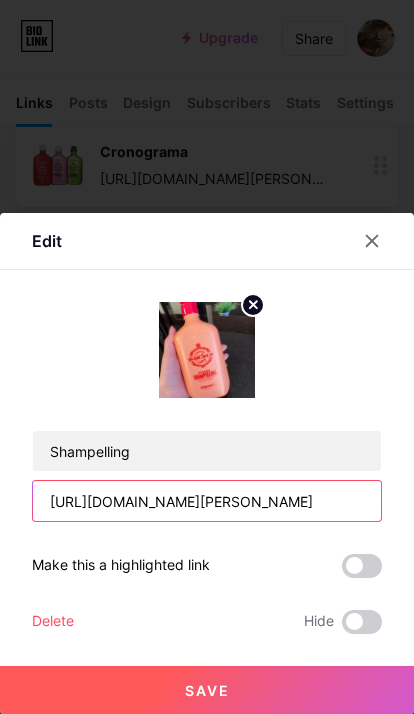 click on "[URL][DOMAIN_NAME][PERSON_NAME]" at bounding box center [207, 501] 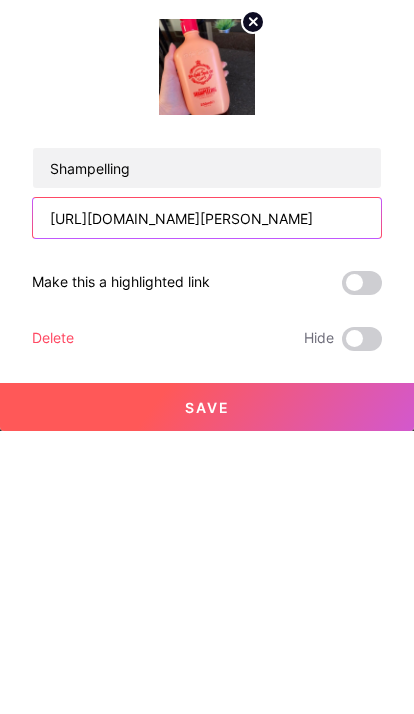 scroll, scrollTop: 1507, scrollLeft: 0, axis: vertical 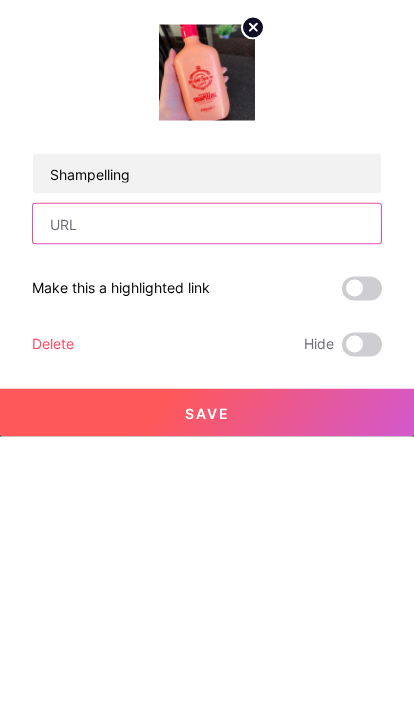 click at bounding box center (207, 501) 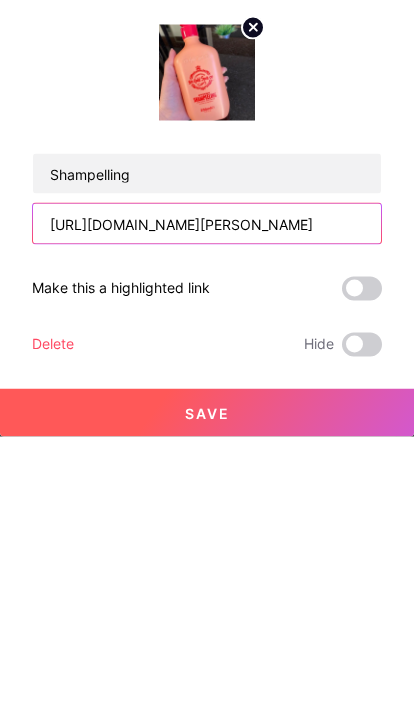 type on "[URL][DOMAIN_NAME][PERSON_NAME]" 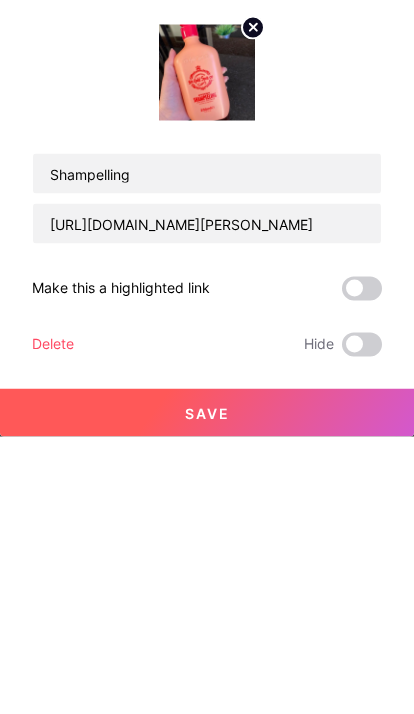 click on "Save" at bounding box center (207, 690) 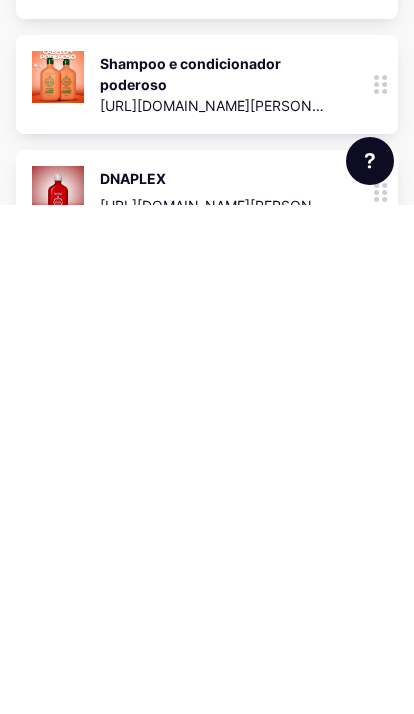 scroll, scrollTop: 2320, scrollLeft: 0, axis: vertical 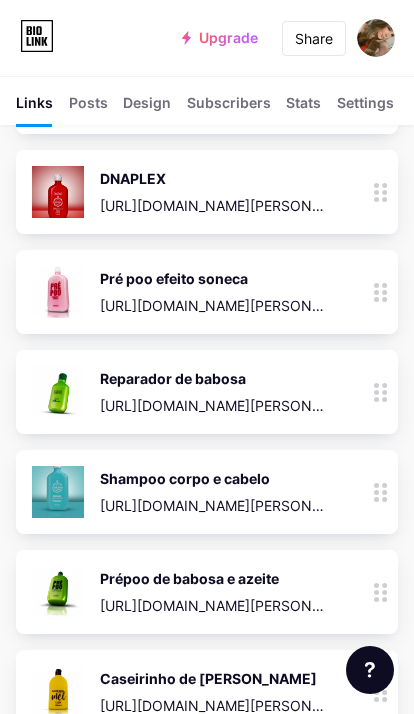 click on "Shampoo corpo e cabelo" at bounding box center [213, 478] 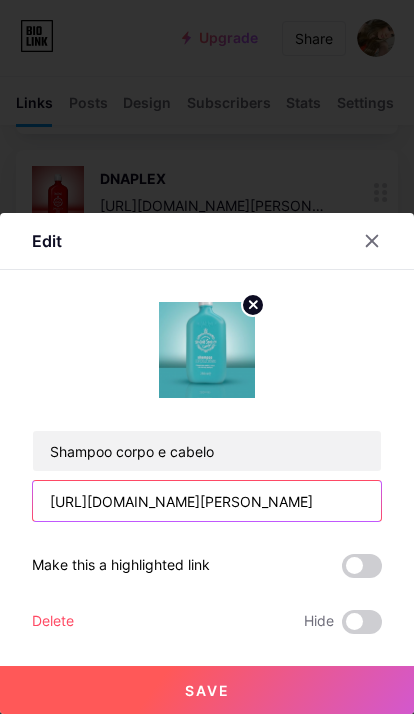 click on "[URL][DOMAIN_NAME][PERSON_NAME]" at bounding box center (207, 501) 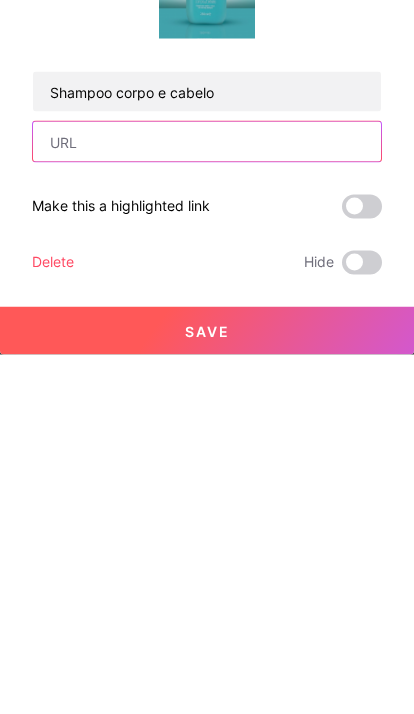click at bounding box center [207, 501] 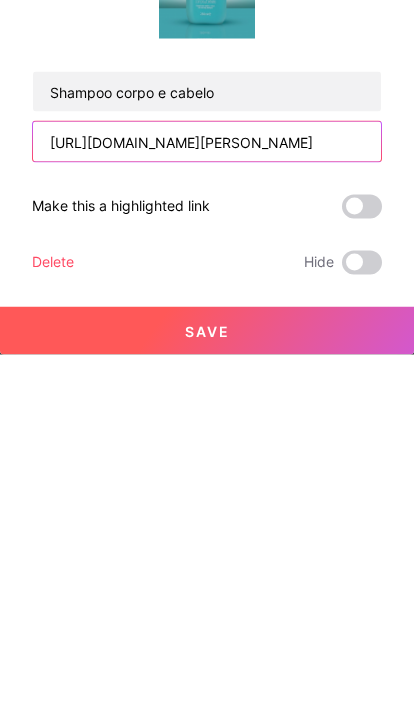 type on "[URL][DOMAIN_NAME][PERSON_NAME]" 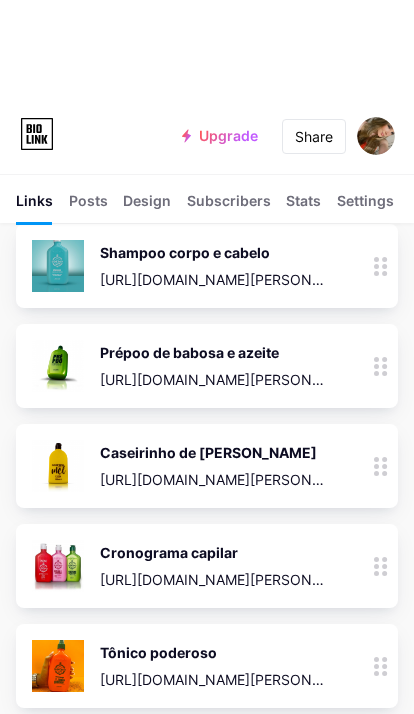 scroll, scrollTop: 2546, scrollLeft: 0, axis: vertical 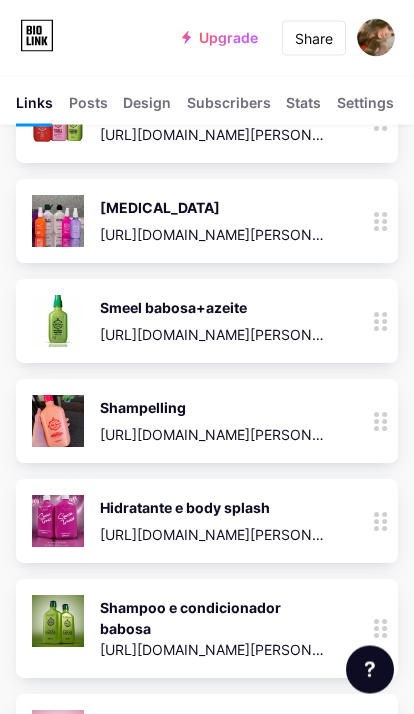 click on "Hidratante e body splash" at bounding box center (213, 508) 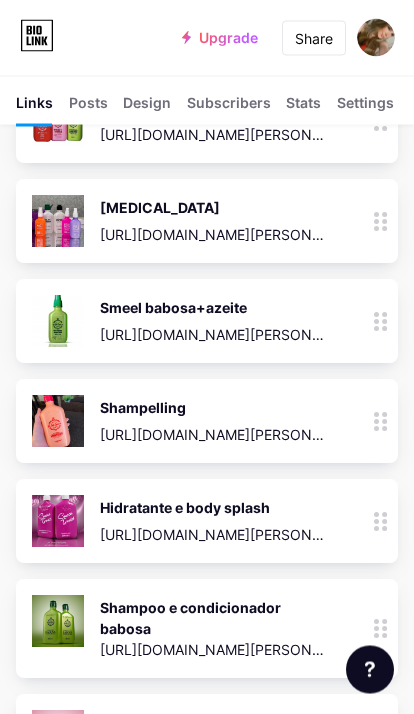 scroll, scrollTop: 1546, scrollLeft: 0, axis: vertical 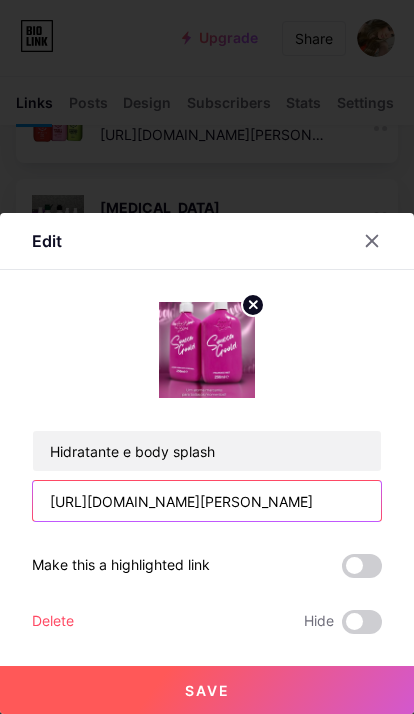 click on "[URL][DOMAIN_NAME][PERSON_NAME]" at bounding box center [207, 501] 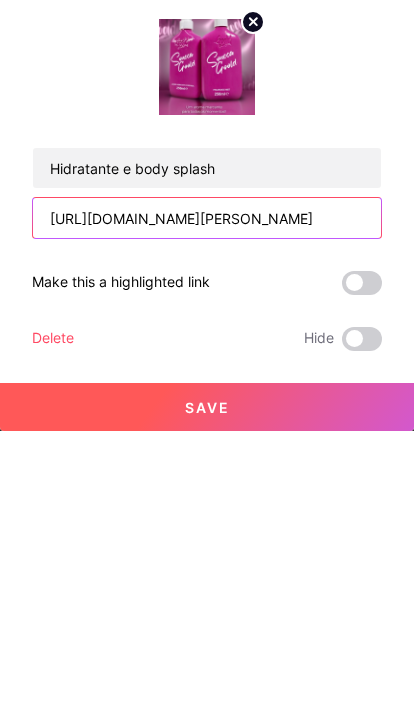 scroll, scrollTop: 1551, scrollLeft: 0, axis: vertical 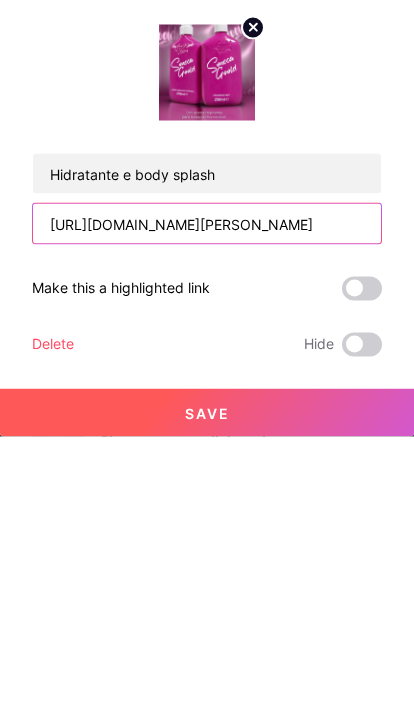 click on "[URL][DOMAIN_NAME][PERSON_NAME]" at bounding box center [207, 501] 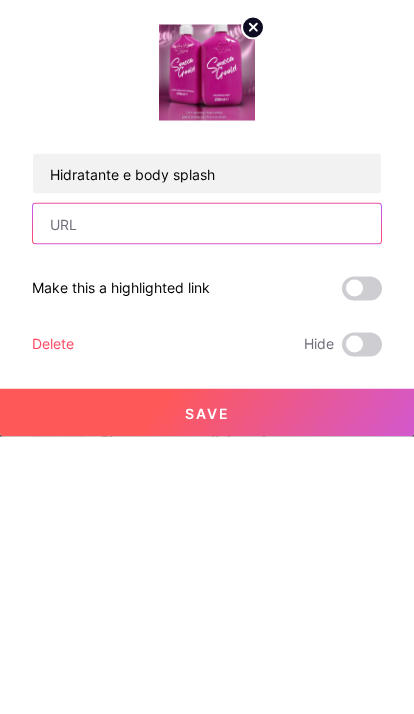 click at bounding box center [207, 501] 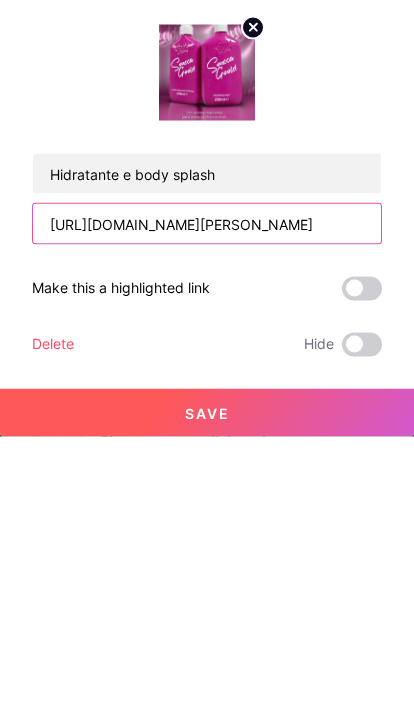 type on "[URL][DOMAIN_NAME][PERSON_NAME]" 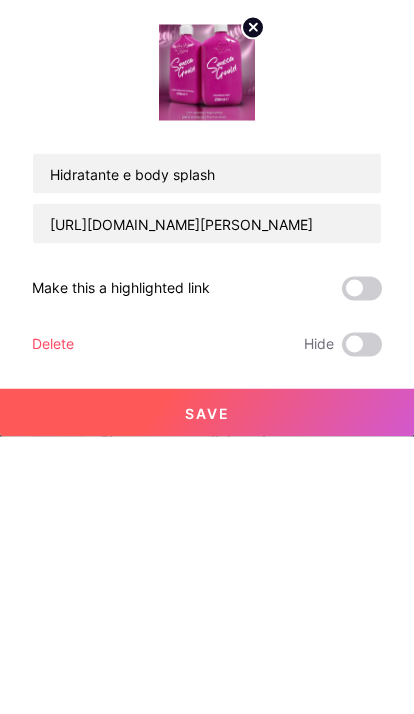 click on "Hidratante e body splash" at bounding box center (207, 451) 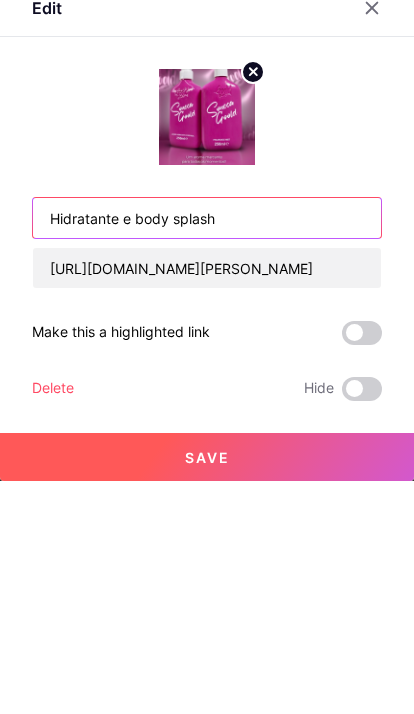 click on "Hidratante e body splash" at bounding box center (207, 451) 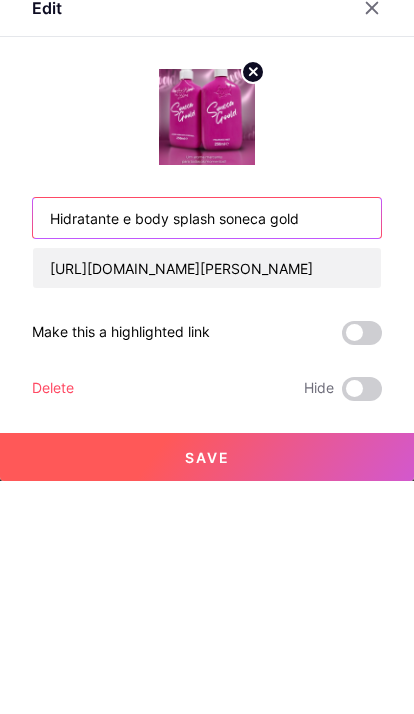 type on "Hidratante e body splash soneca gold" 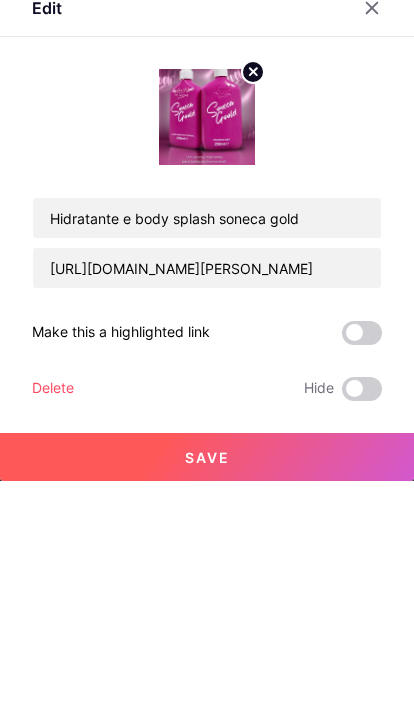 click on "Save" at bounding box center (207, 690) 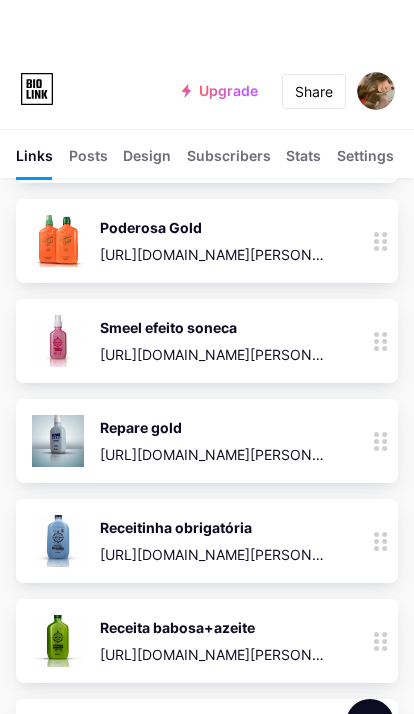 scroll, scrollTop: 3886, scrollLeft: 0, axis: vertical 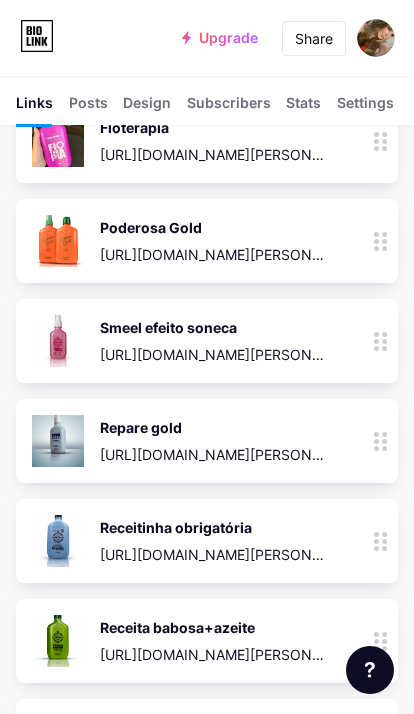 click on "Poderosa Gold
[URL][DOMAIN_NAME][PERSON_NAME]" at bounding box center [213, 241] 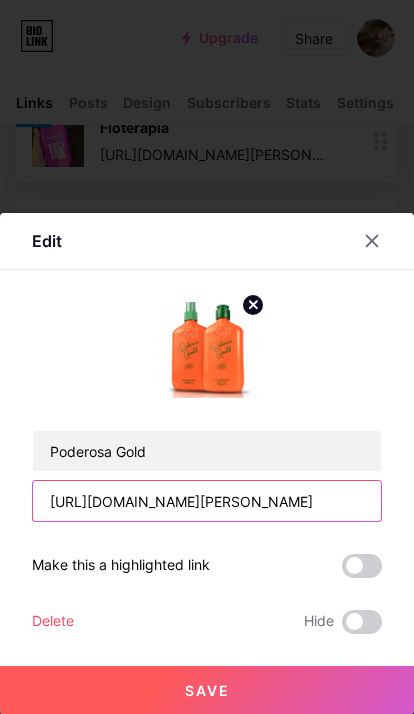 click on "[URL][DOMAIN_NAME][PERSON_NAME]" at bounding box center (207, 501) 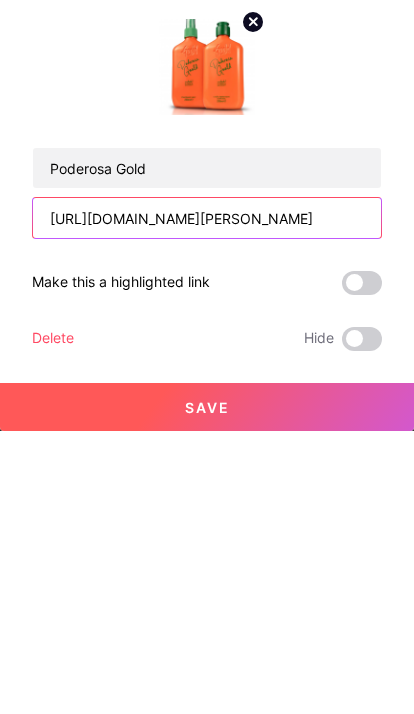 scroll, scrollTop: 3891, scrollLeft: 0, axis: vertical 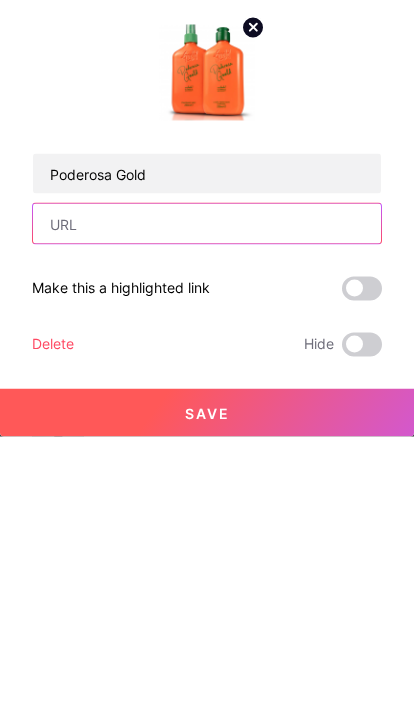 type 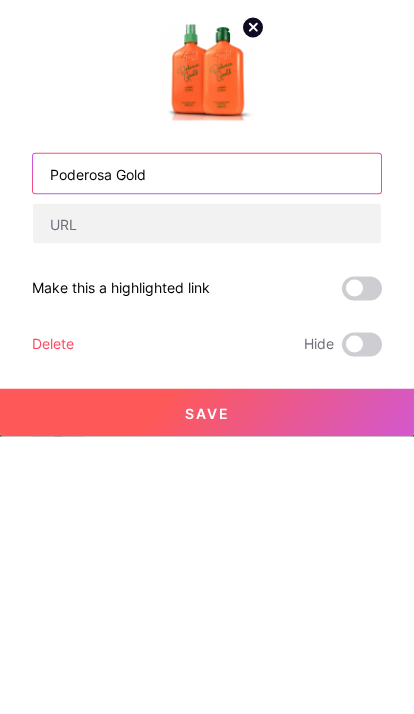 click on "Poderosa Gold" at bounding box center [207, 451] 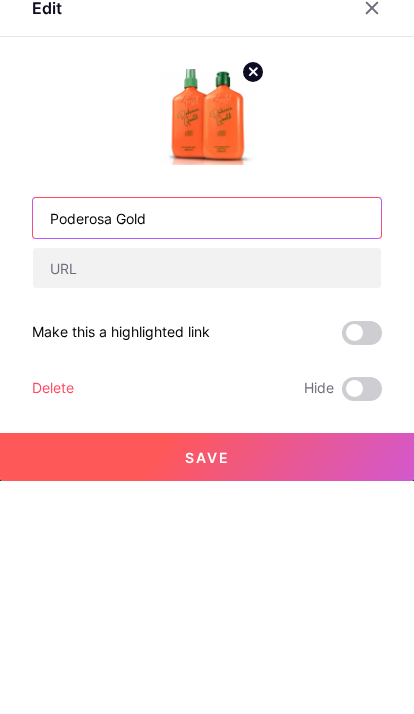 click on "Poderosa Gold" at bounding box center (207, 451) 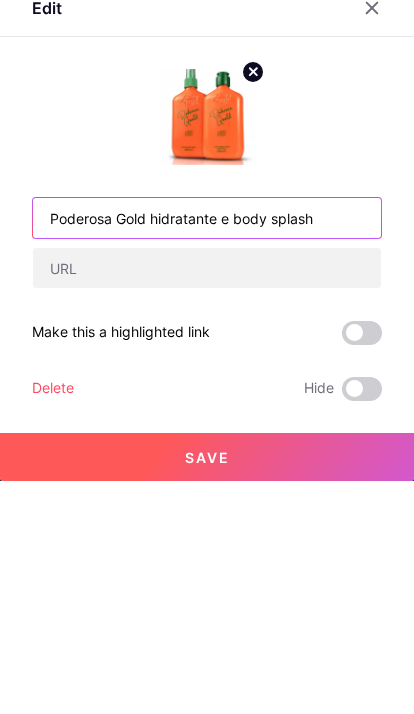 type on "Poderosa Gold hidratante e body splash" 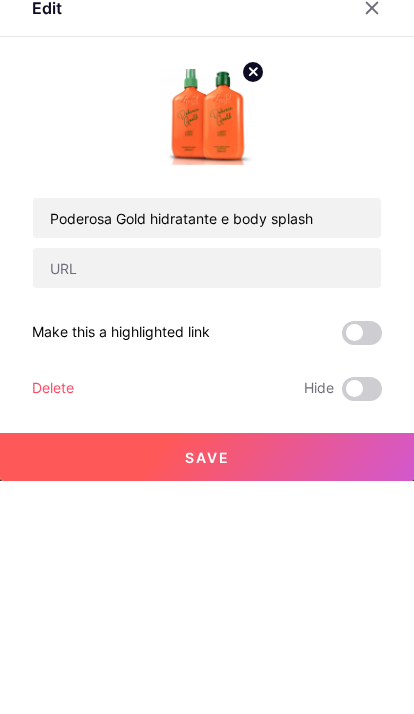 scroll, scrollTop: 4125, scrollLeft: 0, axis: vertical 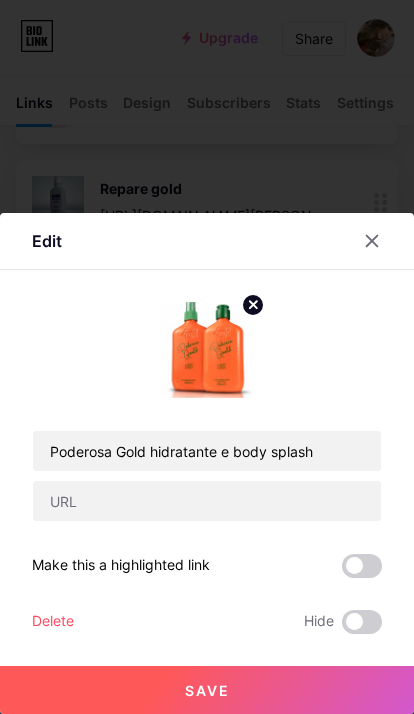 click on "Save" at bounding box center (207, 690) 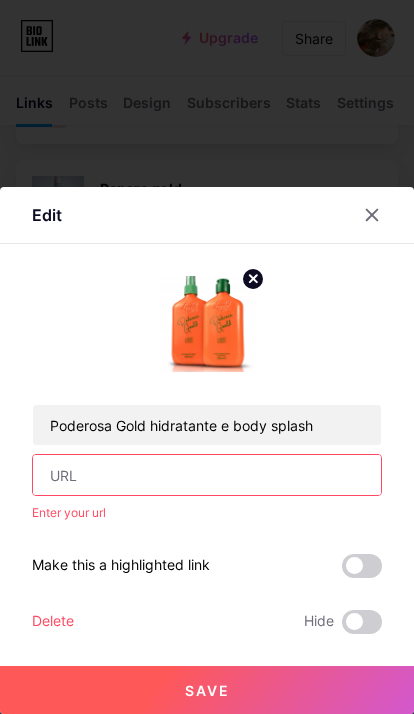 click at bounding box center (207, 475) 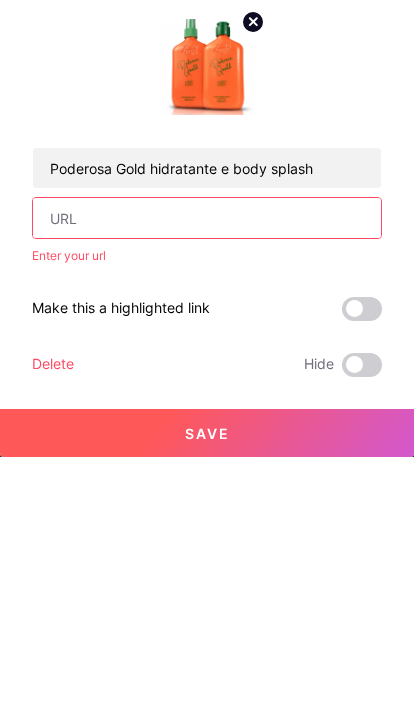 scroll, scrollTop: 4124, scrollLeft: 0, axis: vertical 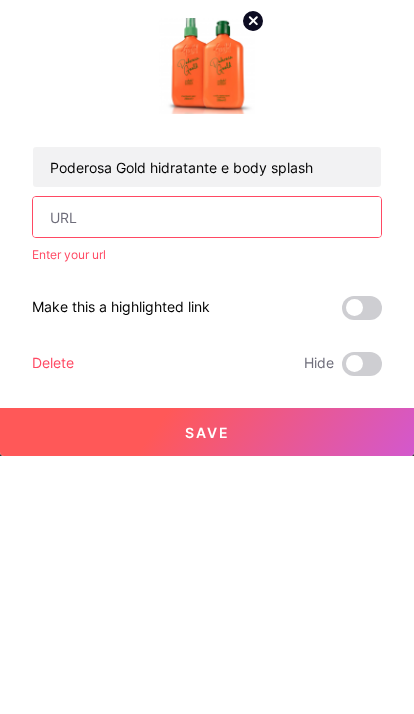 click at bounding box center (207, 475) 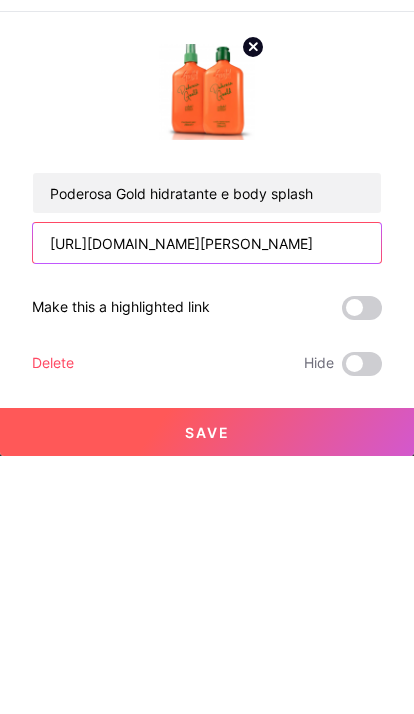 type on "[URL][DOMAIN_NAME][PERSON_NAME]" 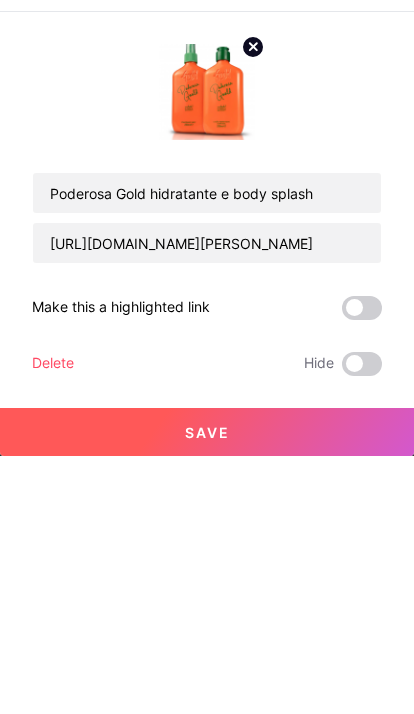 click on "Save" at bounding box center (207, 690) 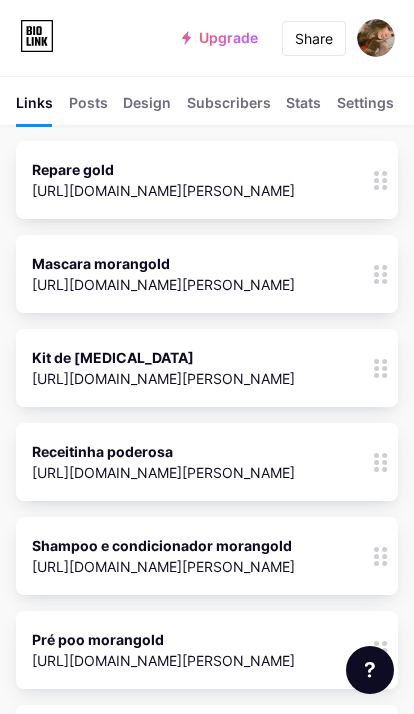 scroll, scrollTop: 0, scrollLeft: 0, axis: both 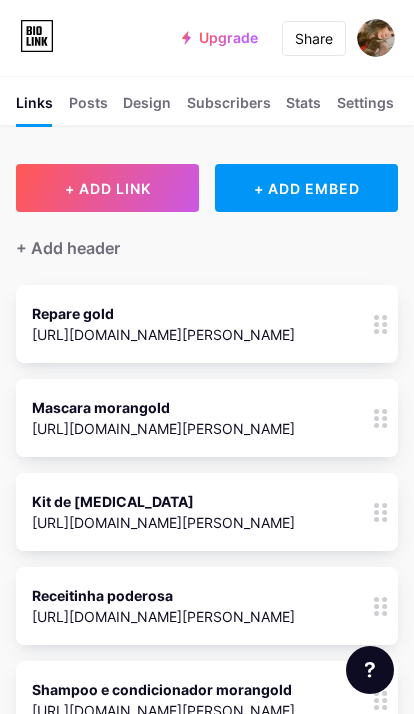 click on "+ ADD LINK" at bounding box center (107, 188) 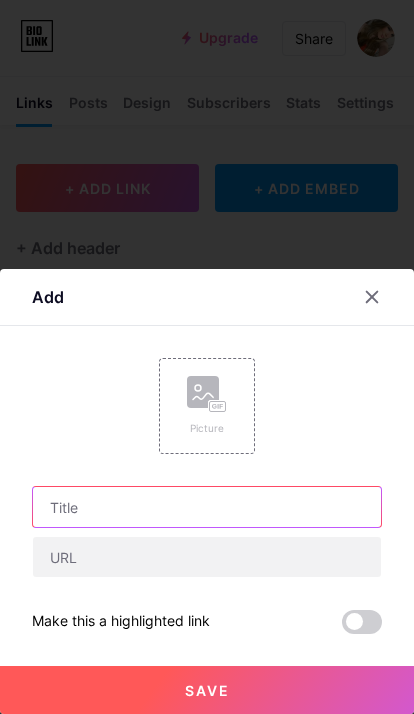 click at bounding box center [207, 507] 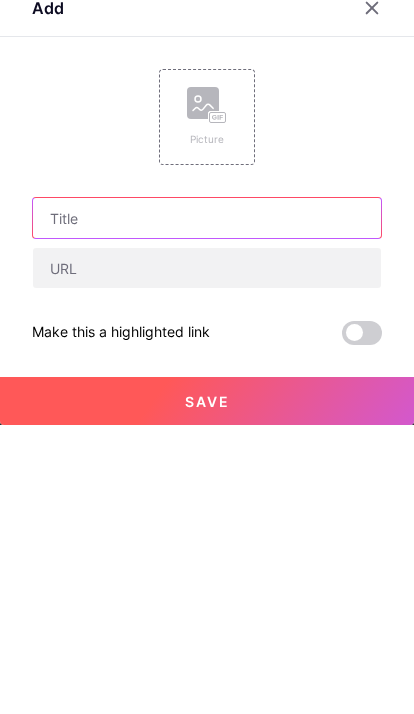 scroll, scrollTop: 11, scrollLeft: 0, axis: vertical 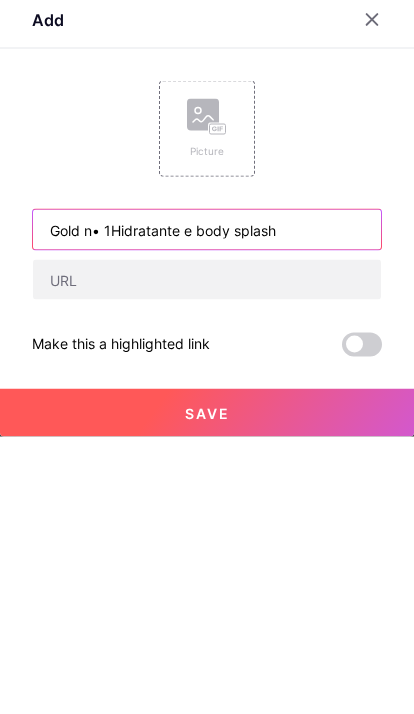 type on "Gold n• 1Hidratante e body splash" 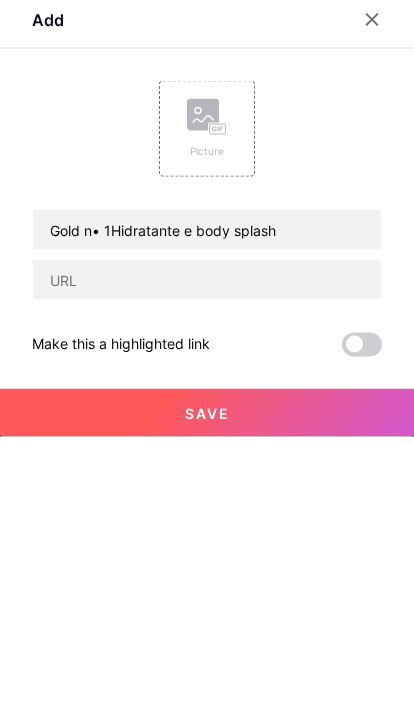 click at bounding box center [207, 557] 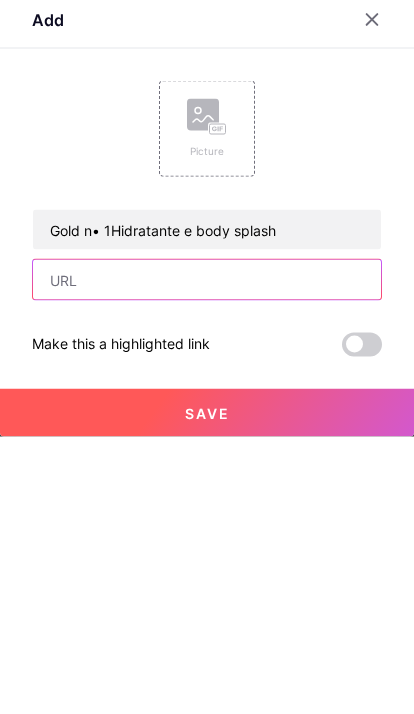 scroll, scrollTop: 73, scrollLeft: 0, axis: vertical 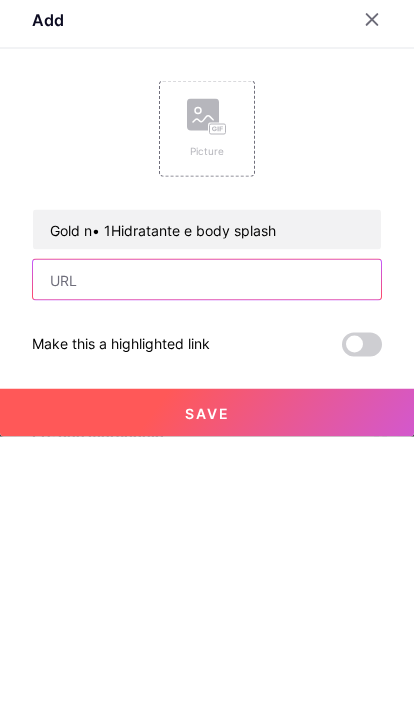 click at bounding box center (207, 557) 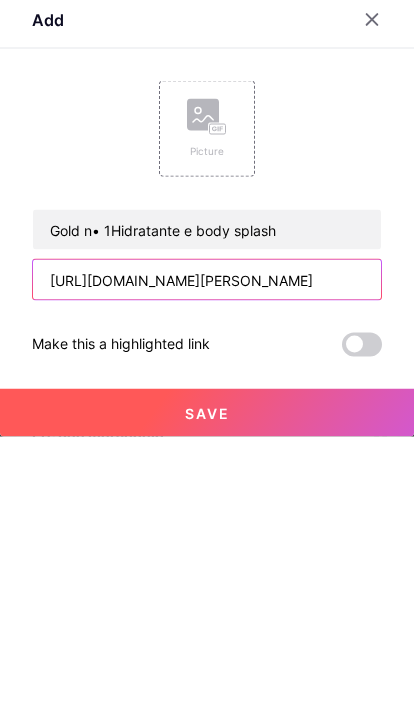 type on "[URL][DOMAIN_NAME][PERSON_NAME]" 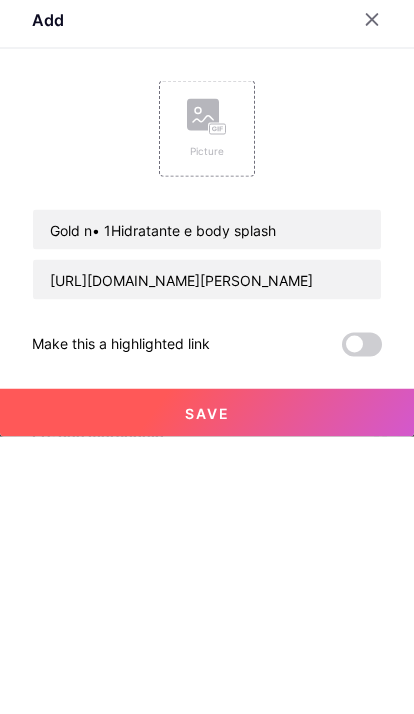 click on "Save" at bounding box center (207, 690) 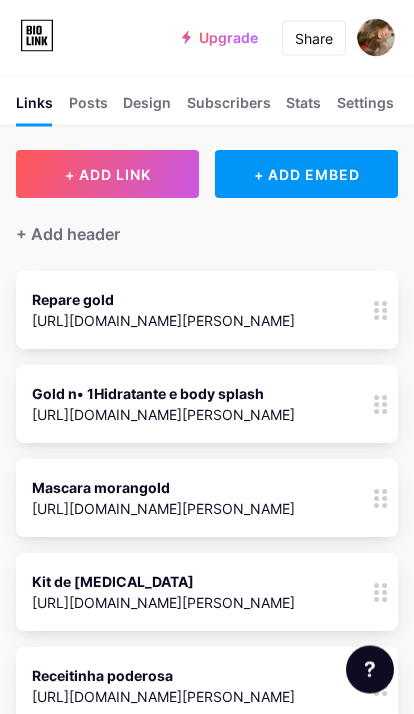 scroll, scrollTop: 0, scrollLeft: 0, axis: both 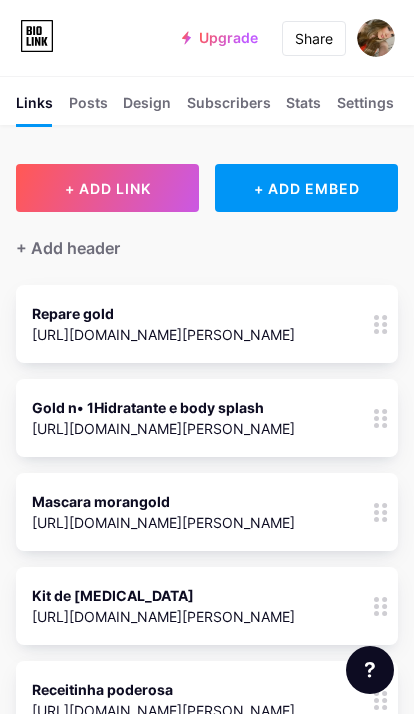 click on "+ ADD LINK" at bounding box center (107, 188) 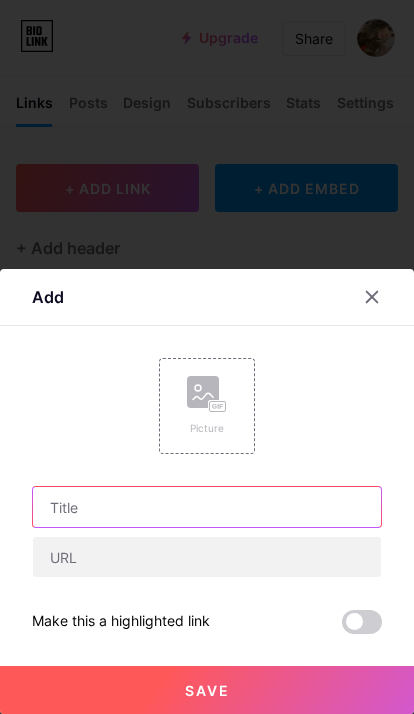 click at bounding box center (207, 507) 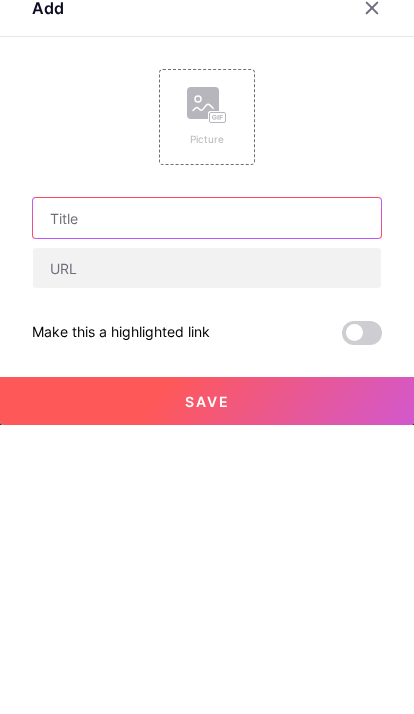scroll, scrollTop: 11, scrollLeft: 0, axis: vertical 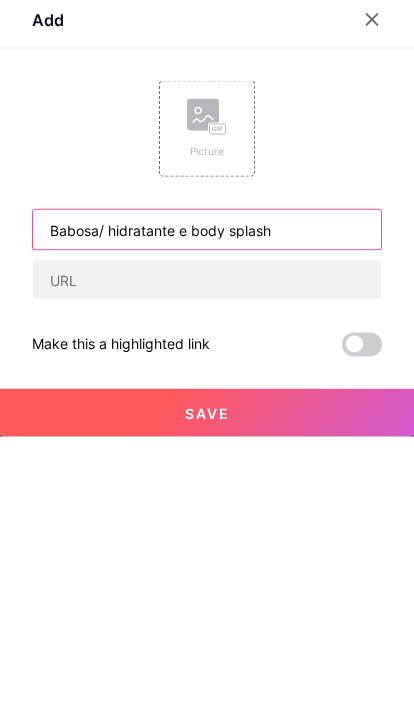 type on "Babosa/ hidratante e body splash" 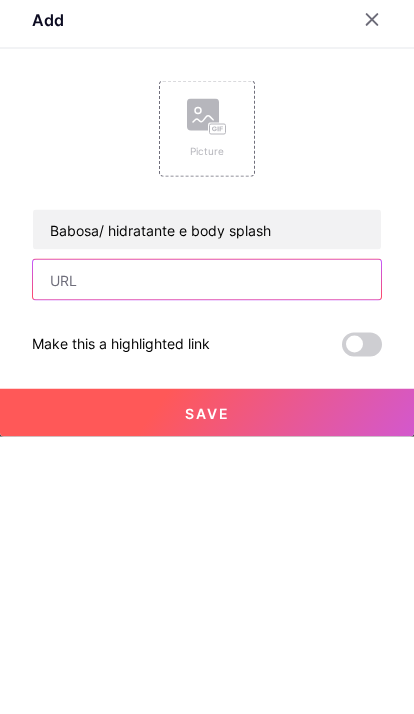 click at bounding box center [207, 557] 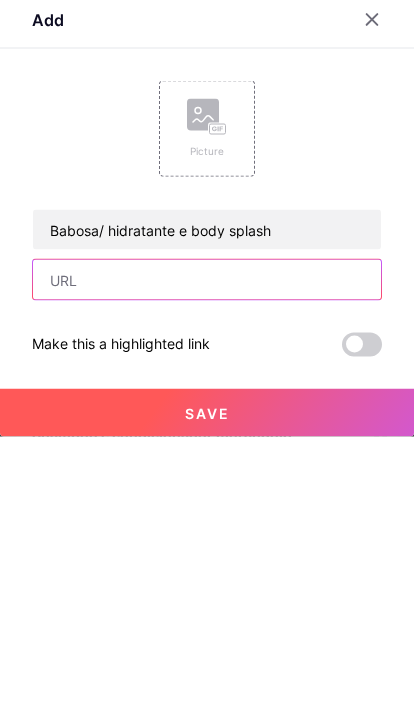 paste on "[URL][DOMAIN_NAME][PERSON_NAME]" 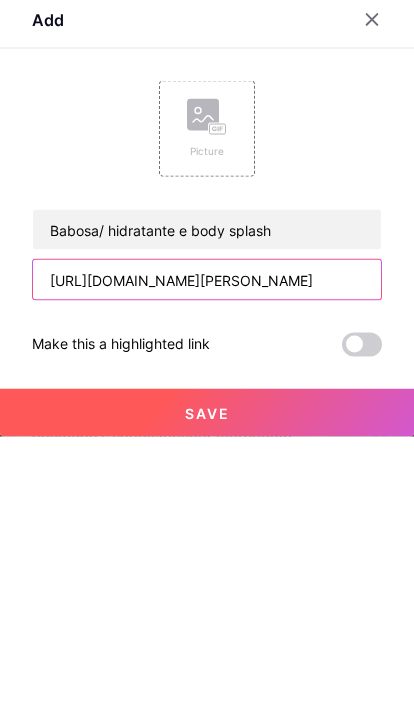 type on "[URL][DOMAIN_NAME][PERSON_NAME]" 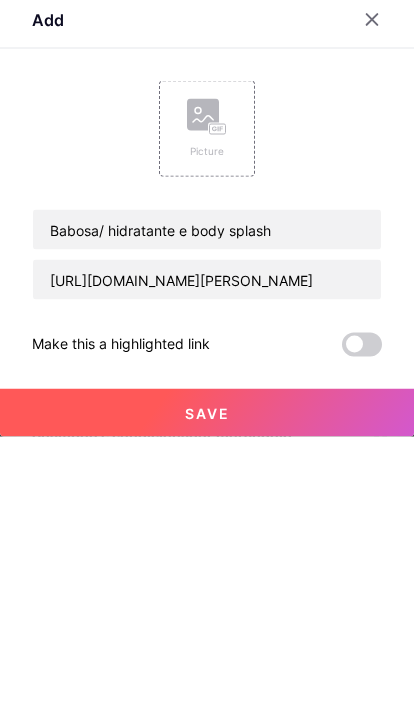 click on "Save" at bounding box center (207, 690) 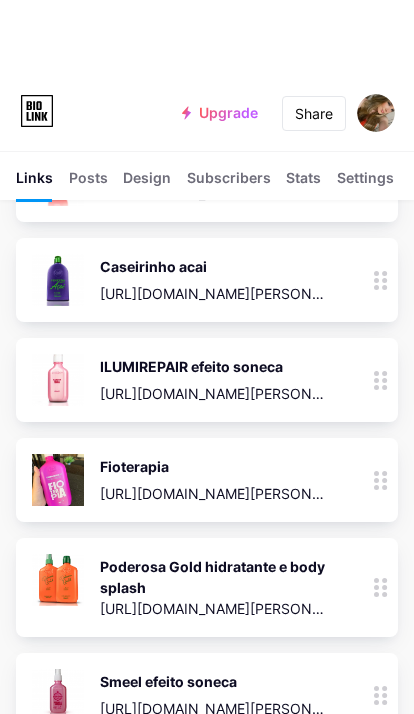 scroll, scrollTop: 3736, scrollLeft: 0, axis: vertical 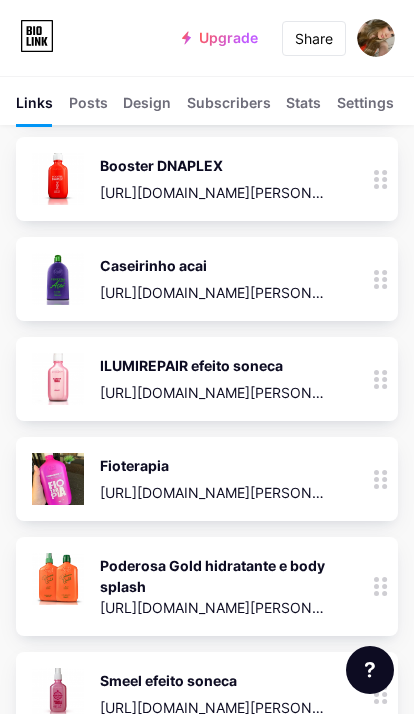 click on "Fioterapia" at bounding box center (213, 465) 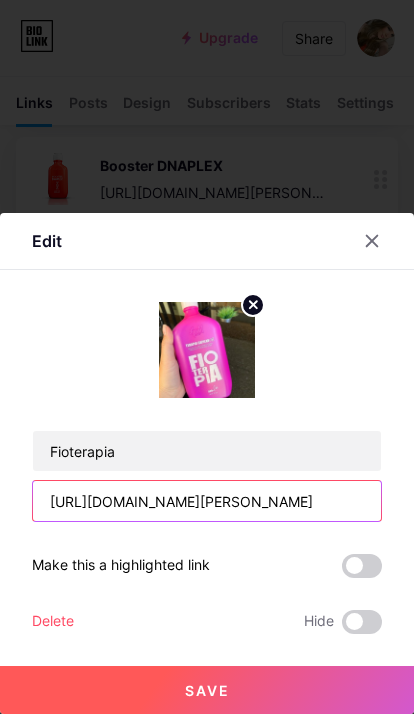 click on "[URL][DOMAIN_NAME][PERSON_NAME]" at bounding box center [207, 501] 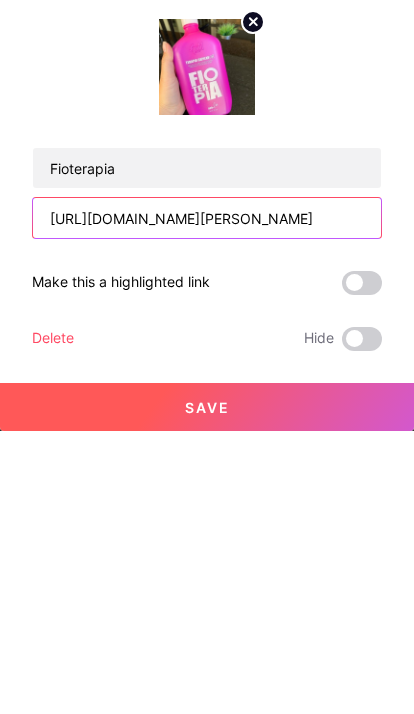 scroll, scrollTop: 3741, scrollLeft: 0, axis: vertical 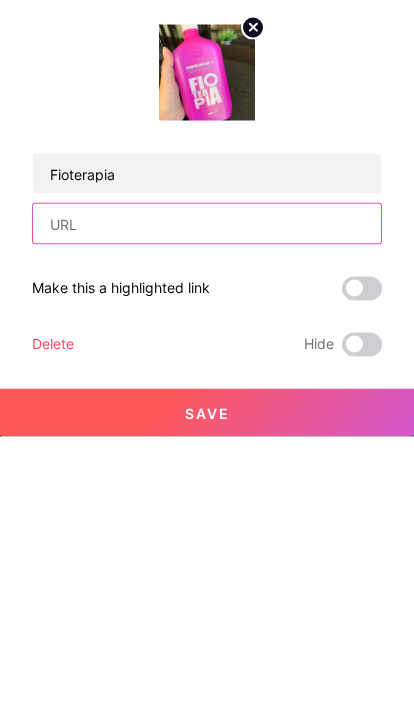 click at bounding box center (207, 501) 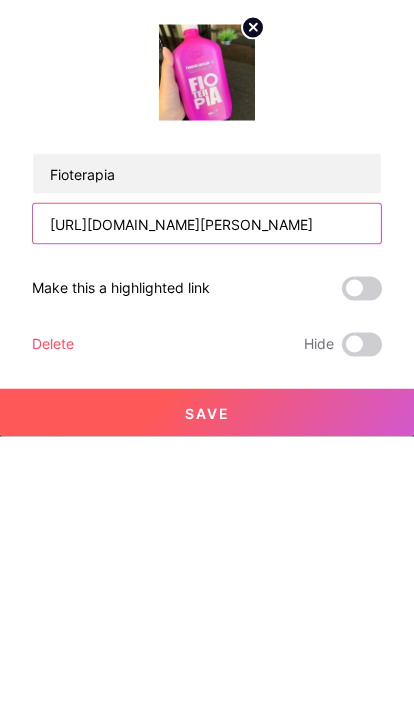 type on "[URL][DOMAIN_NAME][PERSON_NAME]" 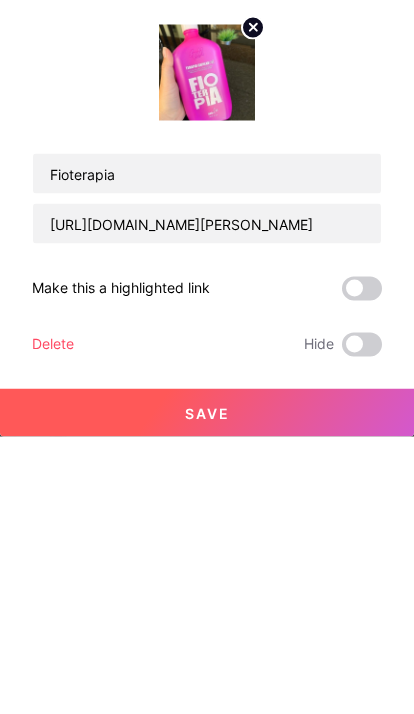 click on "Save" at bounding box center (207, 690) 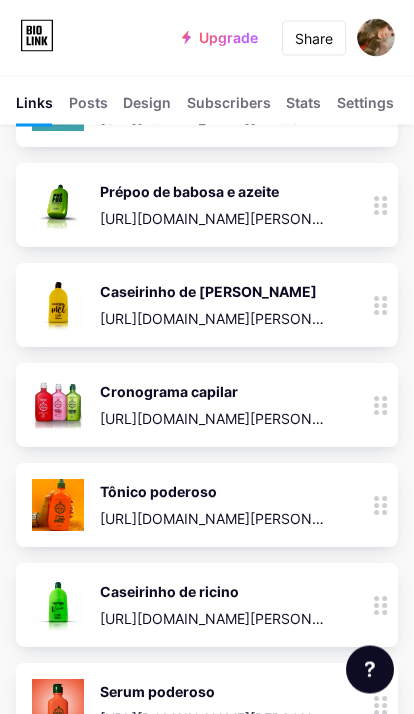 scroll, scrollTop: 2789, scrollLeft: 0, axis: vertical 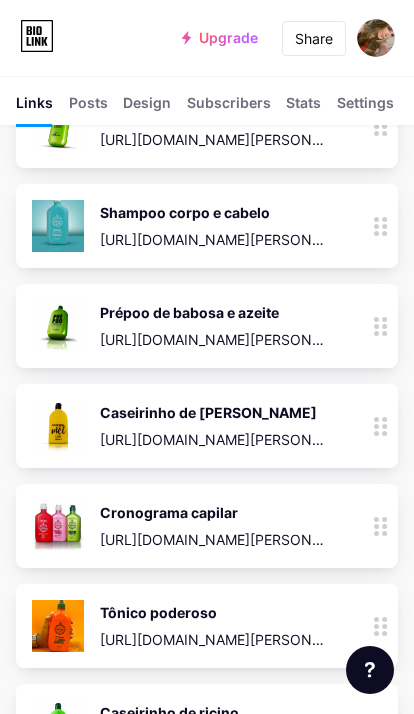 click on "Cronograma capilar" at bounding box center (213, 512) 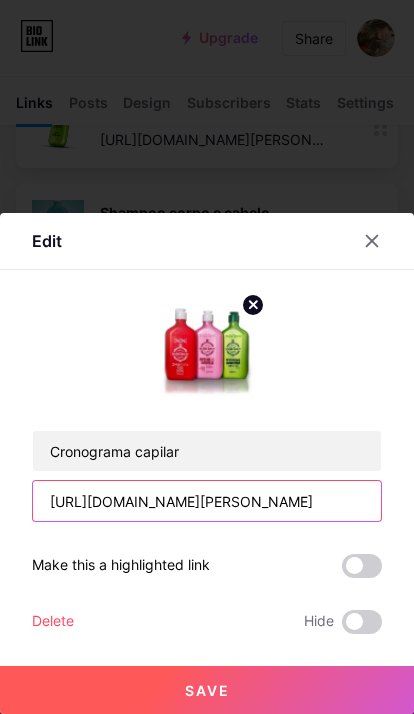 click on "[URL][DOMAIN_NAME][PERSON_NAME]" at bounding box center [207, 501] 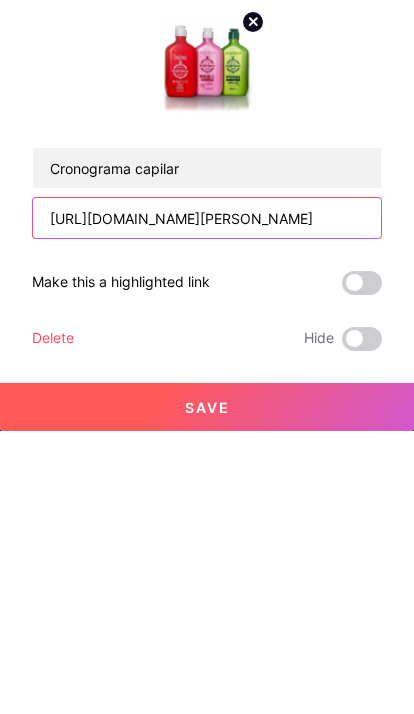 scroll, scrollTop: 2794, scrollLeft: 0, axis: vertical 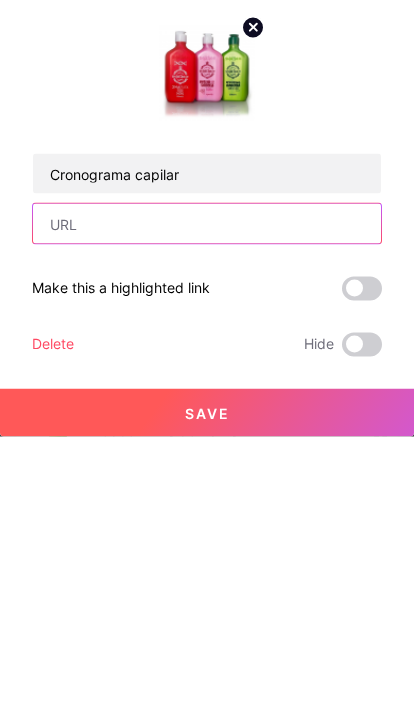 click at bounding box center [207, 501] 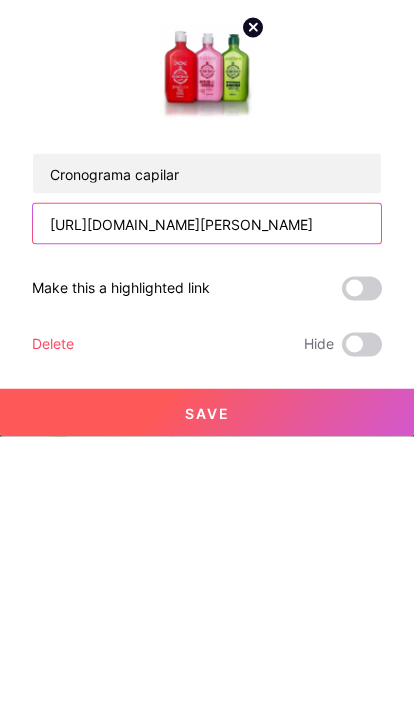 type on "[URL][DOMAIN_NAME][PERSON_NAME]" 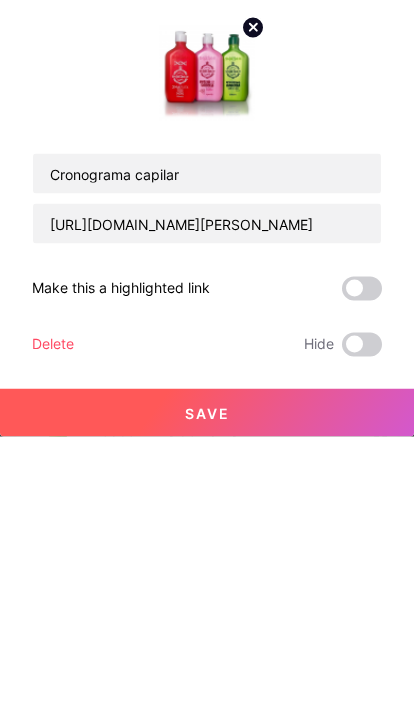 click on "Save" at bounding box center [207, 690] 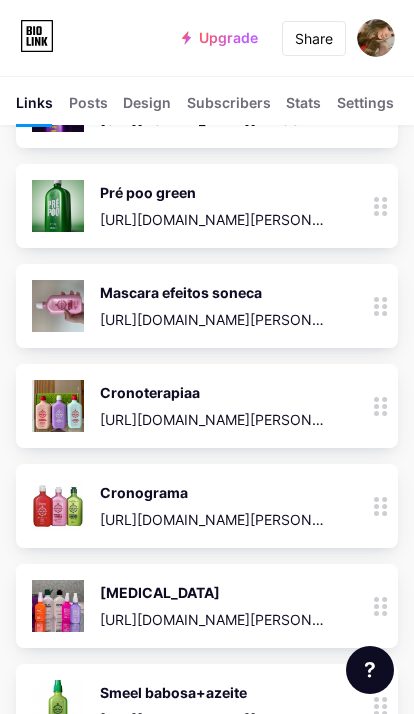 scroll, scrollTop: 1320, scrollLeft: 0, axis: vertical 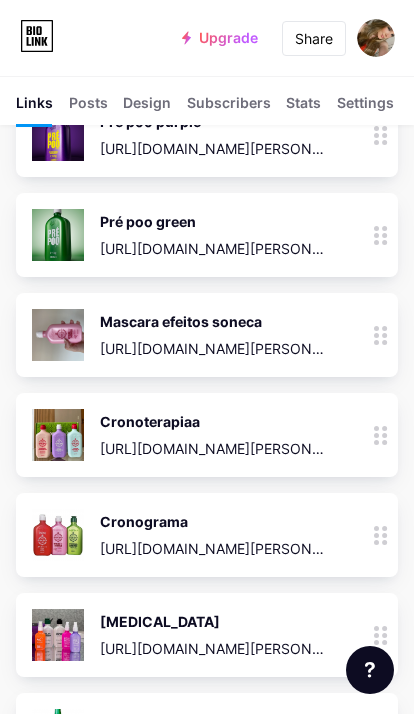 click on "Cronograma" at bounding box center [213, 521] 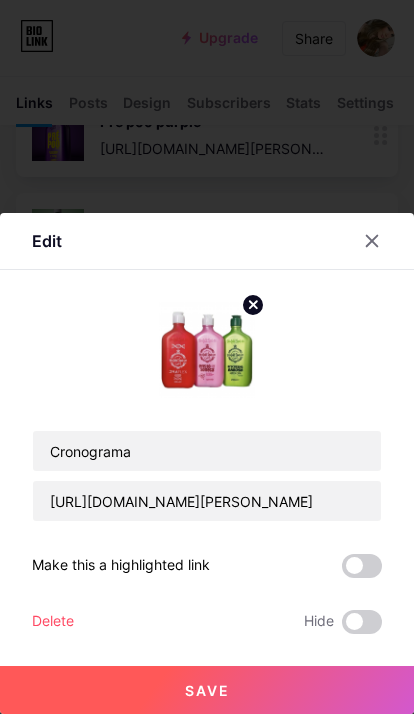 click on "Delete" at bounding box center [53, 622] 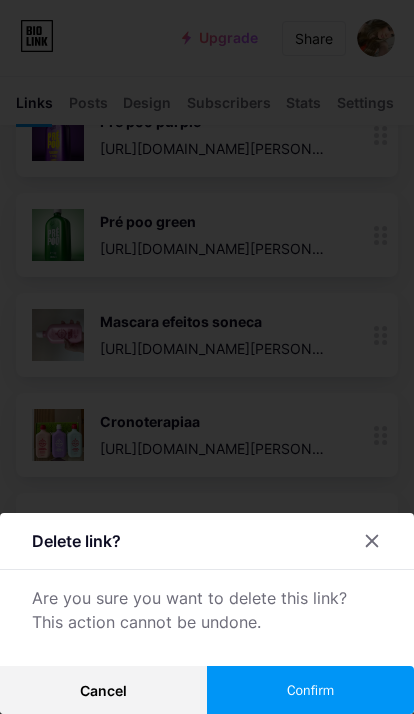 click on "Confirm" at bounding box center (310, 690) 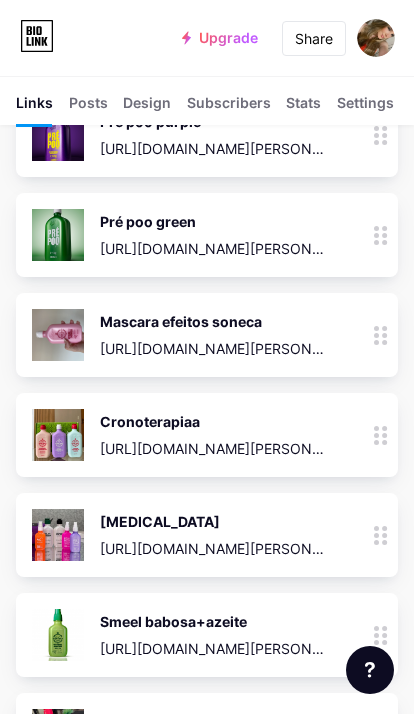 click on "Cronoterapiaa" at bounding box center [213, 421] 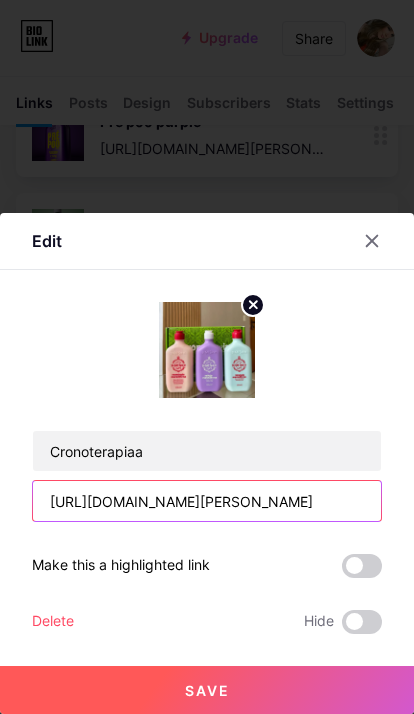 click on "[URL][DOMAIN_NAME][PERSON_NAME]" at bounding box center (207, 501) 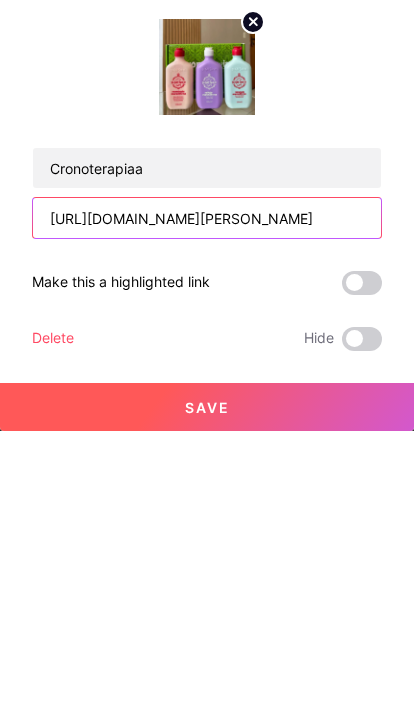 scroll, scrollTop: 1325, scrollLeft: 0, axis: vertical 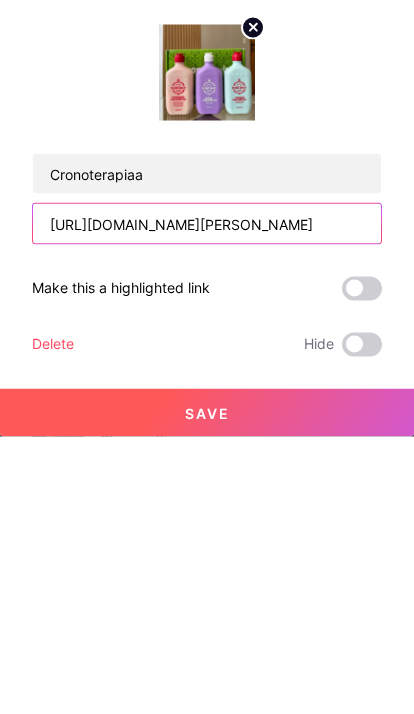 click on "[URL][DOMAIN_NAME][PERSON_NAME]" at bounding box center [207, 501] 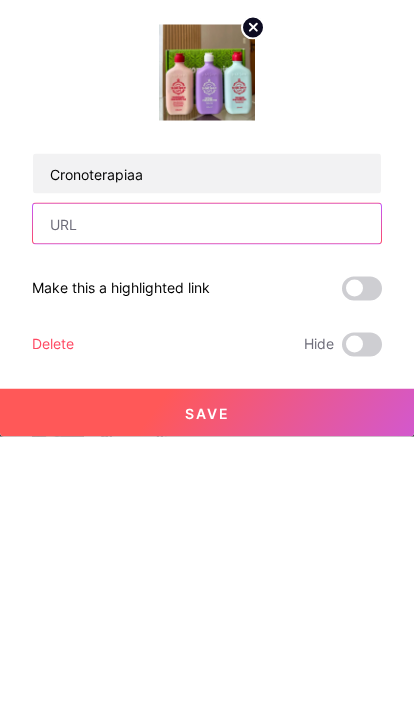 click at bounding box center [207, 501] 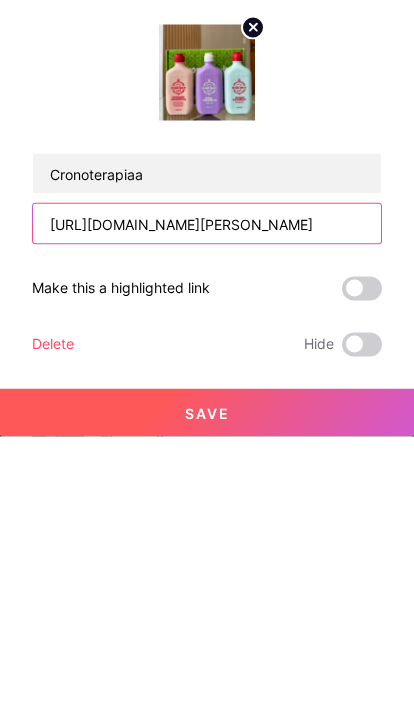 type on "[URL][DOMAIN_NAME][PERSON_NAME]" 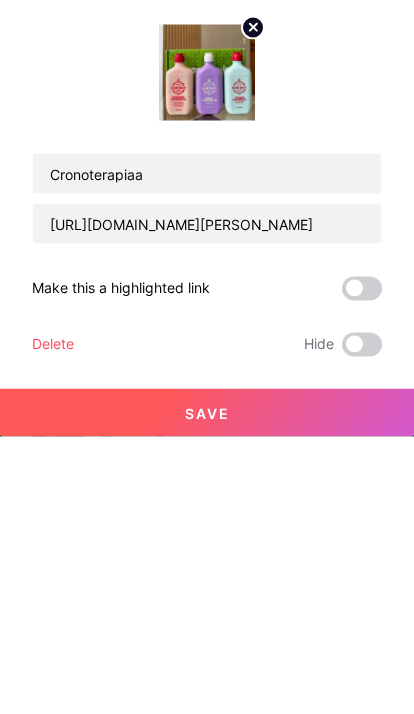click on "Save" at bounding box center (207, 690) 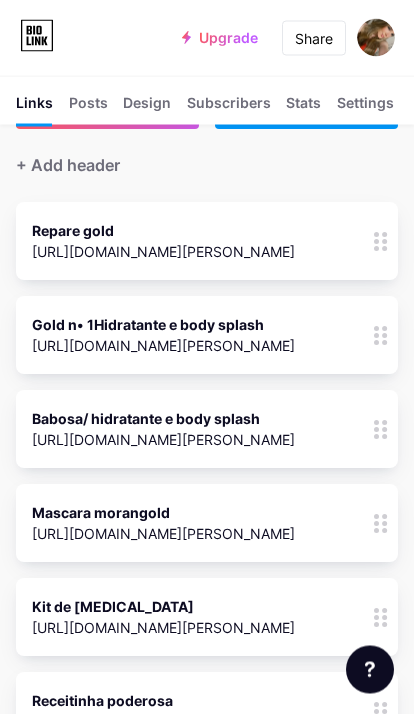 scroll, scrollTop: 0, scrollLeft: 0, axis: both 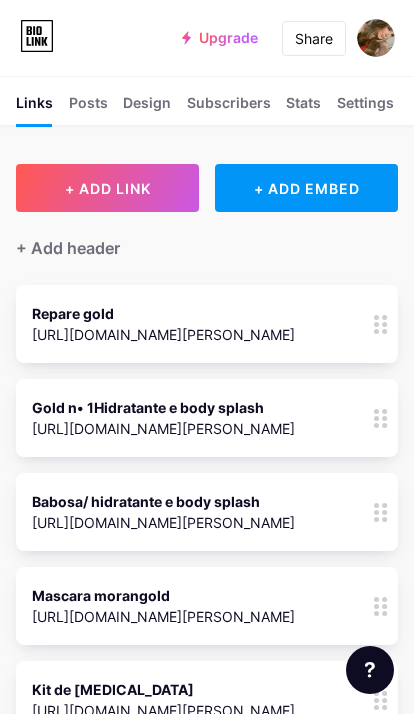 click on "+ ADD LINK" at bounding box center [108, 188] 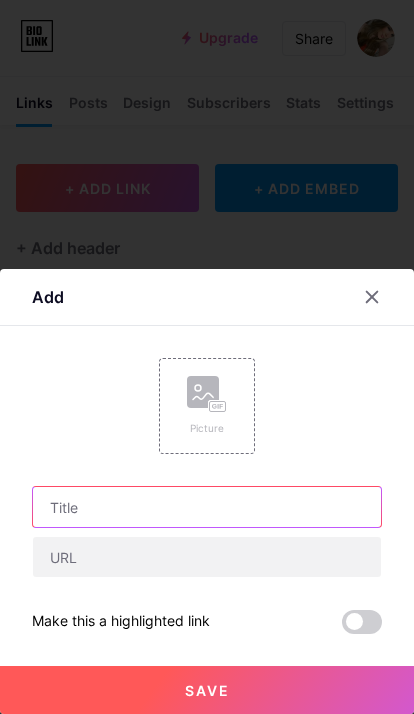 click at bounding box center (207, 507) 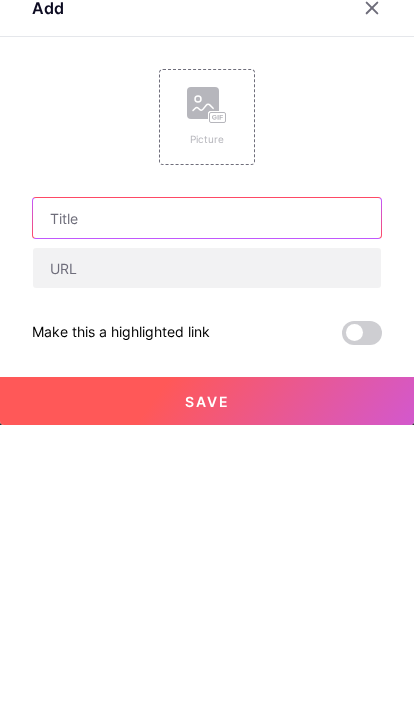scroll, scrollTop: 11, scrollLeft: 0, axis: vertical 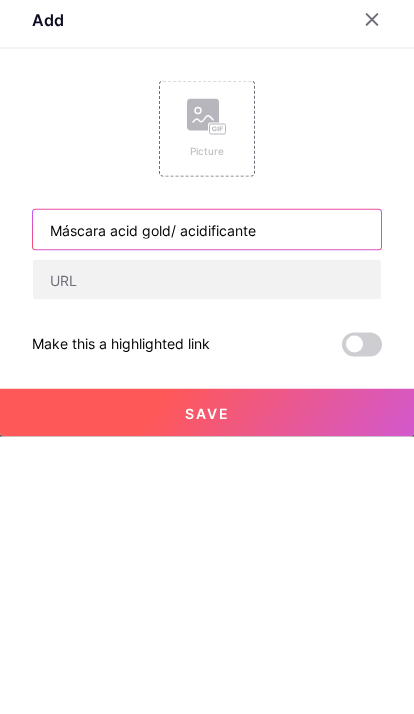 type on "Máscara acid gold/ acidificante" 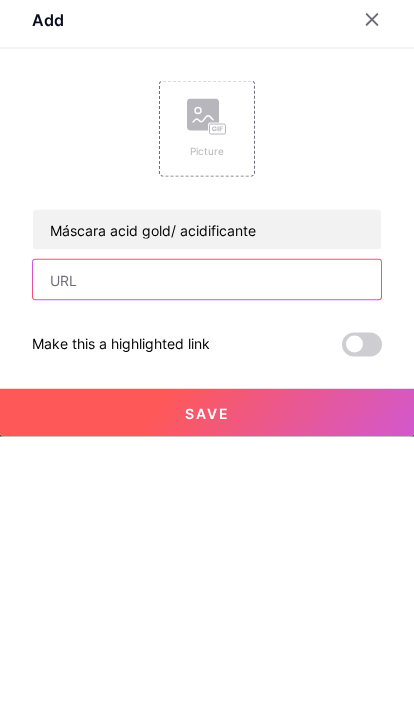 click at bounding box center [207, 557] 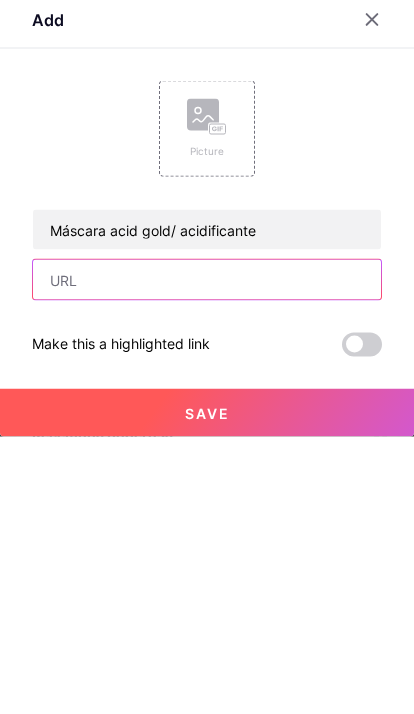 paste on "[URL][DOMAIN_NAME][PERSON_NAME]" 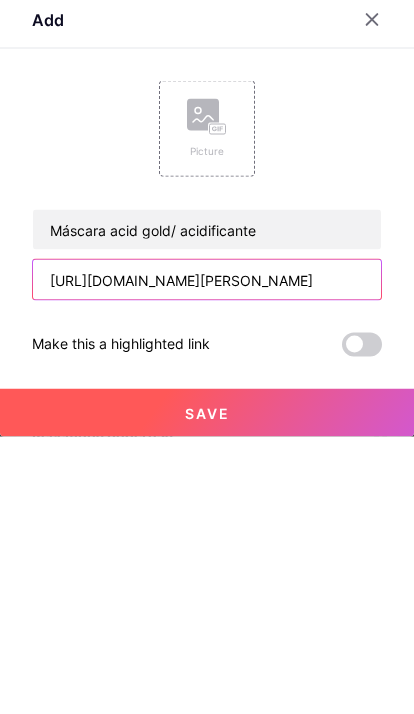 type on "[URL][DOMAIN_NAME][PERSON_NAME]" 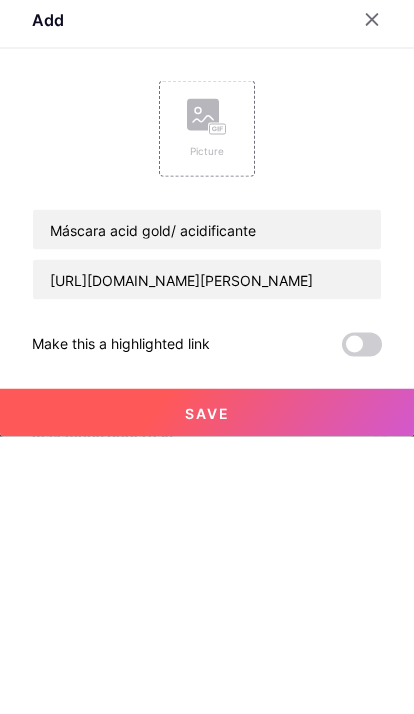 click on "Save" at bounding box center (207, 690) 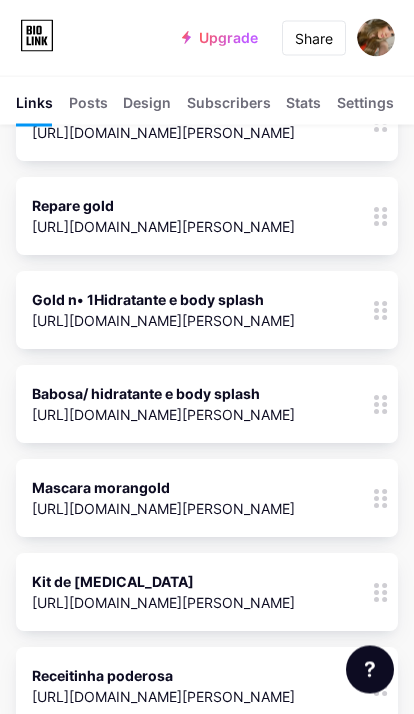 scroll, scrollTop: 0, scrollLeft: 0, axis: both 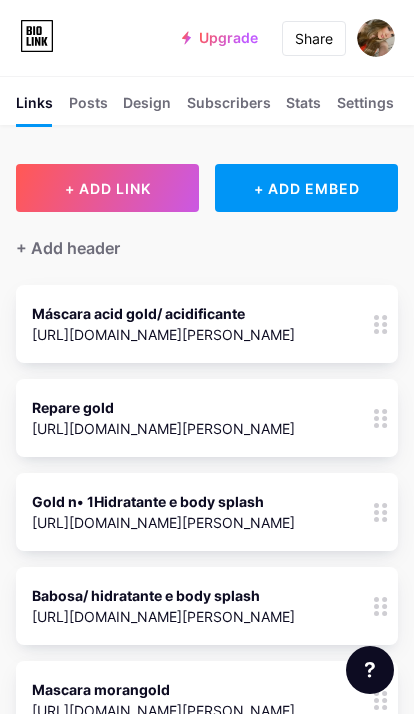 click on "+ ADD LINK" at bounding box center (108, 188) 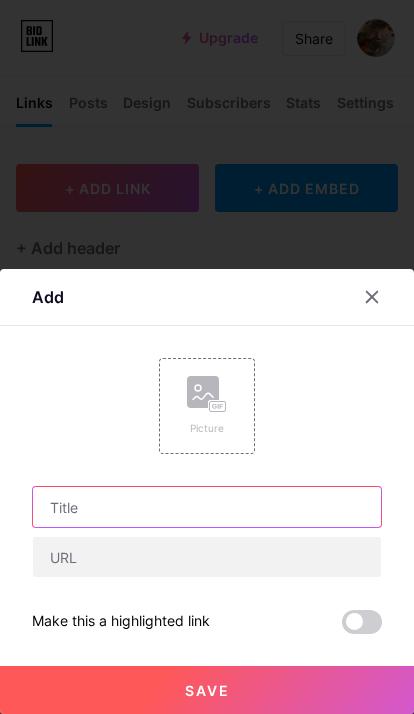 click at bounding box center [207, 507] 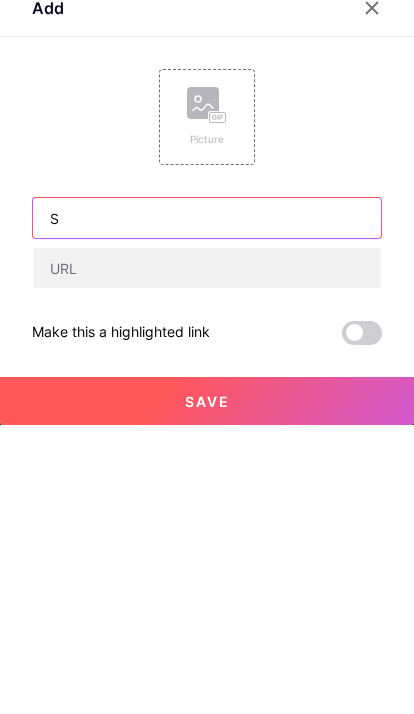 scroll, scrollTop: 11, scrollLeft: 0, axis: vertical 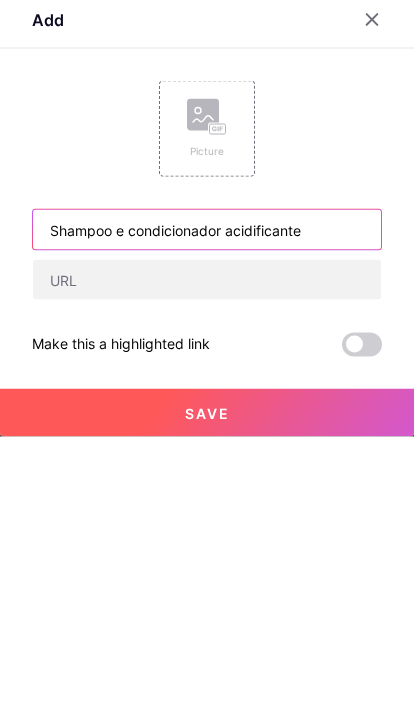 type on "Shampoo e condicionador acidificante" 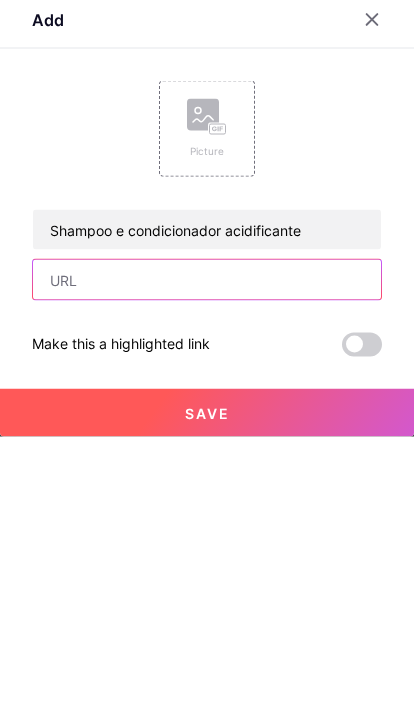 click at bounding box center (207, 557) 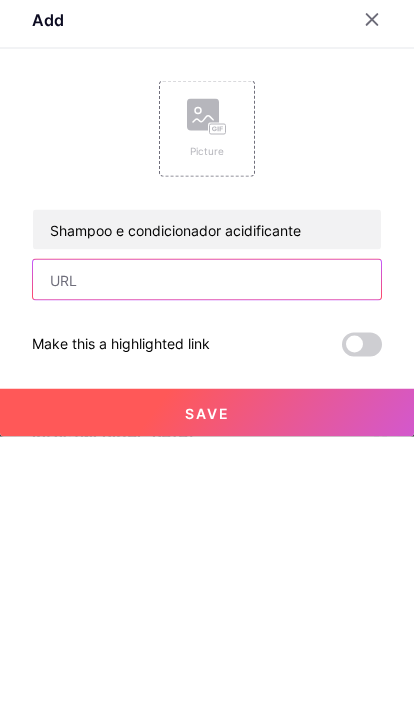 paste on "[URL][DOMAIN_NAME][PERSON_NAME]" 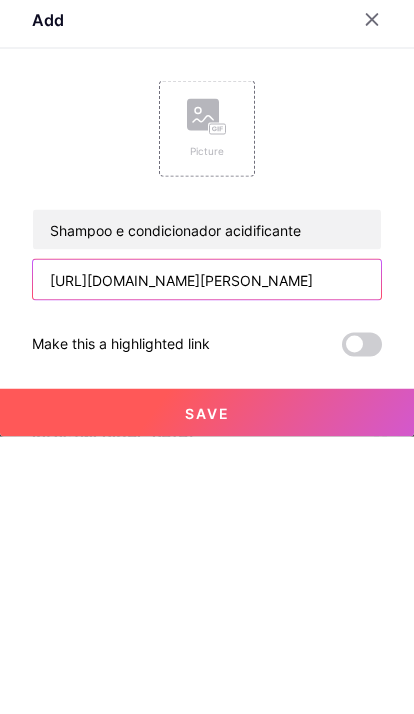 type on "[URL][DOMAIN_NAME][PERSON_NAME]" 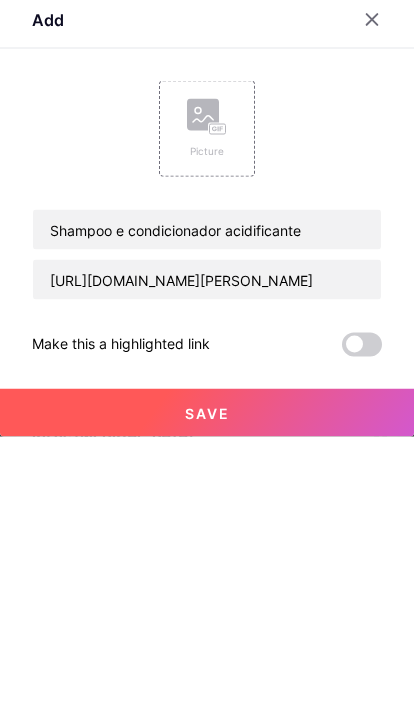 click on "Save" at bounding box center (207, 690) 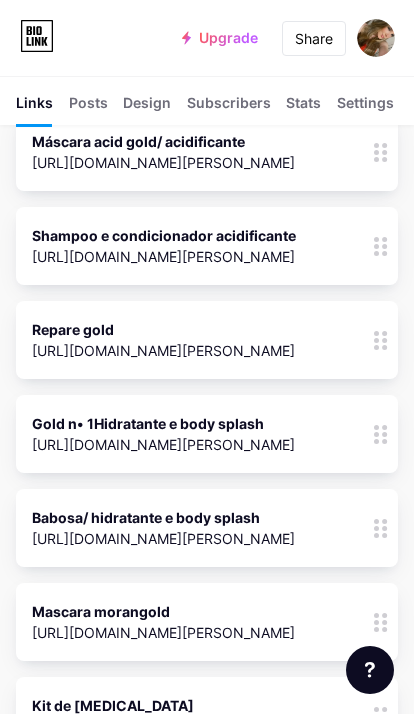 scroll, scrollTop: 0, scrollLeft: 0, axis: both 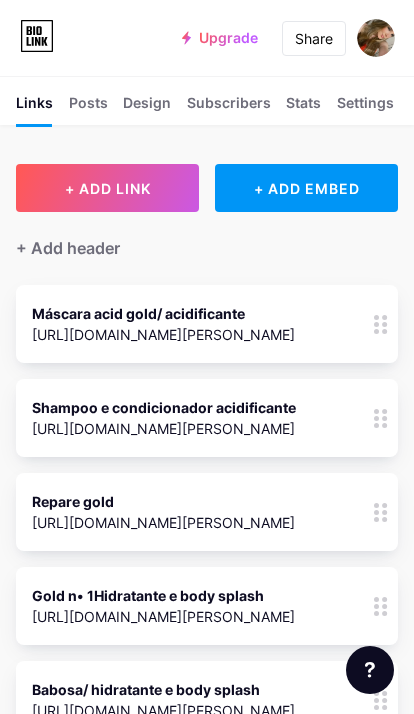 click on "+ ADD LINK" at bounding box center [107, 188] 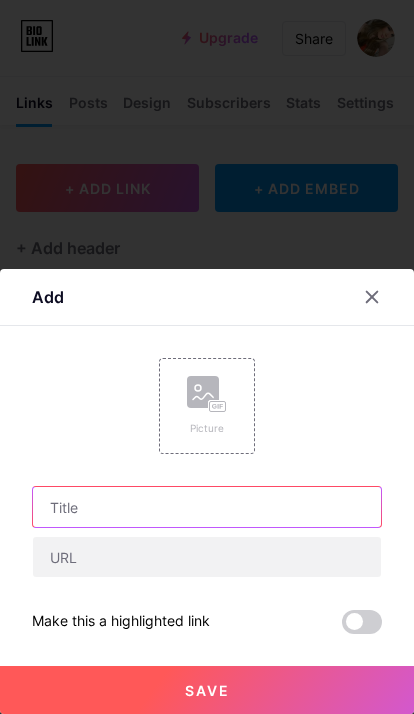 click at bounding box center [207, 507] 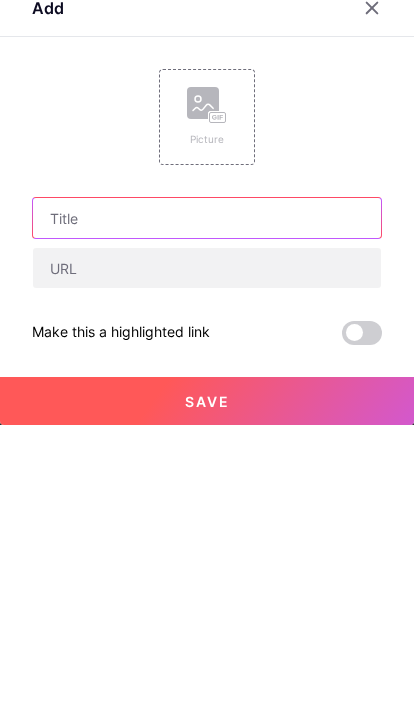 scroll, scrollTop: 11, scrollLeft: 0, axis: vertical 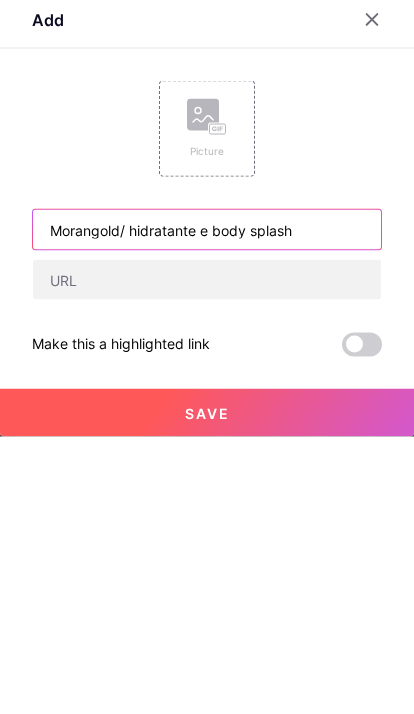 type on "Morangold/ hidratante e body splash" 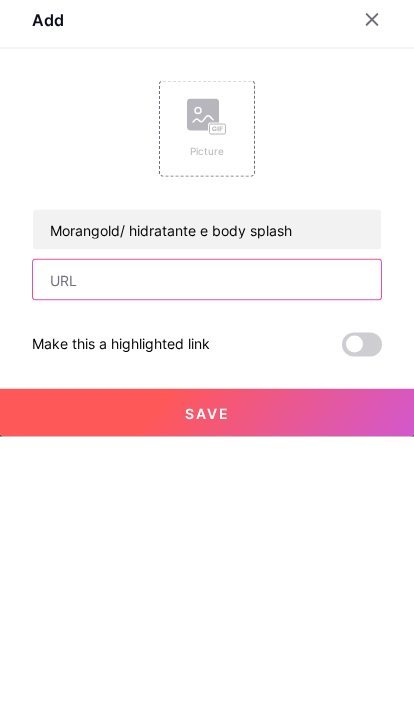 click at bounding box center (207, 557) 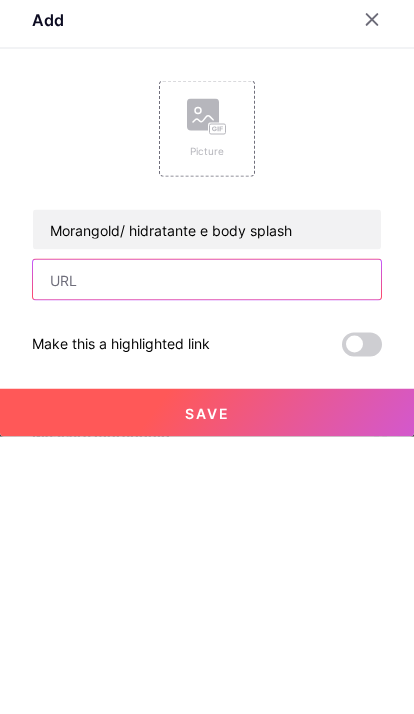 paste on "[URL][DOMAIN_NAME][PERSON_NAME]" 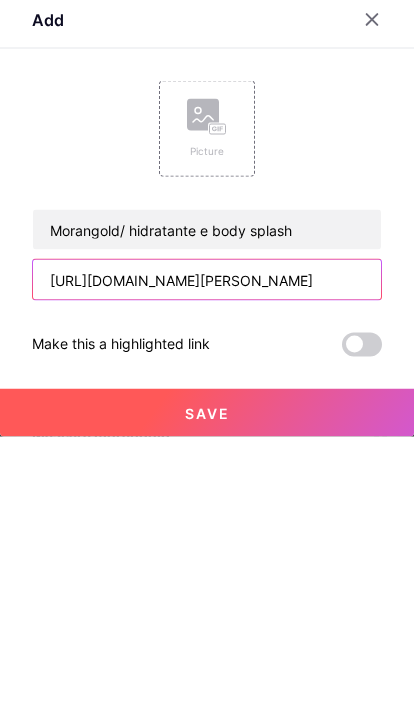 type on "[URL][DOMAIN_NAME][PERSON_NAME]" 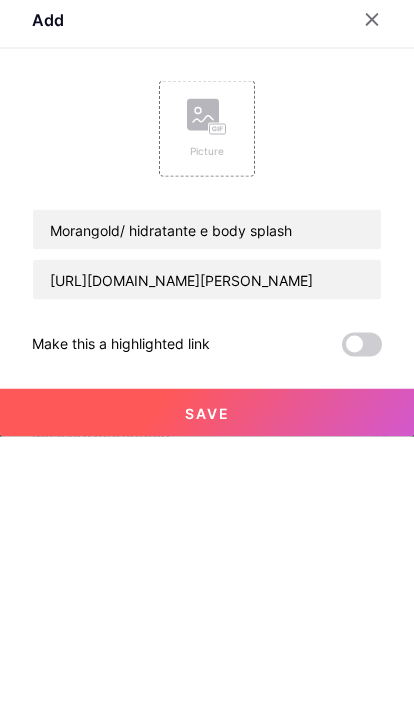 click on "Save" at bounding box center (207, 690) 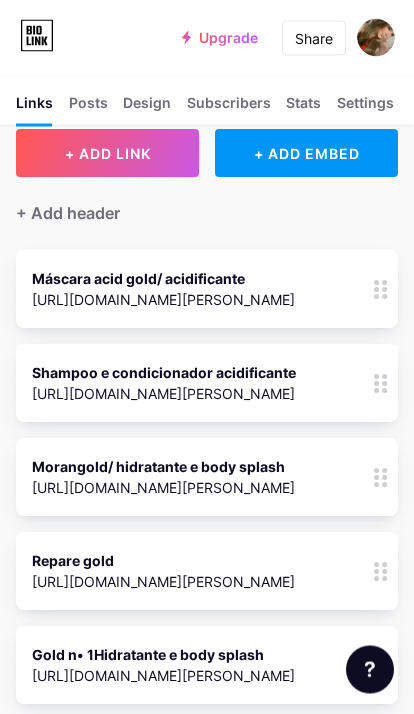 scroll, scrollTop: 0, scrollLeft: 0, axis: both 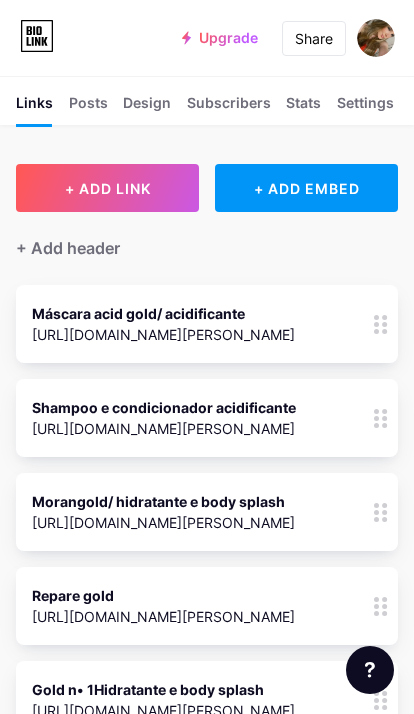 click on "+ ADD LINK" at bounding box center [108, 188] 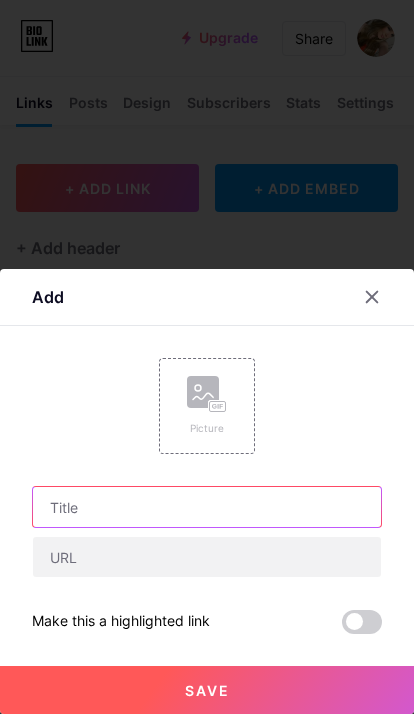 click at bounding box center (207, 507) 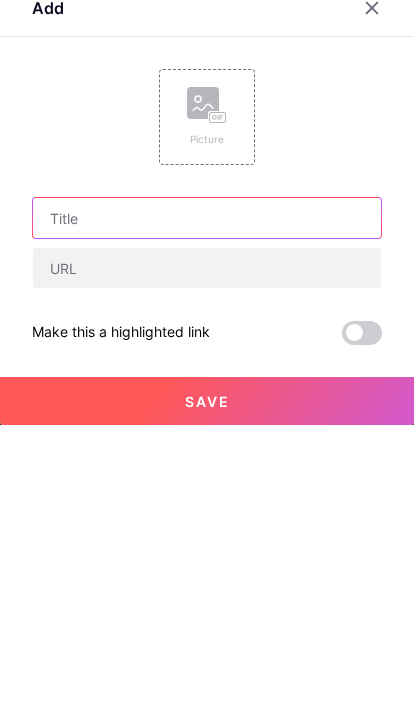 scroll, scrollTop: 11, scrollLeft: 0, axis: vertical 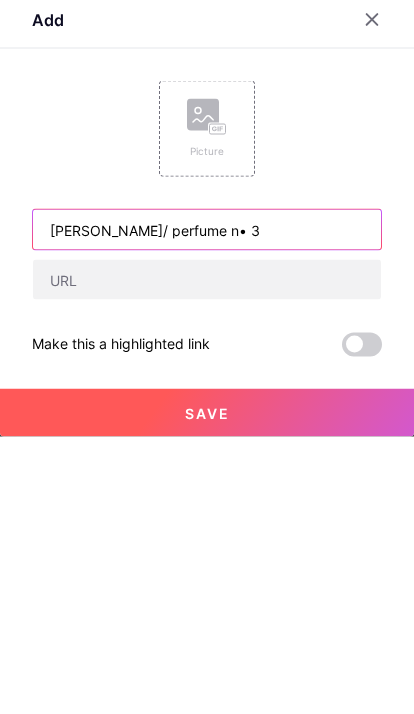 type on "[PERSON_NAME]/ perfume n• 3" 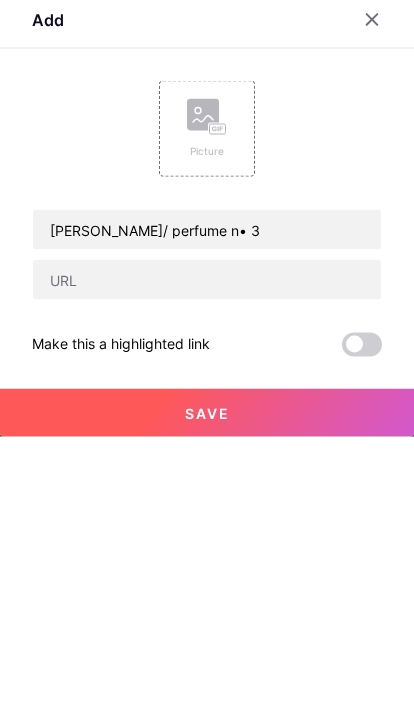 click at bounding box center [207, 557] 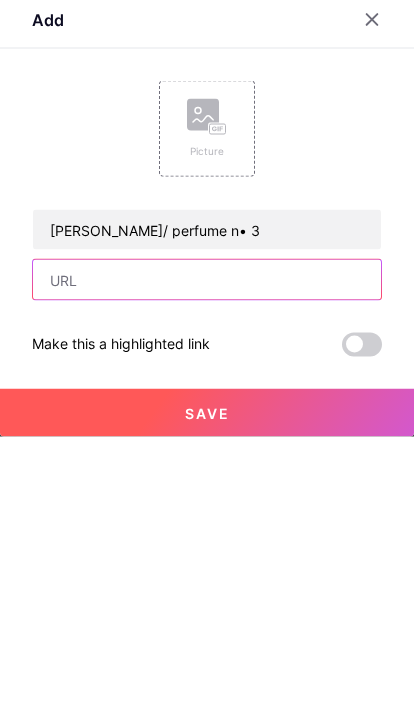 scroll, scrollTop: 73, scrollLeft: 0, axis: vertical 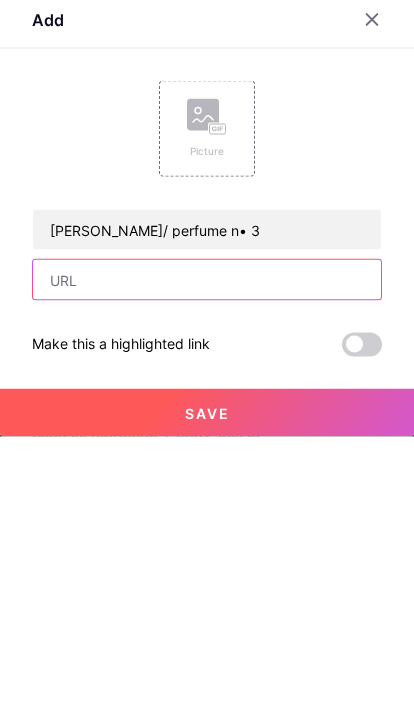 paste on "[URL][DOMAIN_NAME][PERSON_NAME]" 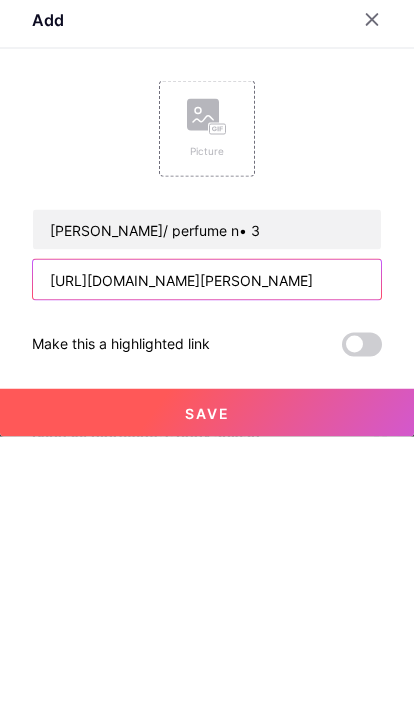 type on "[URL][DOMAIN_NAME][PERSON_NAME]" 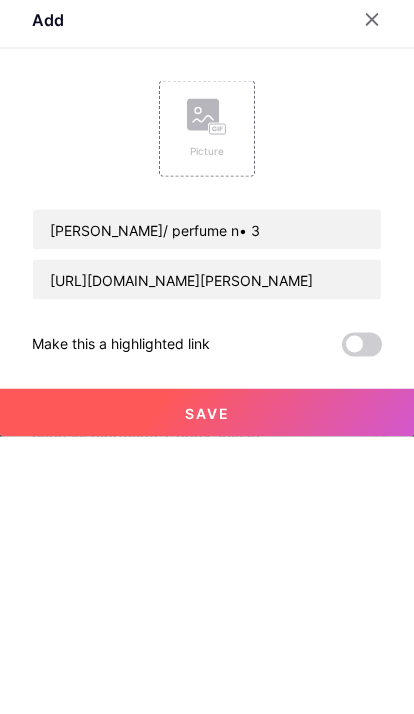 click on "Save" at bounding box center [207, 690] 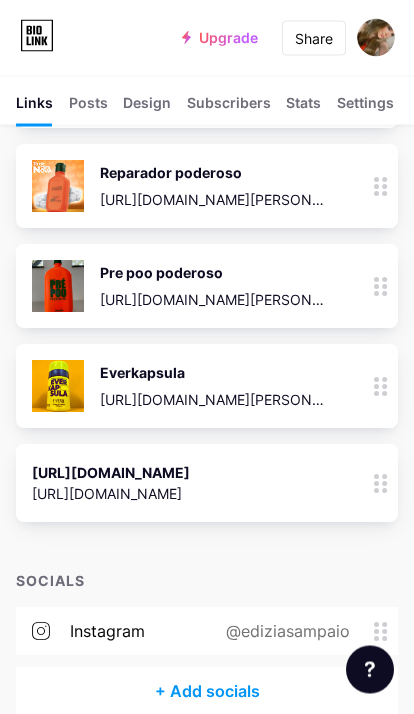 scroll, scrollTop: 5121, scrollLeft: 0, axis: vertical 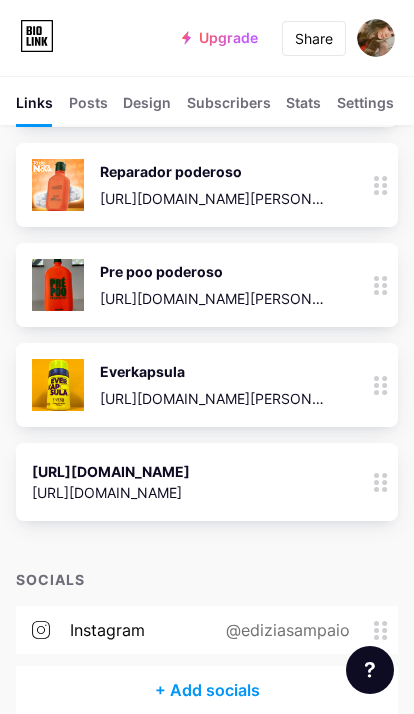 click on "Everkapsula
[URL][DOMAIN_NAME][PERSON_NAME]" at bounding box center (213, 385) 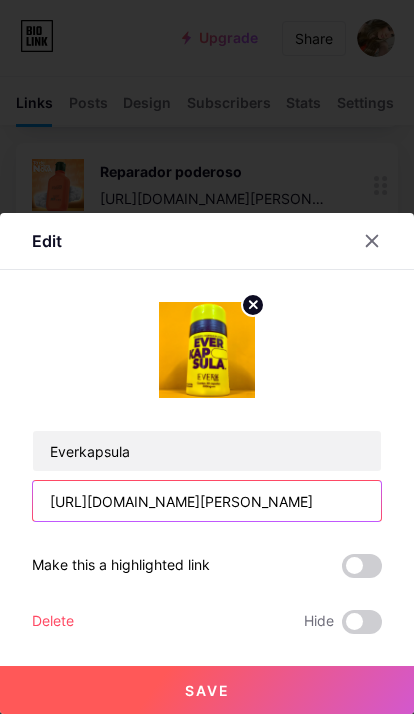 click on "[URL][DOMAIN_NAME][PERSON_NAME]" at bounding box center [207, 501] 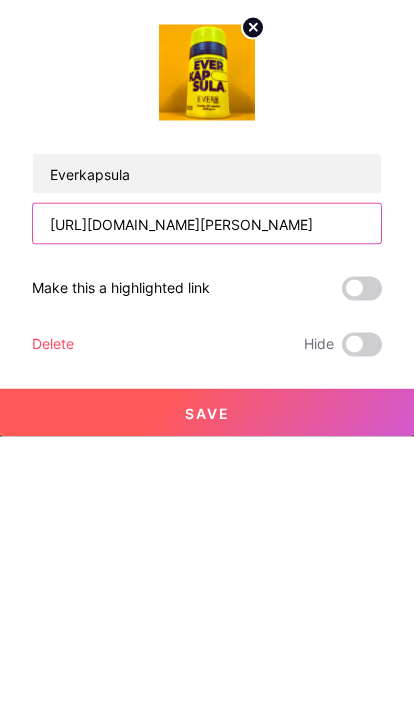 click on "[URL][DOMAIN_NAME][PERSON_NAME]" at bounding box center [207, 501] 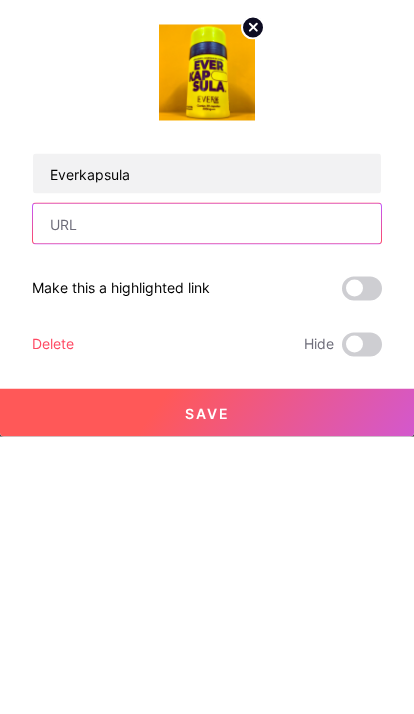 click at bounding box center (207, 501) 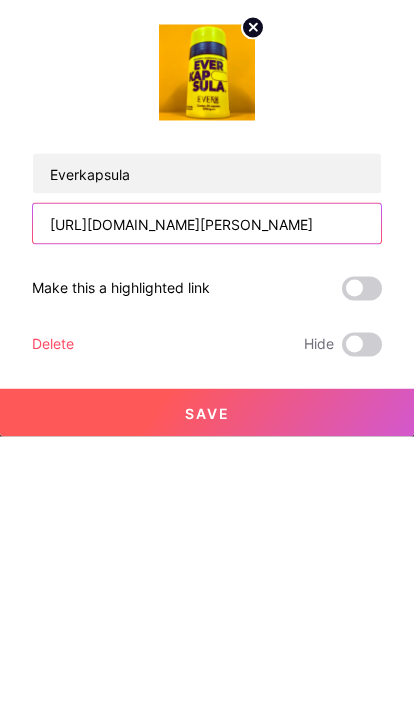 type on "[URL][DOMAIN_NAME][PERSON_NAME]" 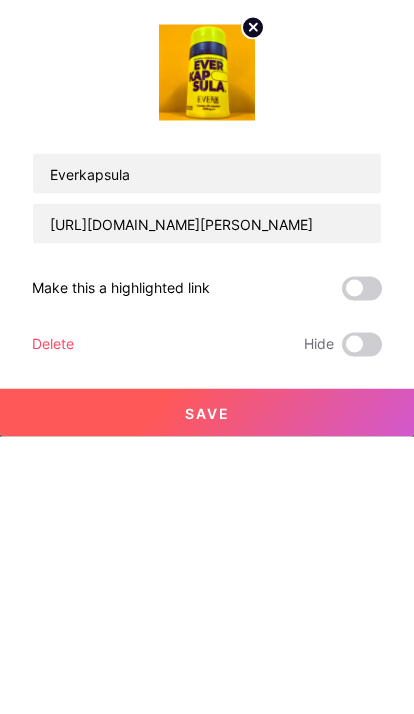 click on "Save" at bounding box center (207, 690) 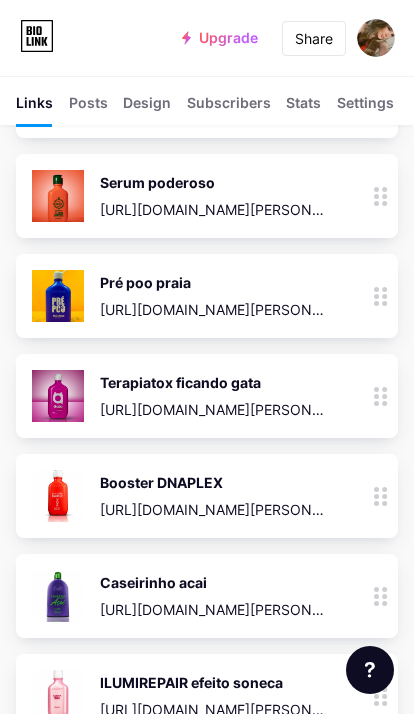 scroll, scrollTop: 3685, scrollLeft: 0, axis: vertical 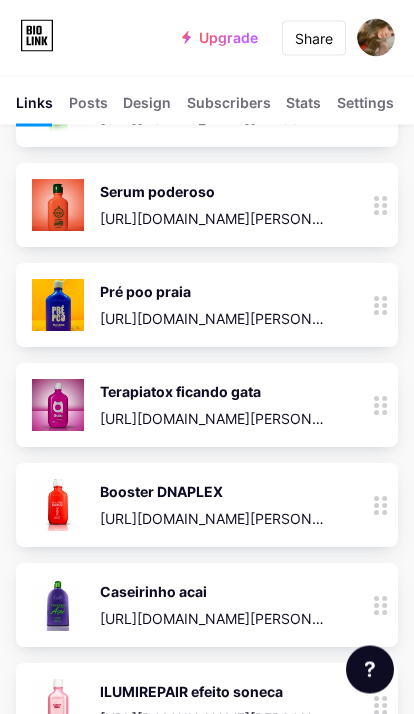 click on "Caseirinho acai
[URL][DOMAIN_NAME][PERSON_NAME]" at bounding box center (213, 606) 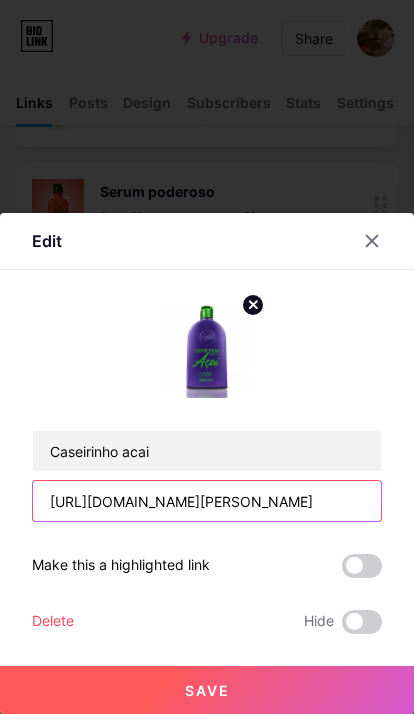 click on "[URL][DOMAIN_NAME][PERSON_NAME]" at bounding box center (207, 501) 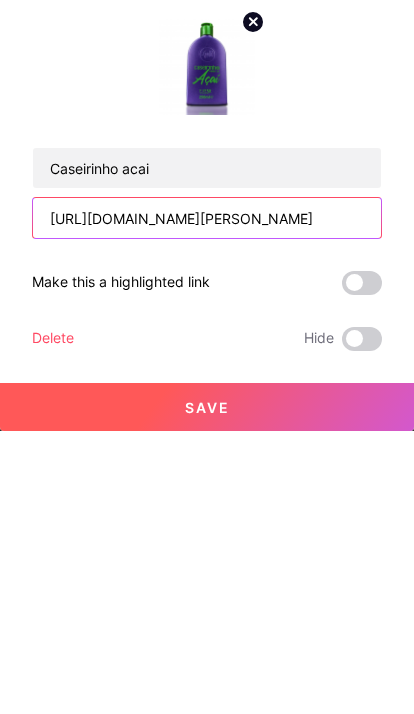 scroll, scrollTop: 3691, scrollLeft: 0, axis: vertical 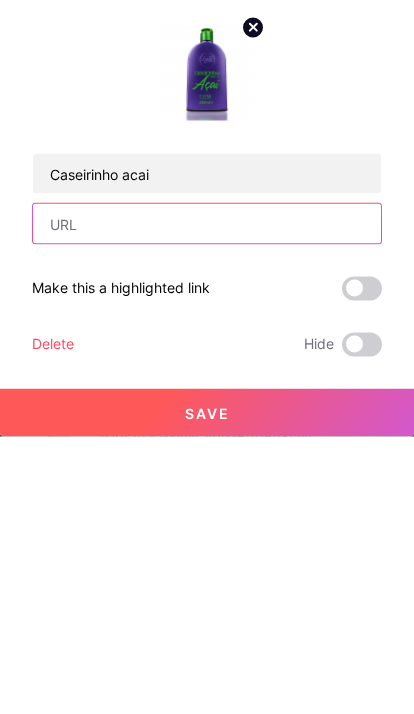 click at bounding box center [207, 501] 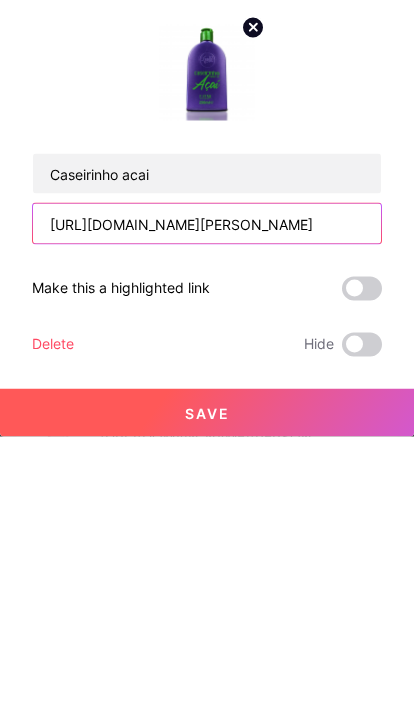 type on "[URL][DOMAIN_NAME][PERSON_NAME]" 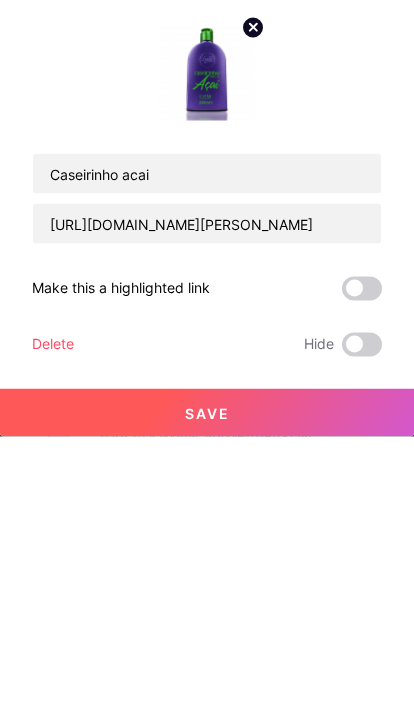 click on "Save" at bounding box center [207, 690] 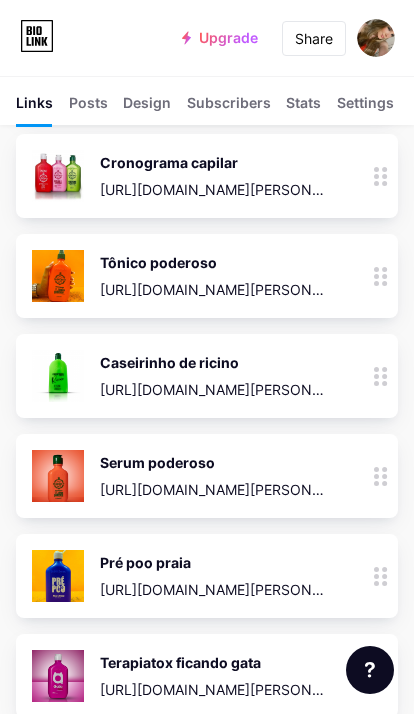 scroll, scrollTop: 3413, scrollLeft: 0, axis: vertical 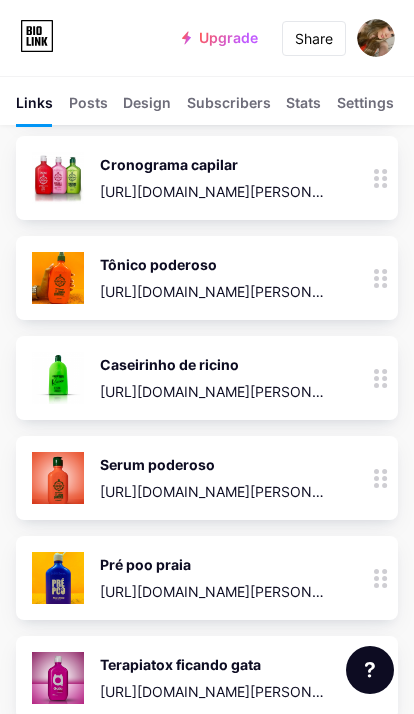 click on "Caseirinho de ricino" at bounding box center [213, 364] 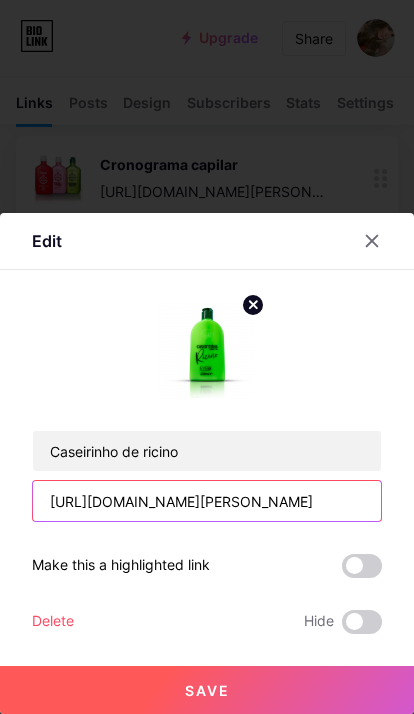 click on "[URL][DOMAIN_NAME][PERSON_NAME]" at bounding box center [207, 501] 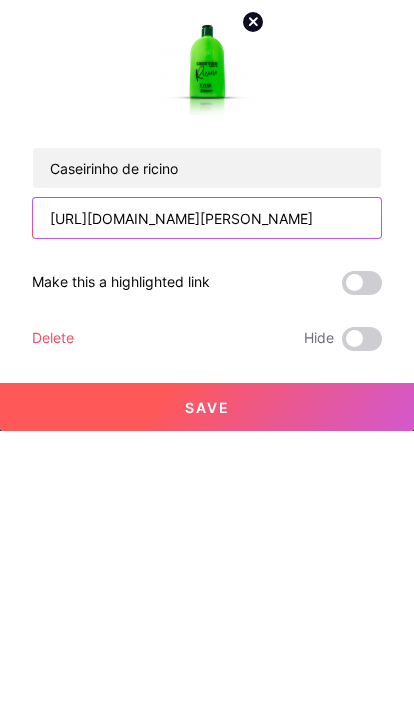 scroll, scrollTop: 3418, scrollLeft: 0, axis: vertical 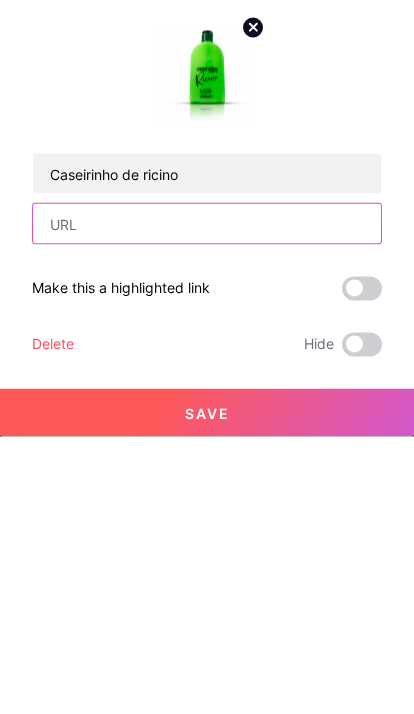 click at bounding box center [207, 501] 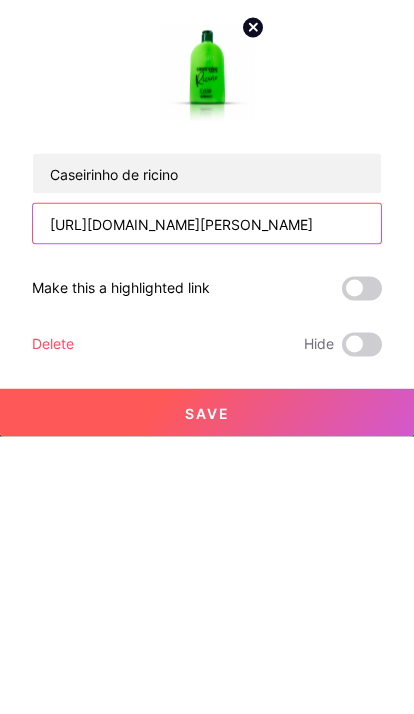 type on "[URL][DOMAIN_NAME][PERSON_NAME]" 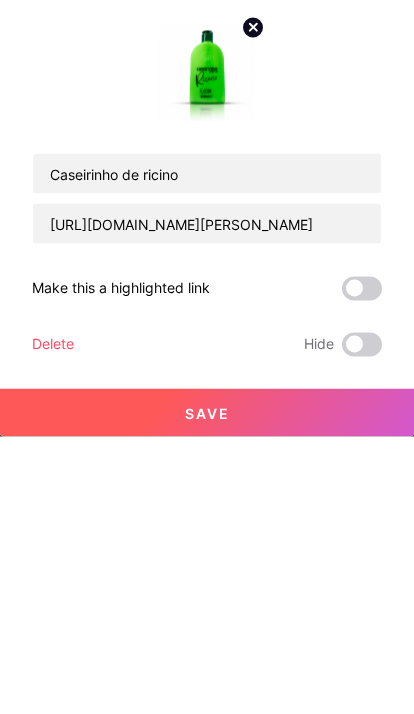 click on "Save" at bounding box center (207, 690) 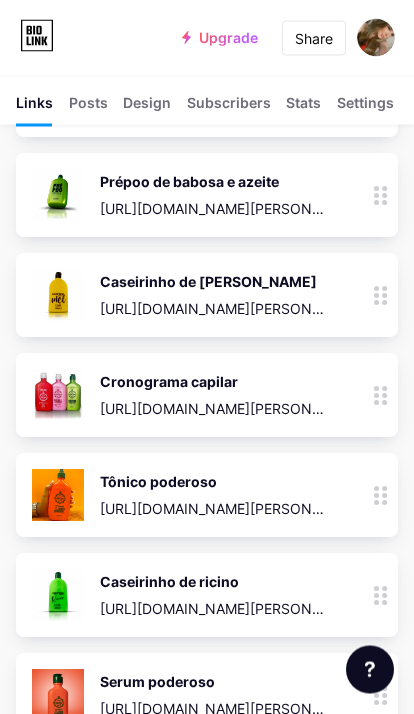 scroll, scrollTop: 3191, scrollLeft: 0, axis: vertical 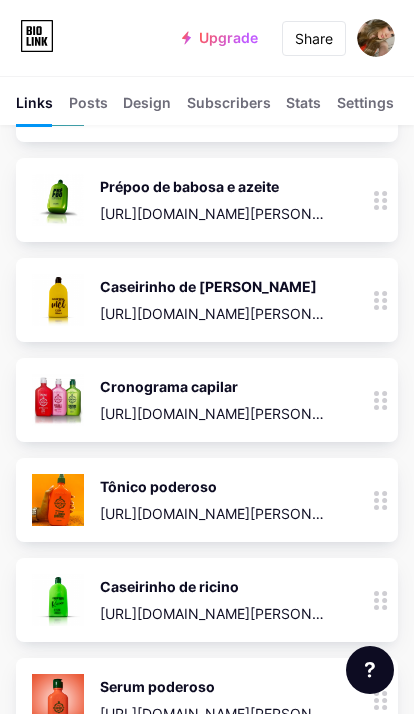 click on "Caseirinho de [PERSON_NAME]
[URL][DOMAIN_NAME][PERSON_NAME]" at bounding box center (213, 300) 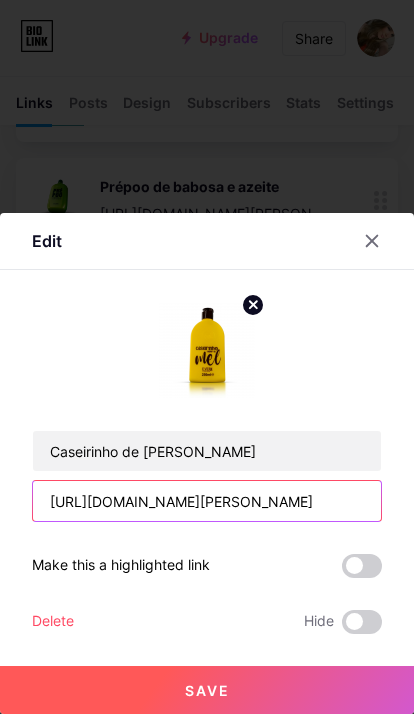 click on "[URL][DOMAIN_NAME][PERSON_NAME]" at bounding box center [207, 501] 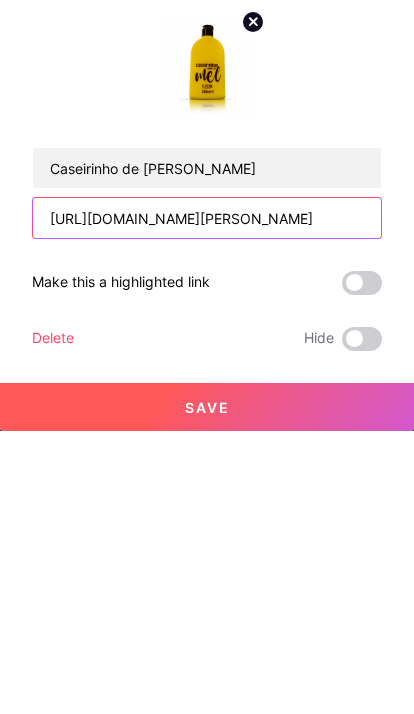scroll, scrollTop: 3196, scrollLeft: 0, axis: vertical 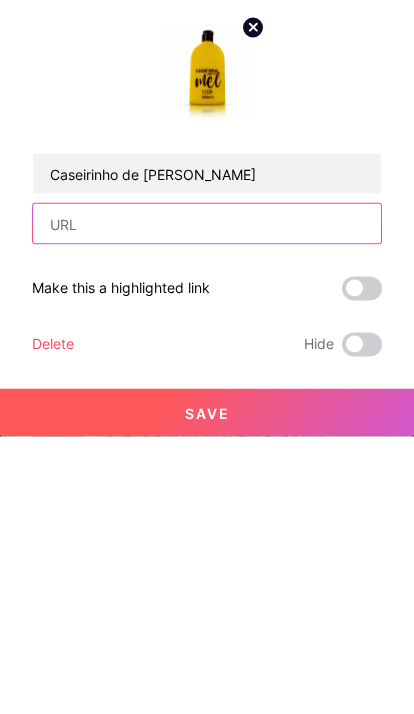 click at bounding box center (207, 501) 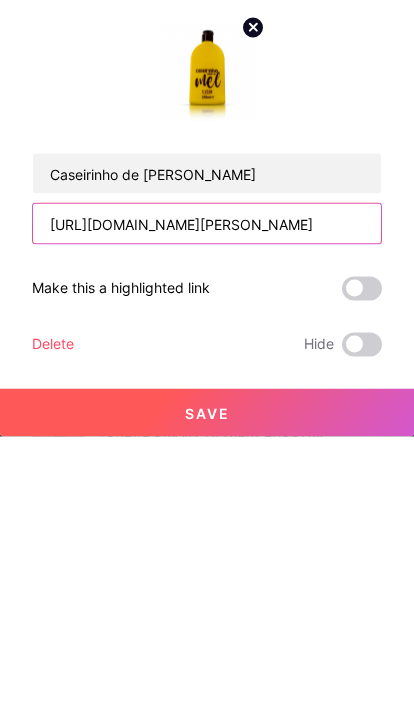 type on "[URL][DOMAIN_NAME][PERSON_NAME]" 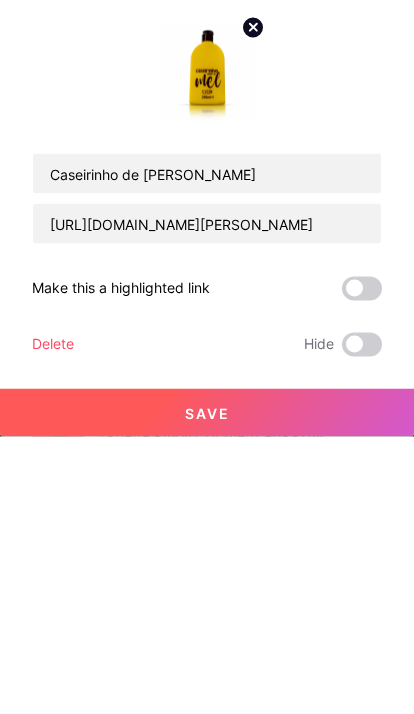 click on "Save" at bounding box center [207, 690] 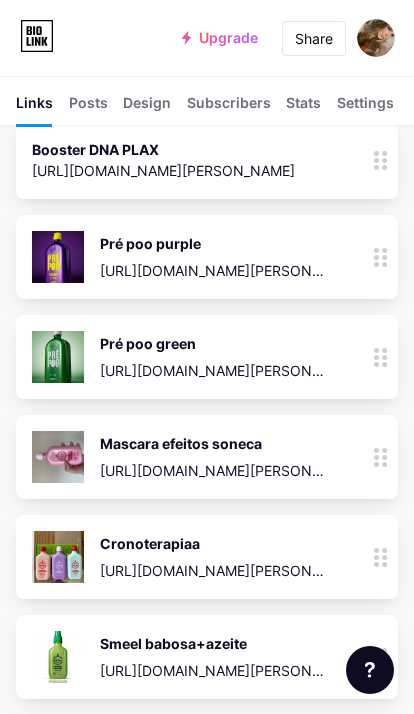 scroll, scrollTop: 1546, scrollLeft: 0, axis: vertical 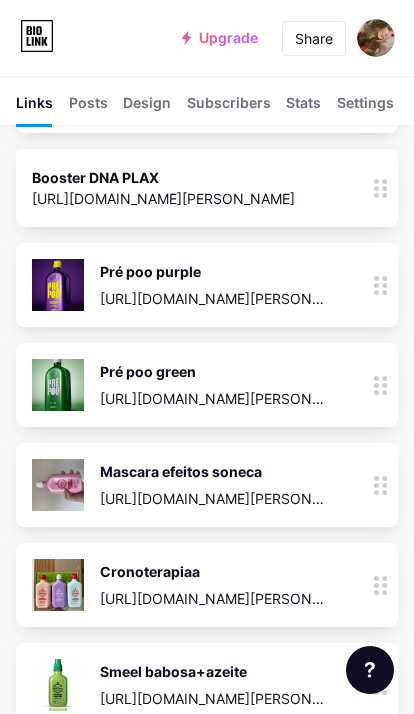 click on "Pré poo green" at bounding box center [213, 371] 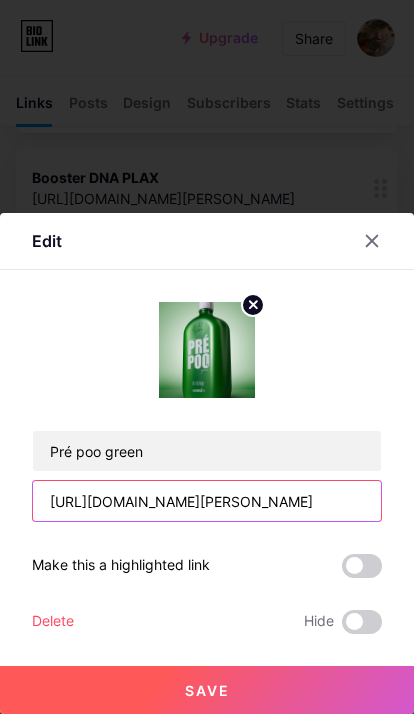 click on "[URL][DOMAIN_NAME][PERSON_NAME]" at bounding box center (207, 501) 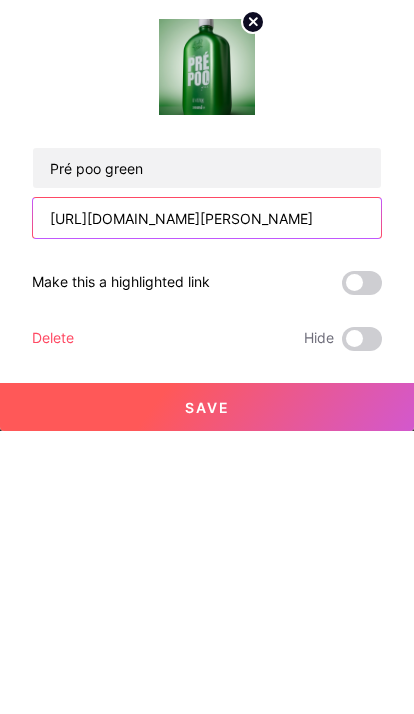 scroll, scrollTop: 1551, scrollLeft: 0, axis: vertical 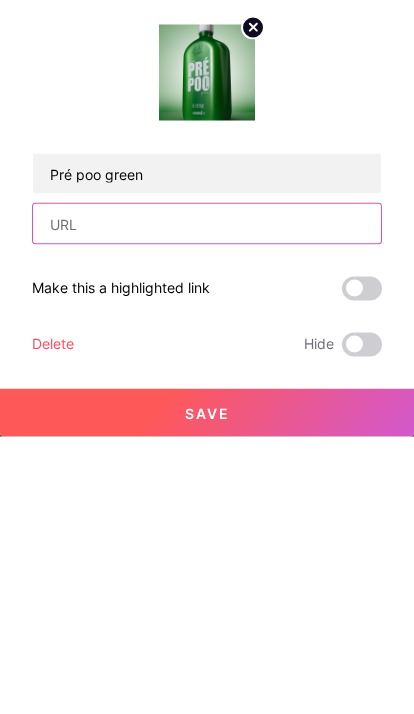 click at bounding box center (207, 501) 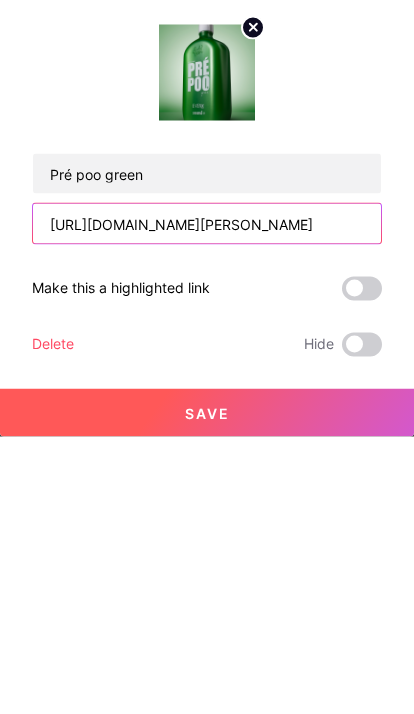 type on "[URL][DOMAIN_NAME][PERSON_NAME]" 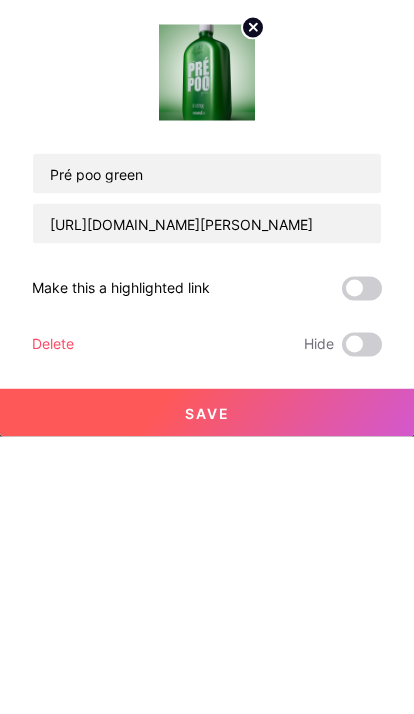 click on "Save" at bounding box center (207, 690) 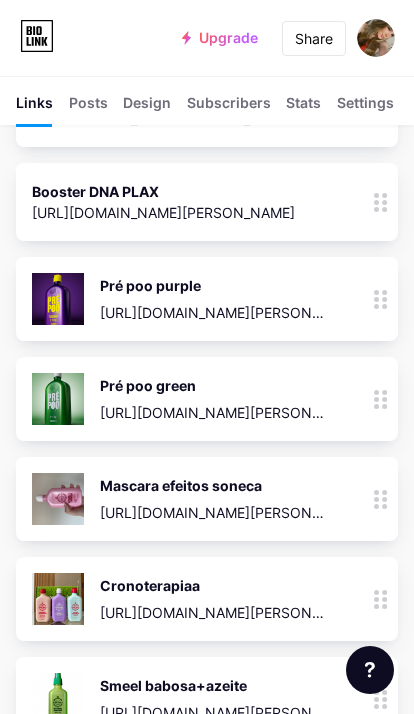 scroll, scrollTop: 1526, scrollLeft: 0, axis: vertical 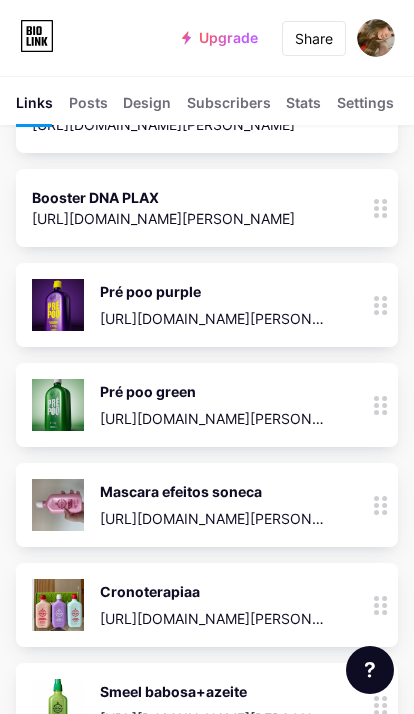 click on "[URL][DOMAIN_NAME][PERSON_NAME]" at bounding box center (213, 318) 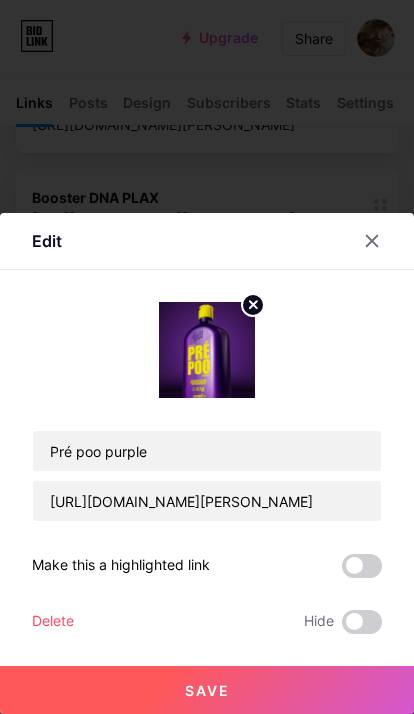 click on "Delete" at bounding box center [53, 622] 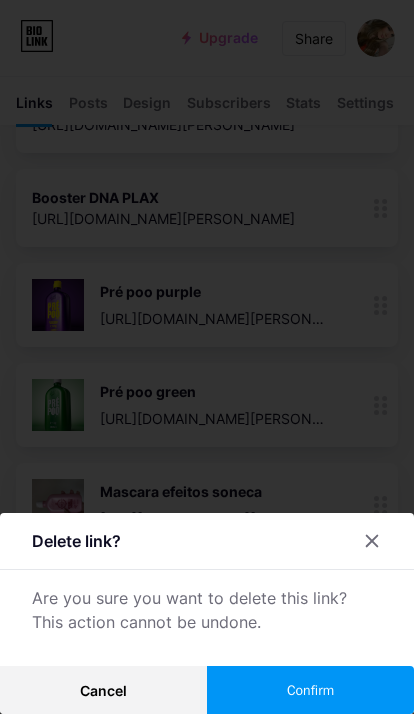 click on "Confirm" at bounding box center (310, 690) 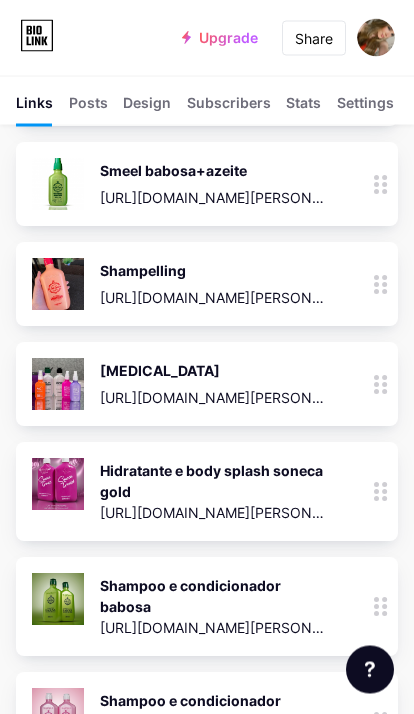 scroll, scrollTop: 1944, scrollLeft: 0, axis: vertical 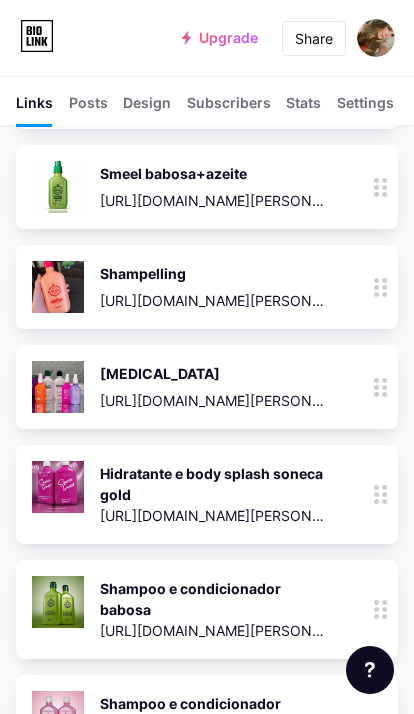 click on "[MEDICAL_DATA]" at bounding box center [213, 373] 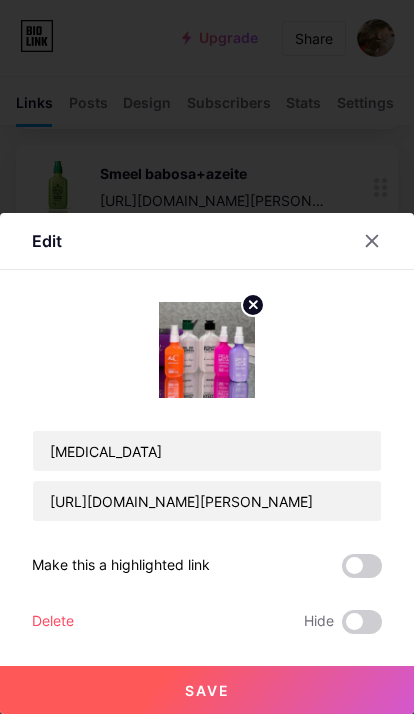 click on "Delete" at bounding box center [53, 622] 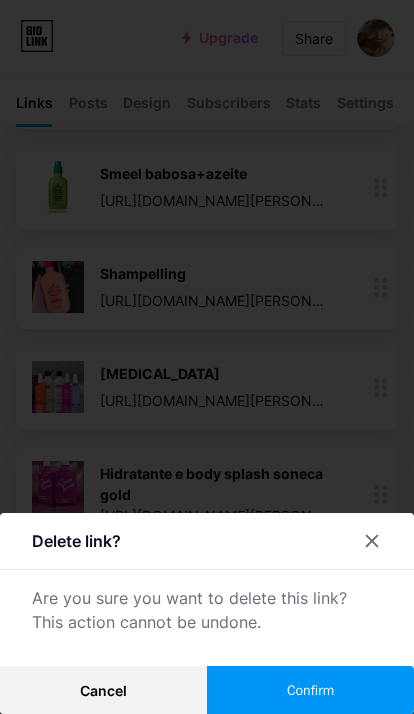 click on "Confirm" at bounding box center (310, 690) 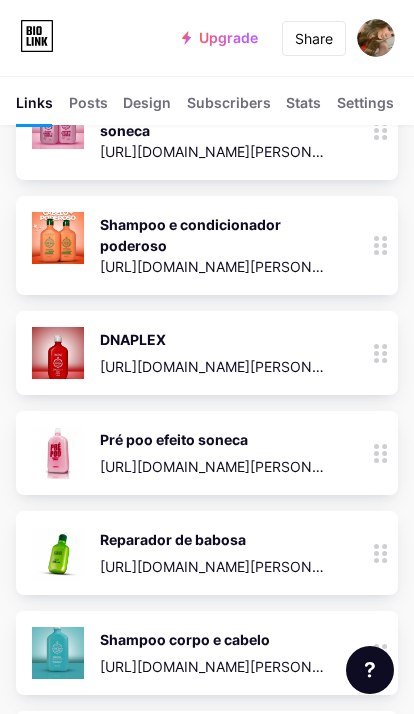 scroll, scrollTop: 2442, scrollLeft: 0, axis: vertical 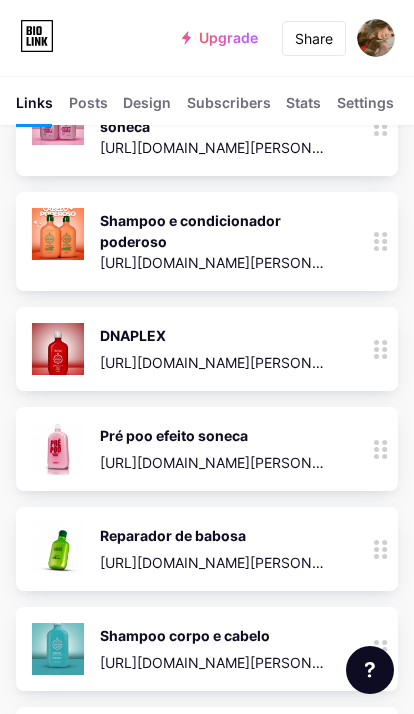 click on "DNAPLEX
[URL][DOMAIN_NAME][PERSON_NAME]" at bounding box center [213, 349] 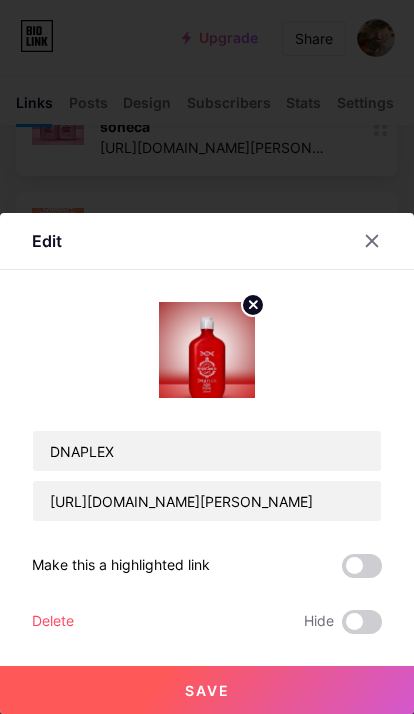 click on "Delete" at bounding box center (53, 622) 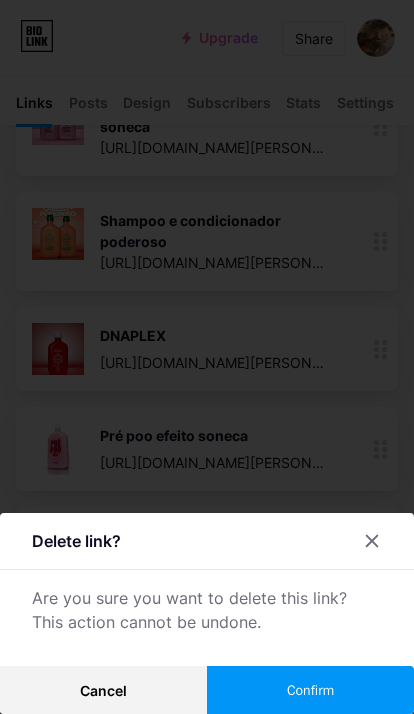 click on "Confirm" at bounding box center [310, 690] 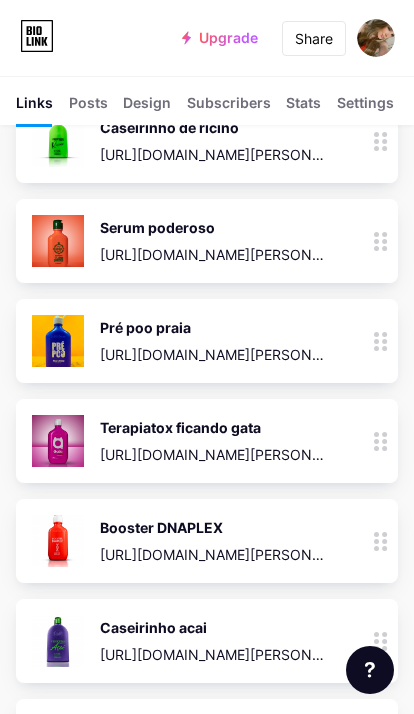 scroll, scrollTop: 3378, scrollLeft: 0, axis: vertical 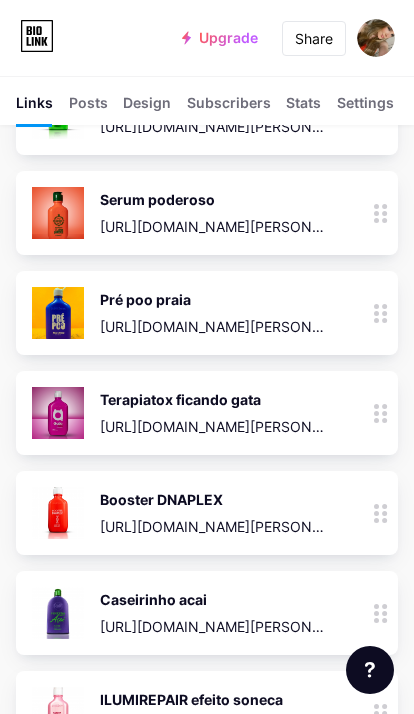 click on "Terapiatox ficando gata" at bounding box center (213, 399) 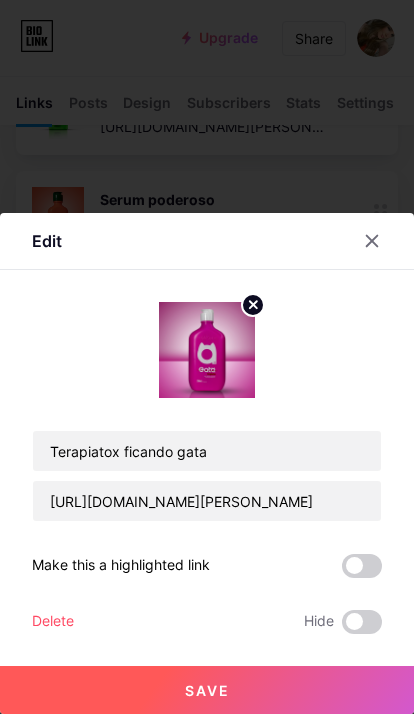 click on "Delete" at bounding box center (53, 622) 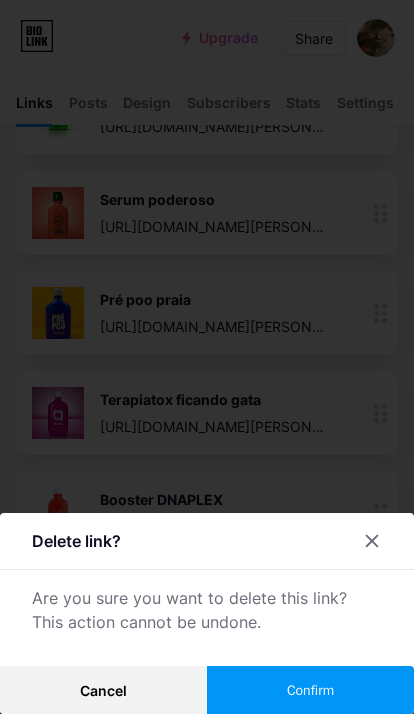 click on "Confirm" at bounding box center [310, 690] 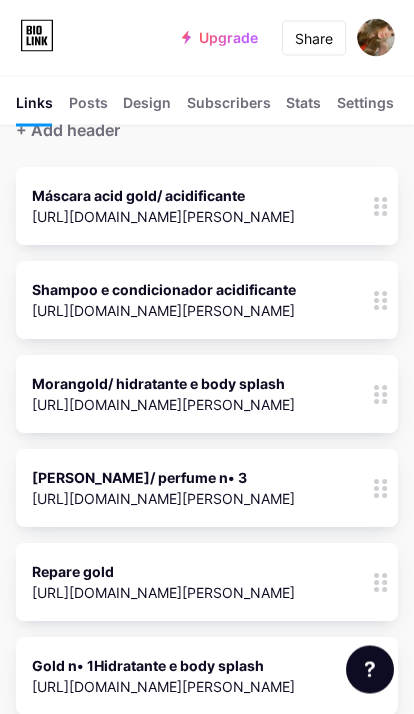 scroll, scrollTop: 0, scrollLeft: 0, axis: both 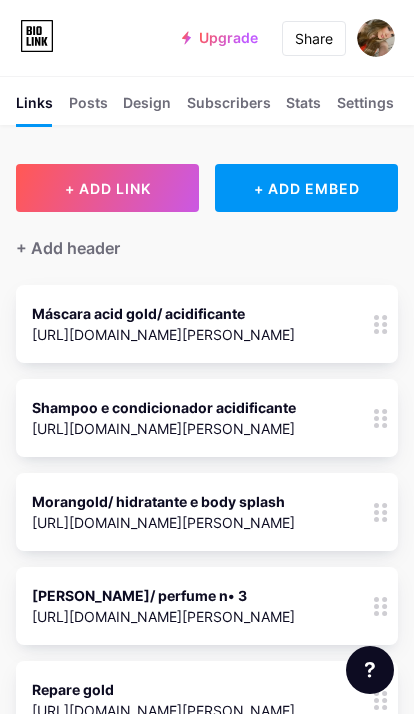 click on "Share" at bounding box center (314, 38) 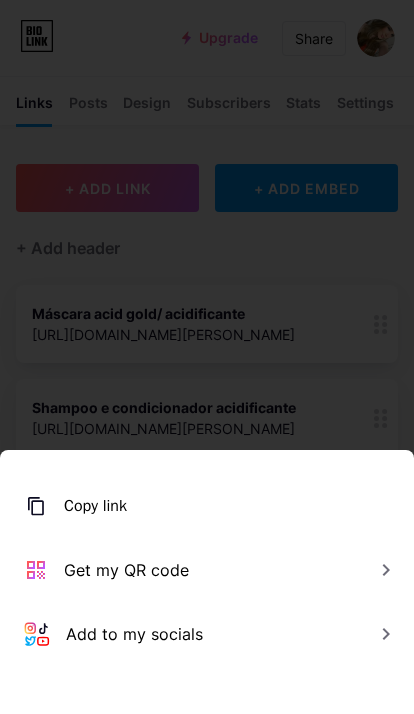 click on "Copy link" at bounding box center [207, 506] 